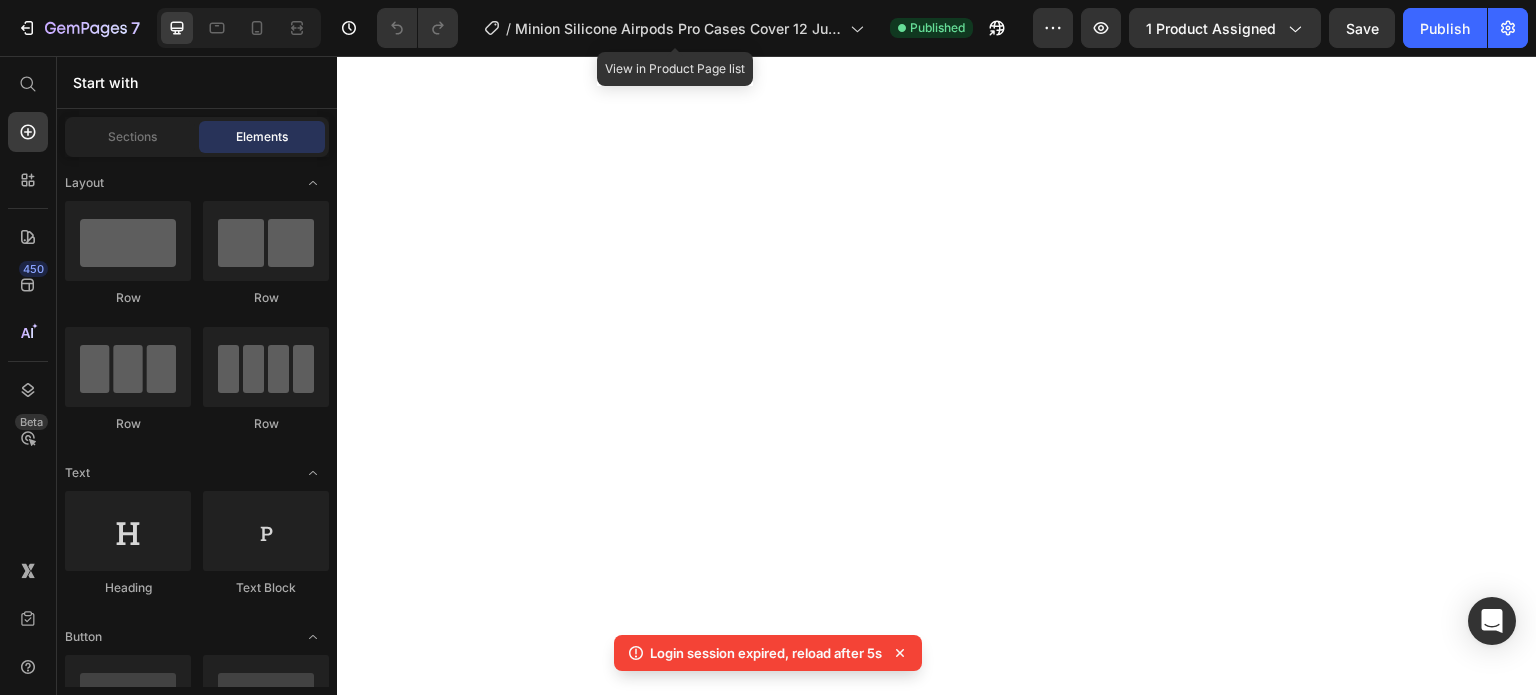 scroll, scrollTop: 0, scrollLeft: 0, axis: both 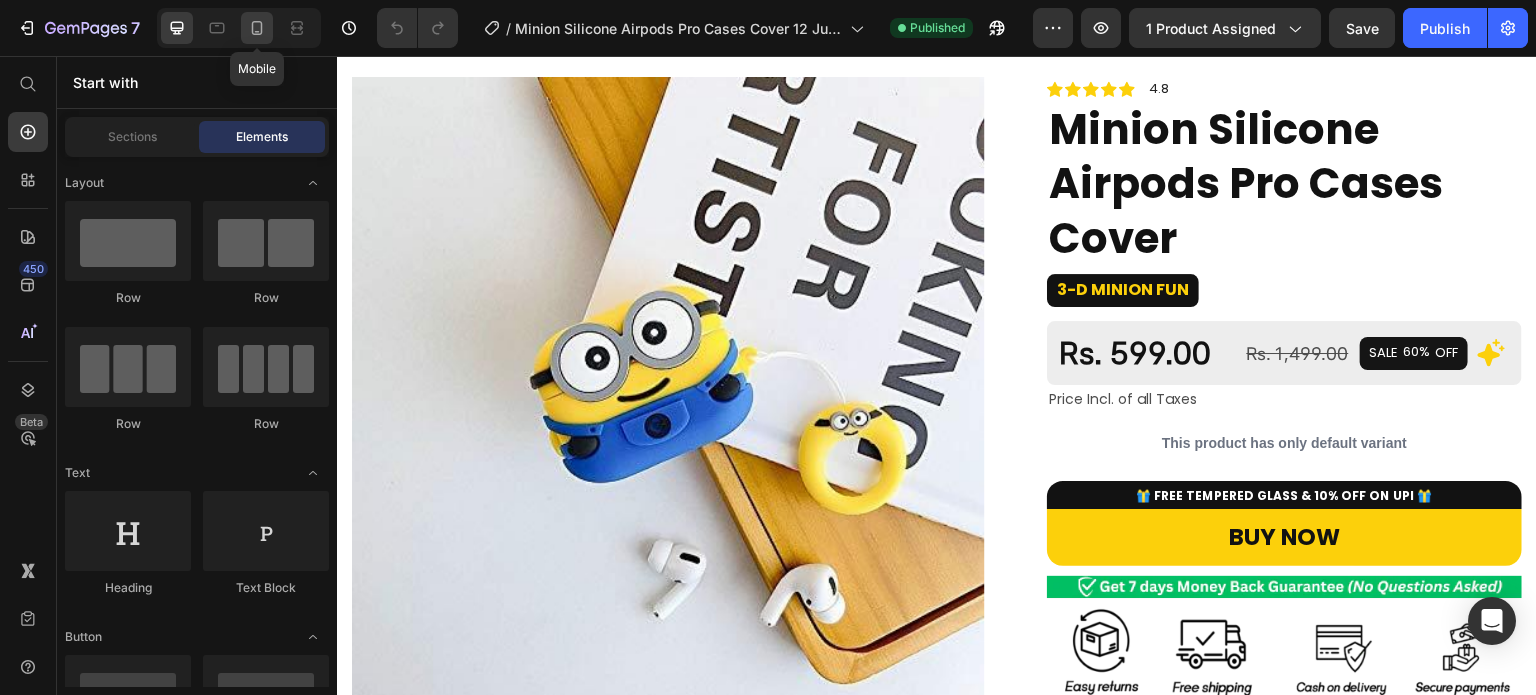click 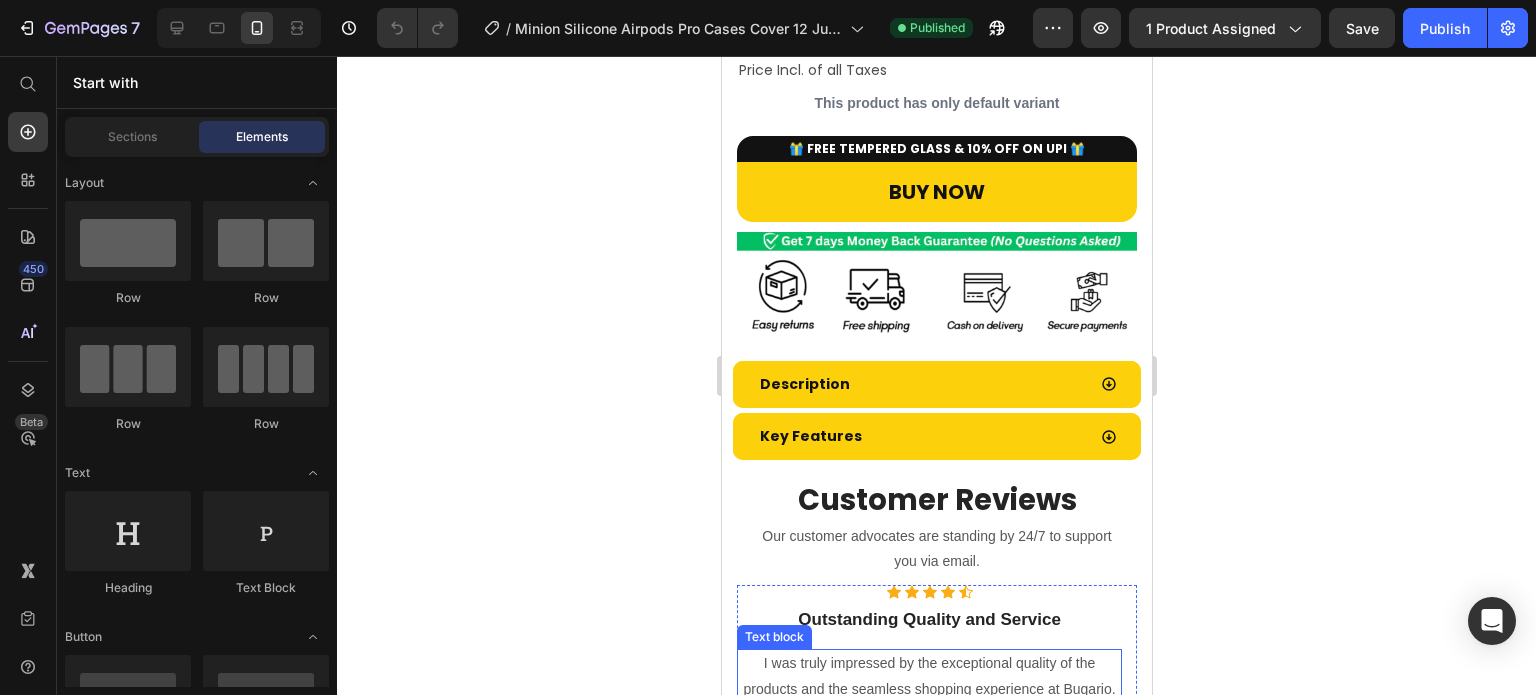 scroll, scrollTop: 600, scrollLeft: 0, axis: vertical 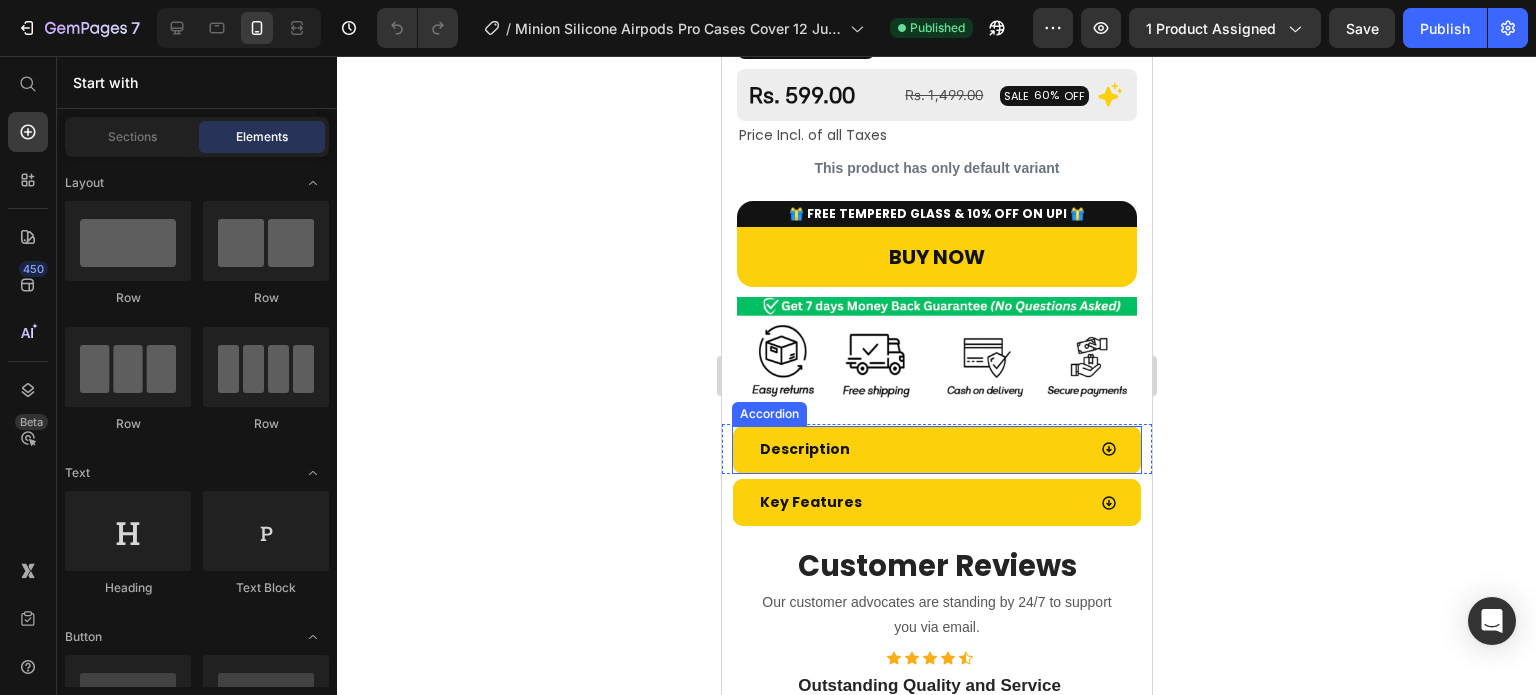 click on "Description" at bounding box center (920, 449) 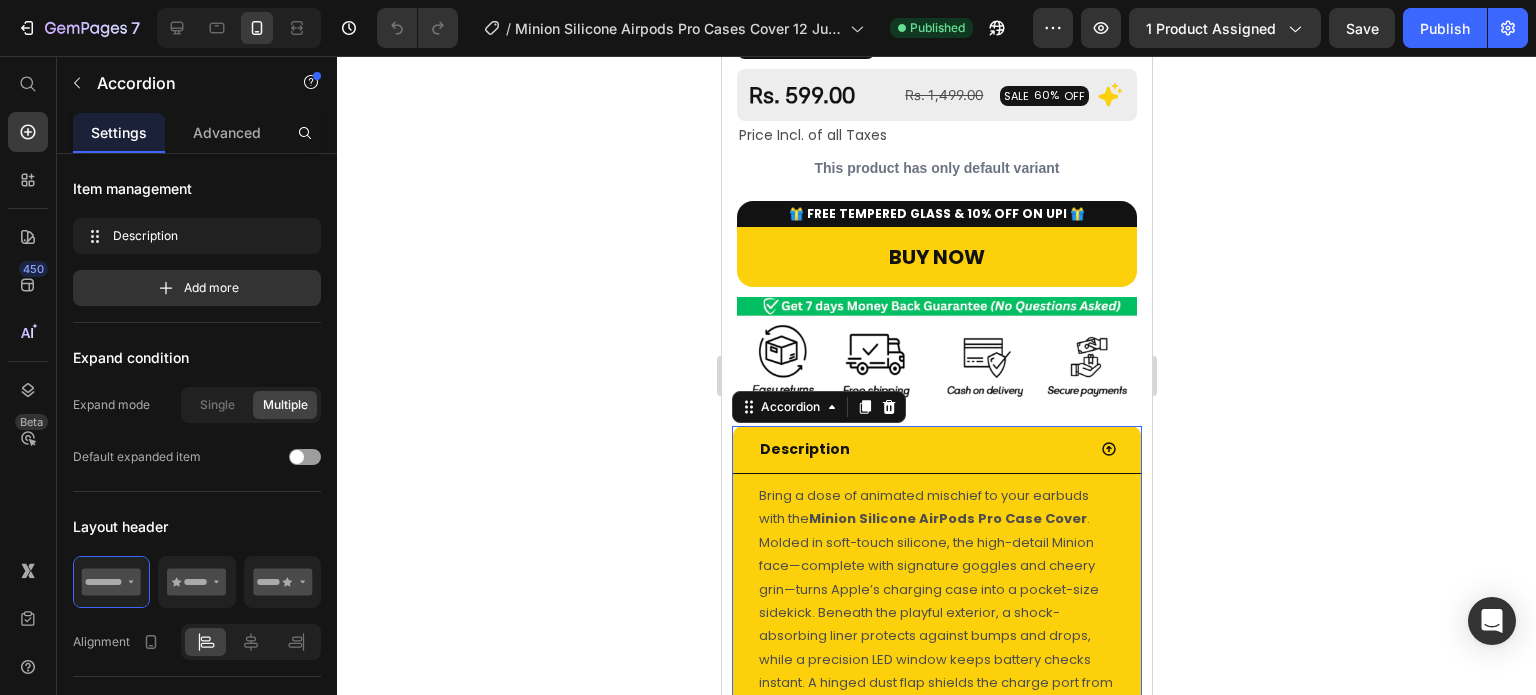 click on "Description" at bounding box center [920, 449] 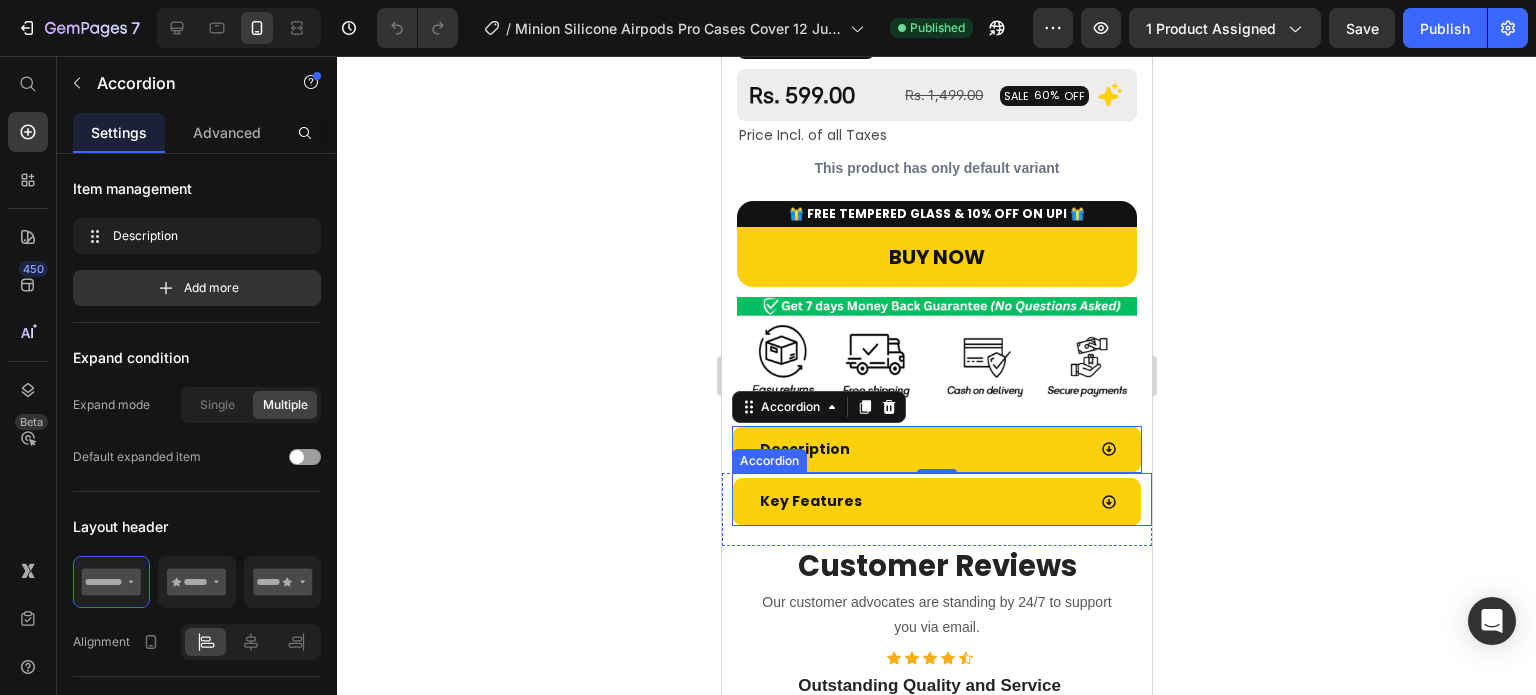 click on "Key Features" at bounding box center (920, 501) 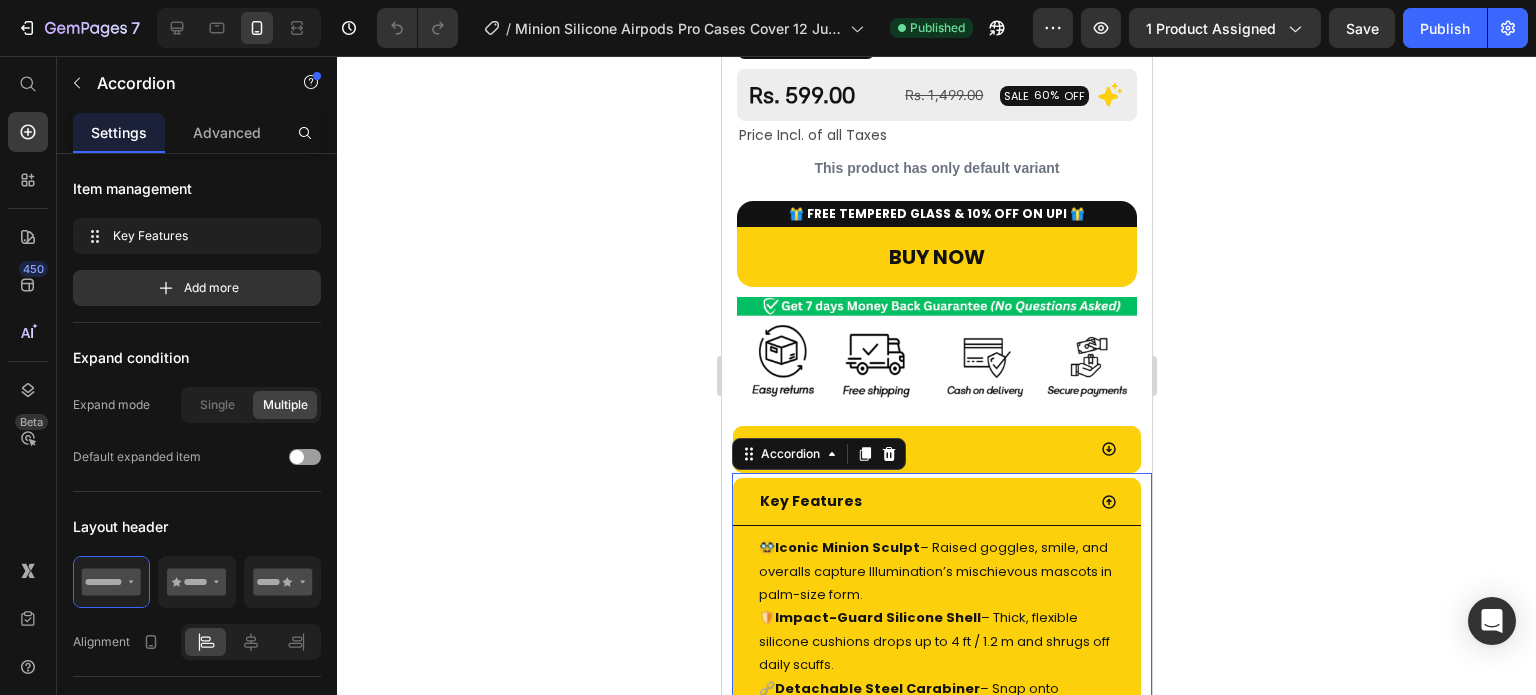 click on "Key Features" at bounding box center [920, 501] 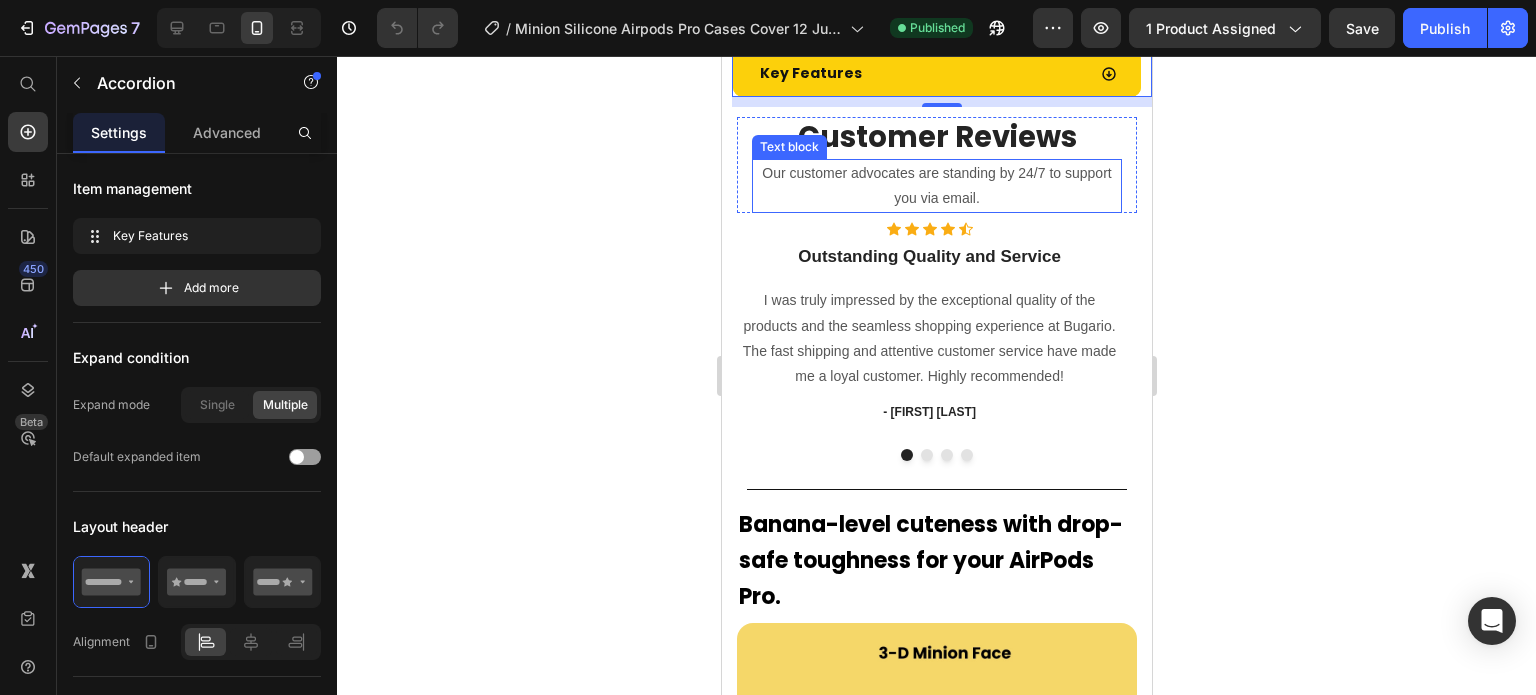 scroll, scrollTop: 1400, scrollLeft: 0, axis: vertical 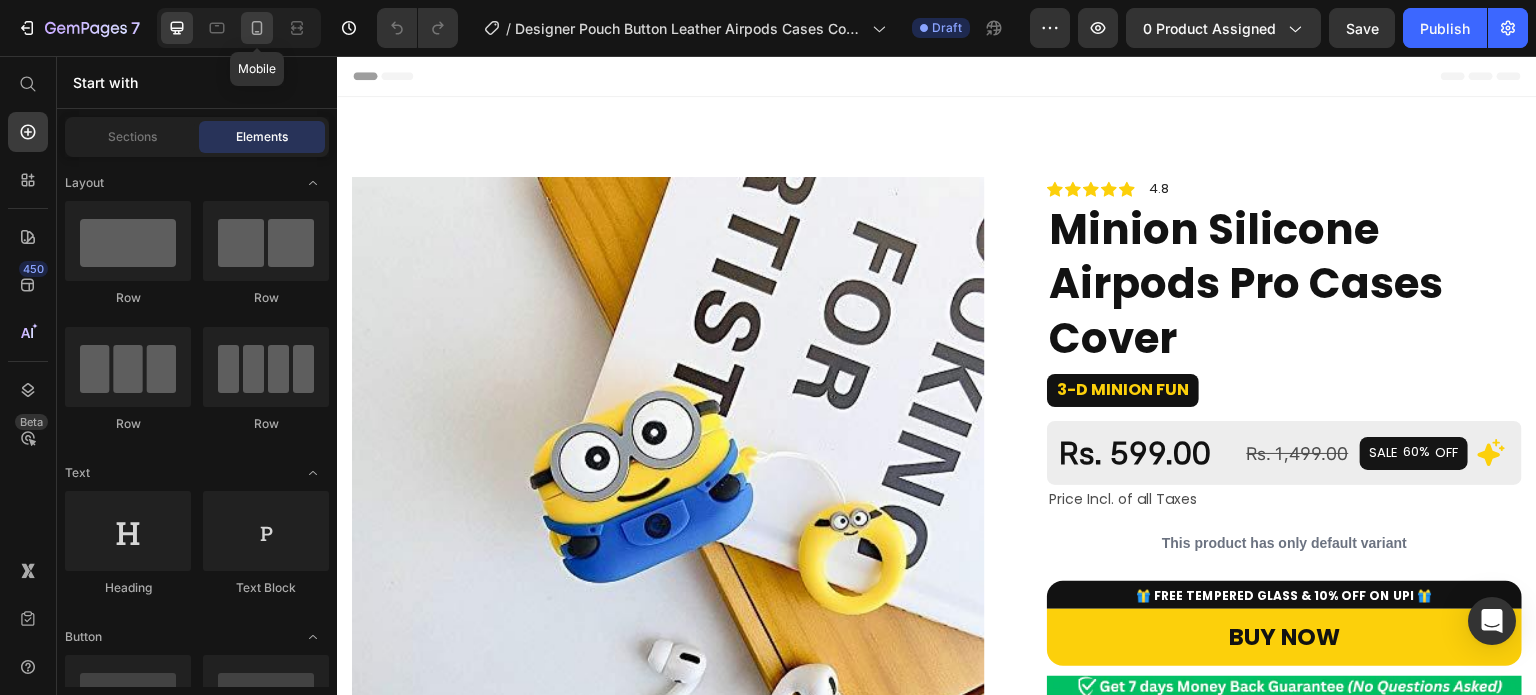 click 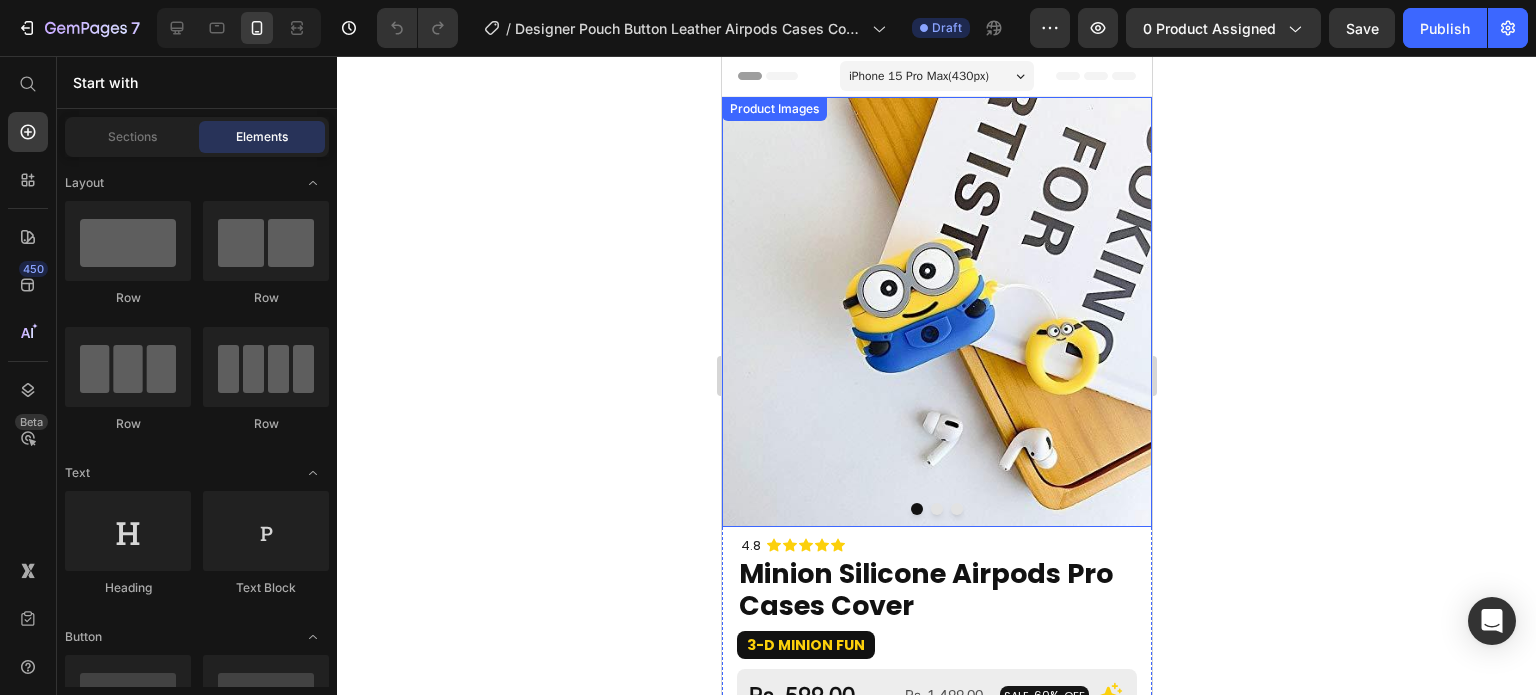 click at bounding box center (936, 312) 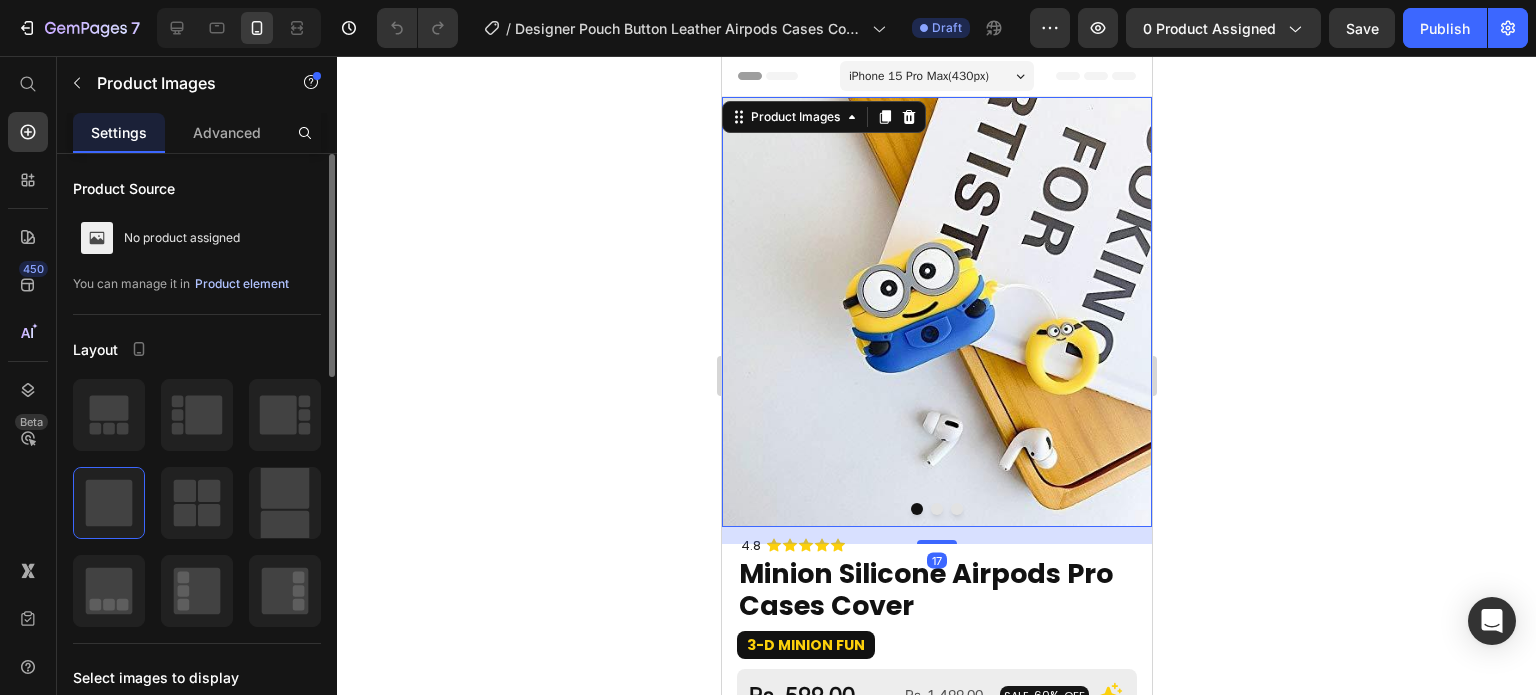 click on "Product element" at bounding box center (242, 284) 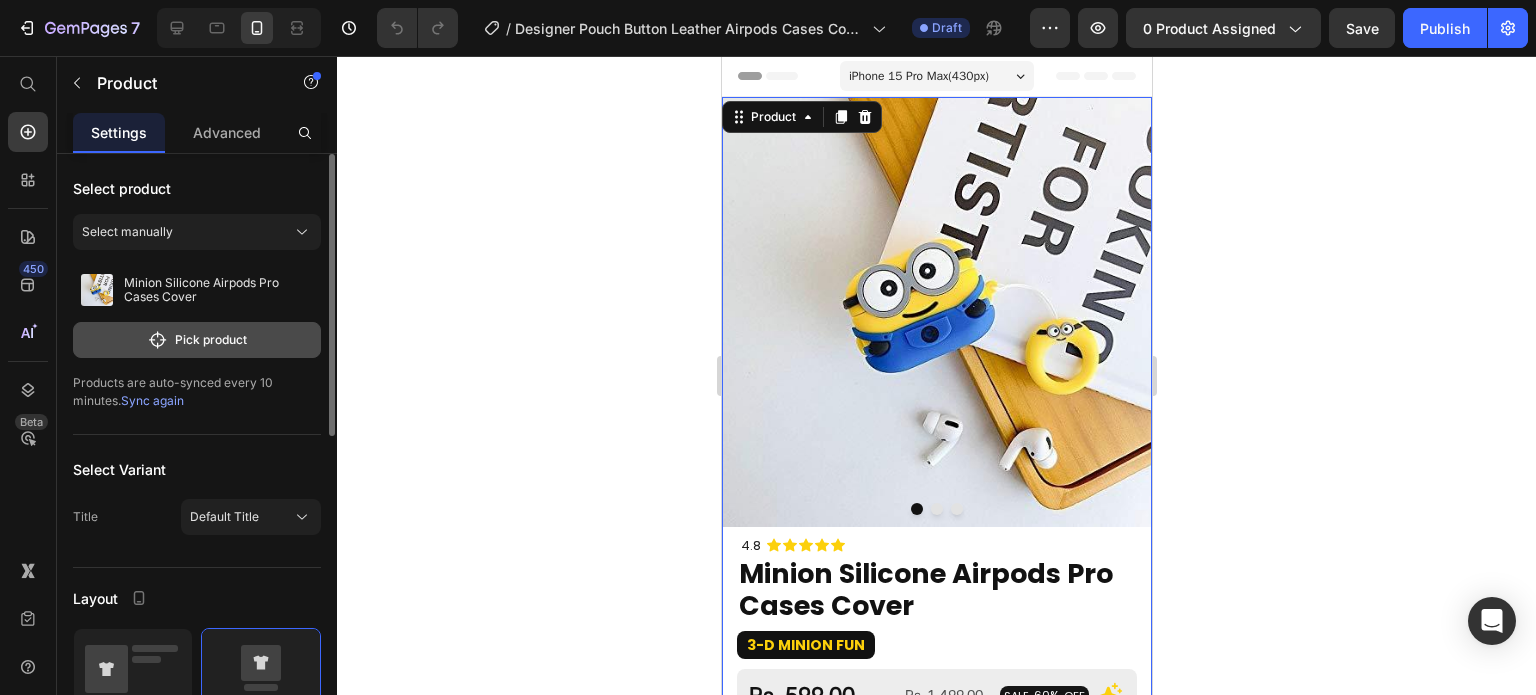 click on "Pick product" at bounding box center (197, 340) 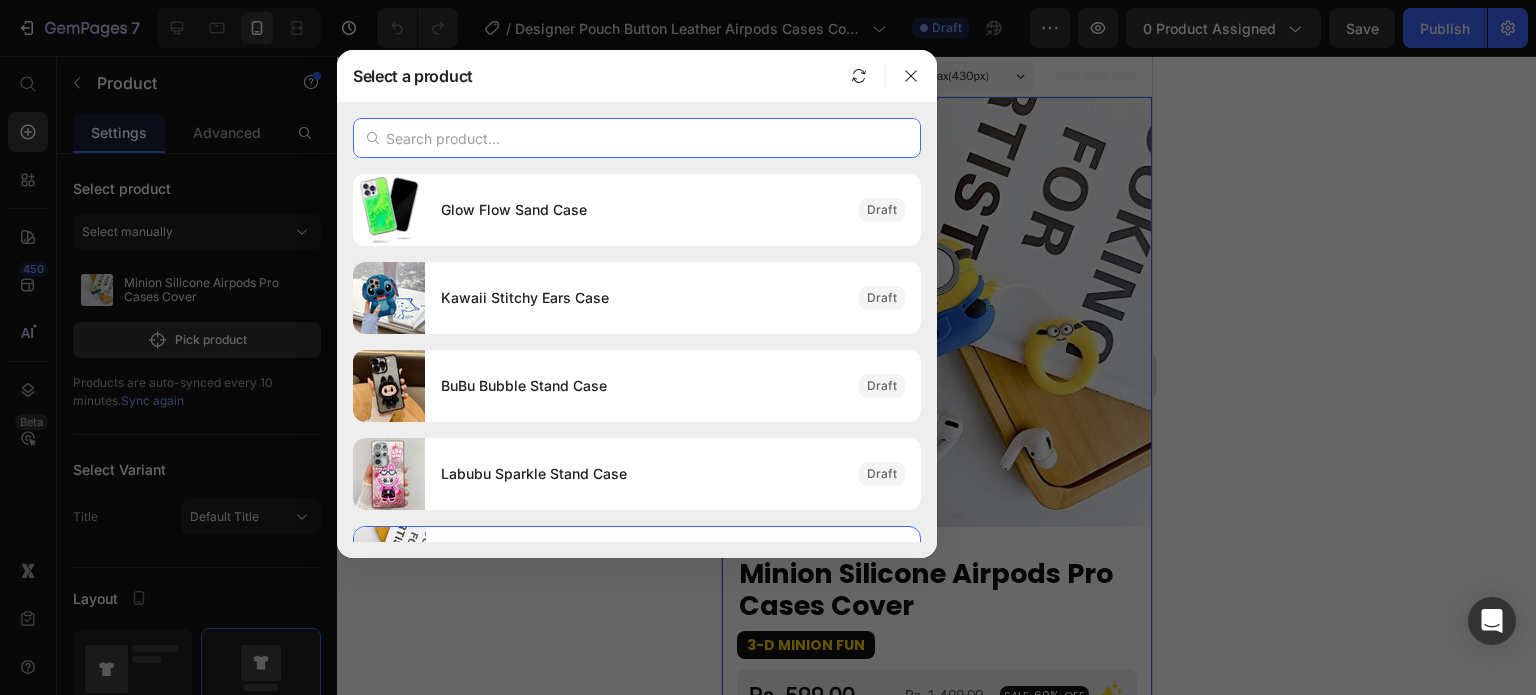 click at bounding box center [637, 138] 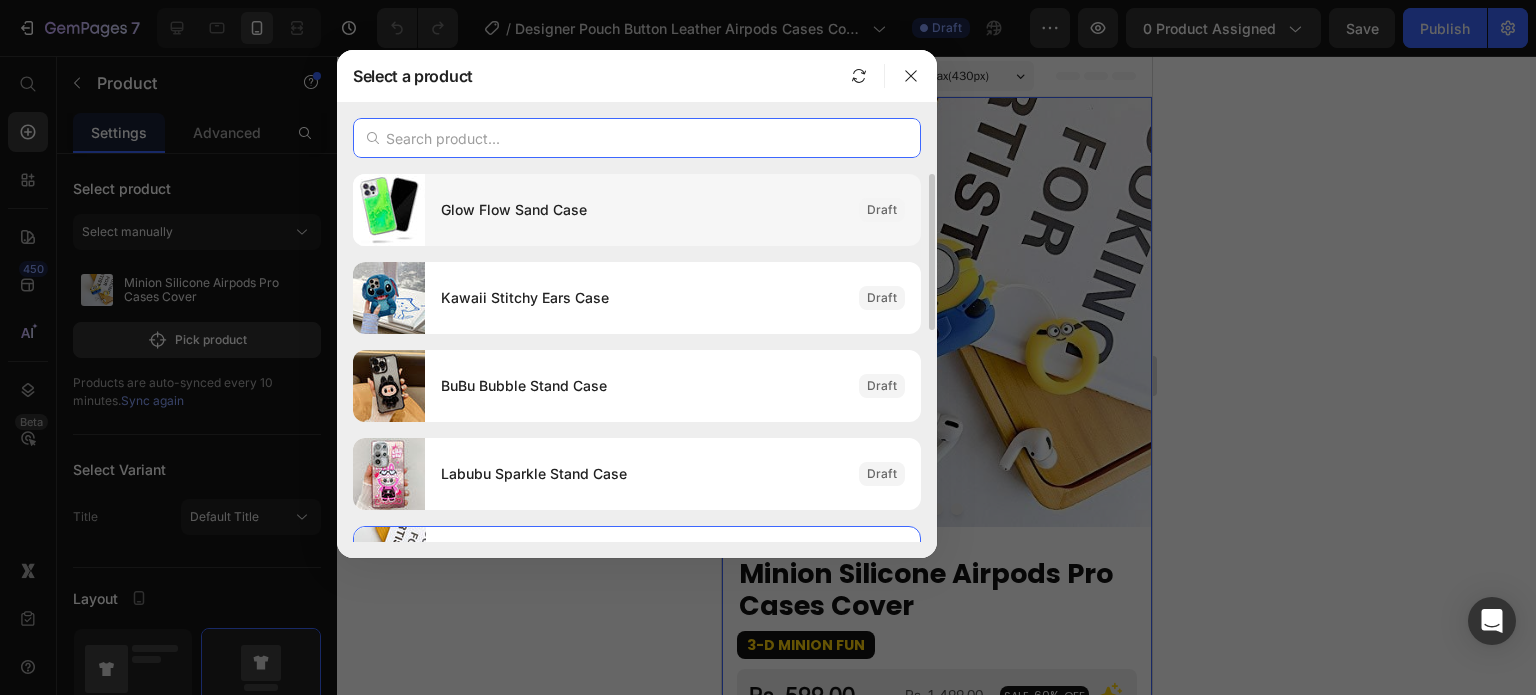 paste on "Designer Pouch Button Leather Airpods Cases Cover for 1-2" 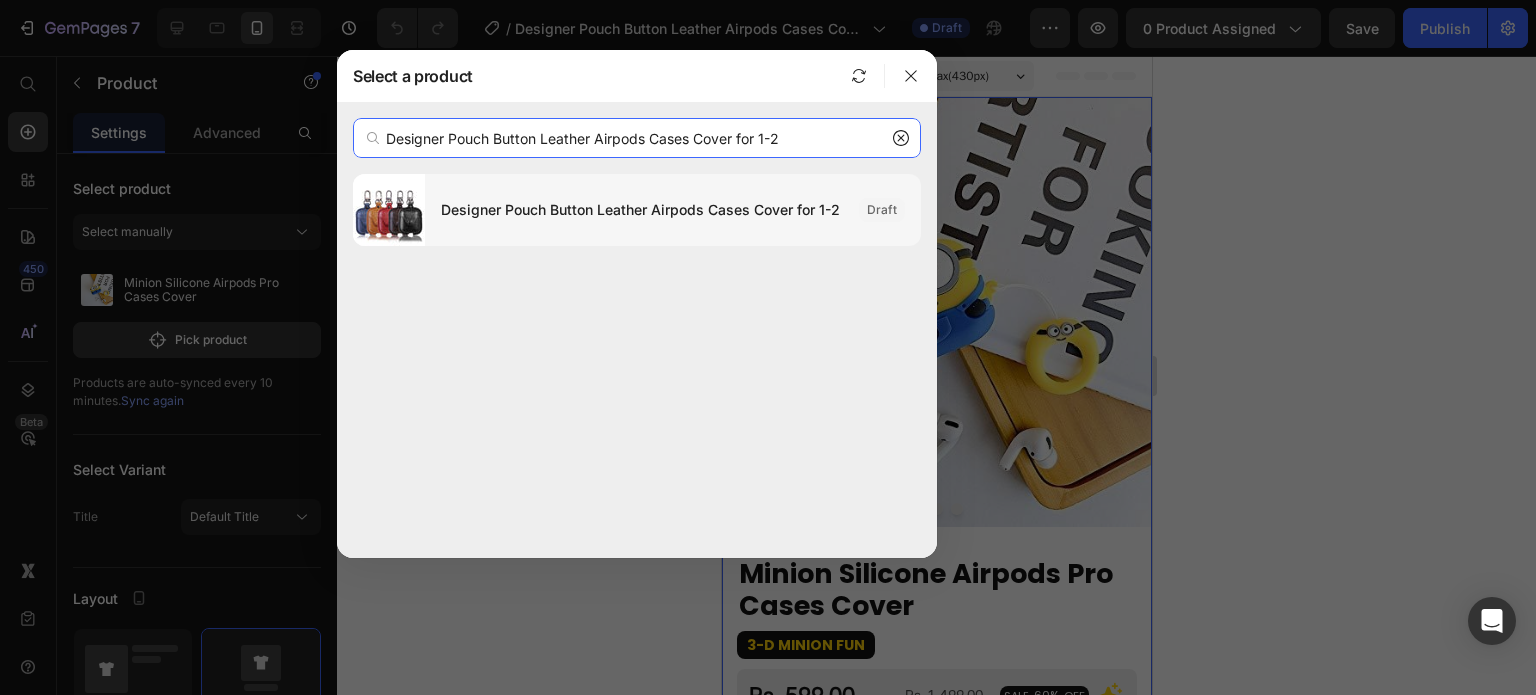 type on "Designer Pouch Button Leather Airpods Cases Cover for 1-2" 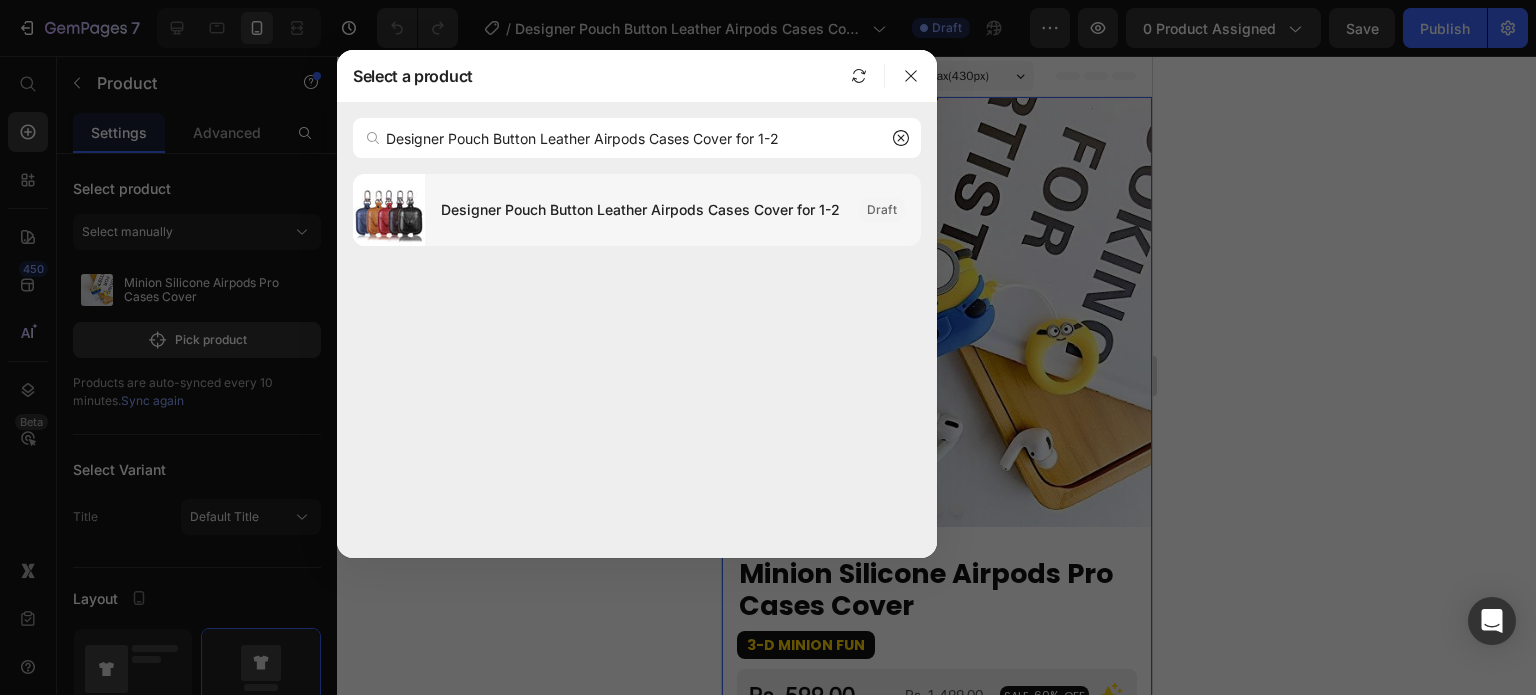 click on "Designer Pouch Button Leather Airpods Cases Cover for 1-2" at bounding box center (642, 210) 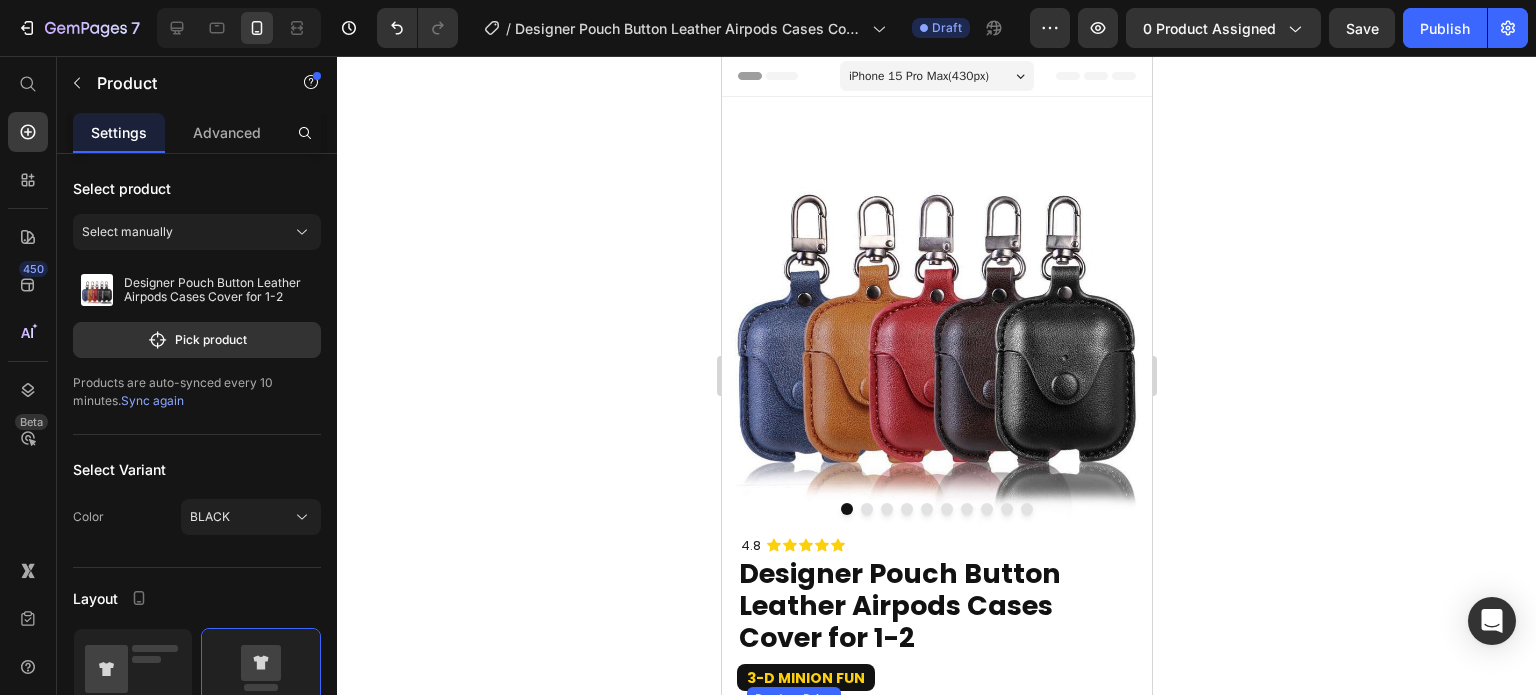 scroll, scrollTop: 200, scrollLeft: 0, axis: vertical 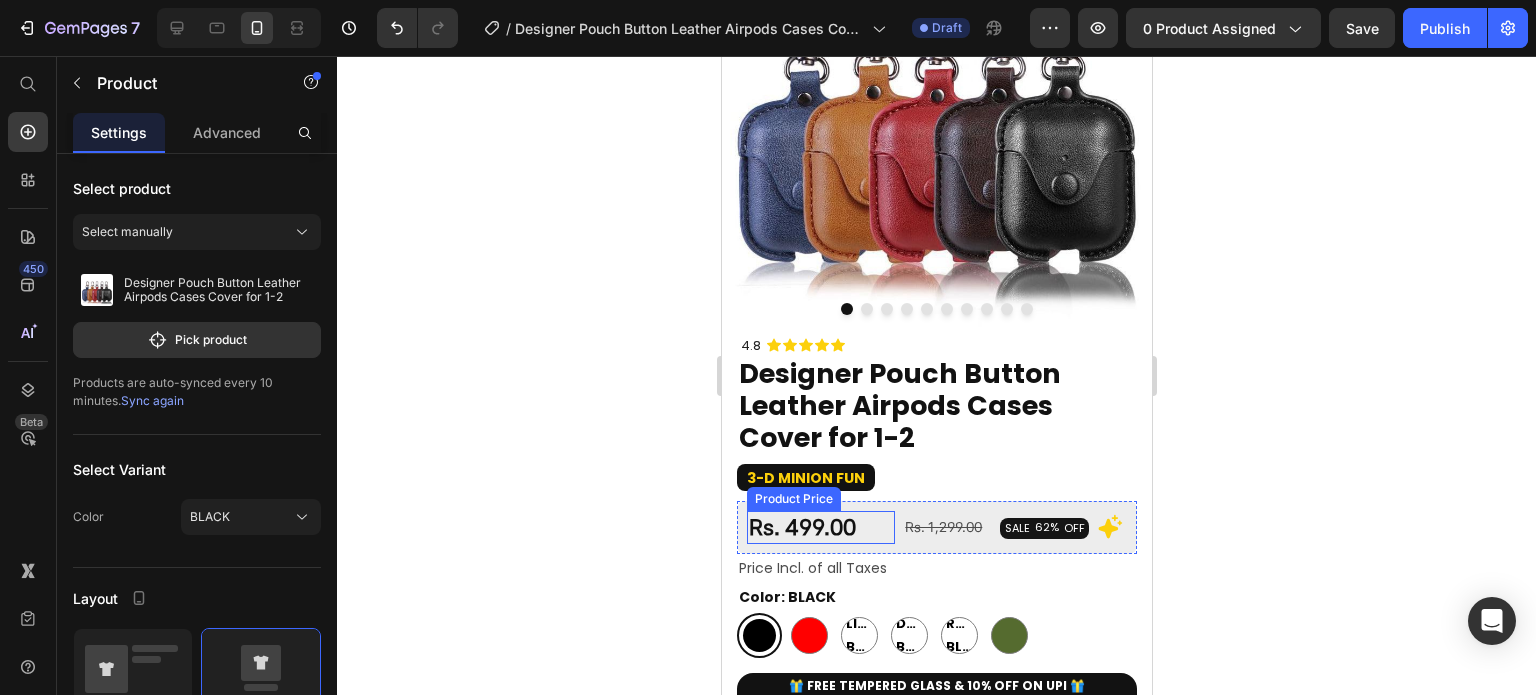 click on "3-D Minion Fun" at bounding box center (805, 478) 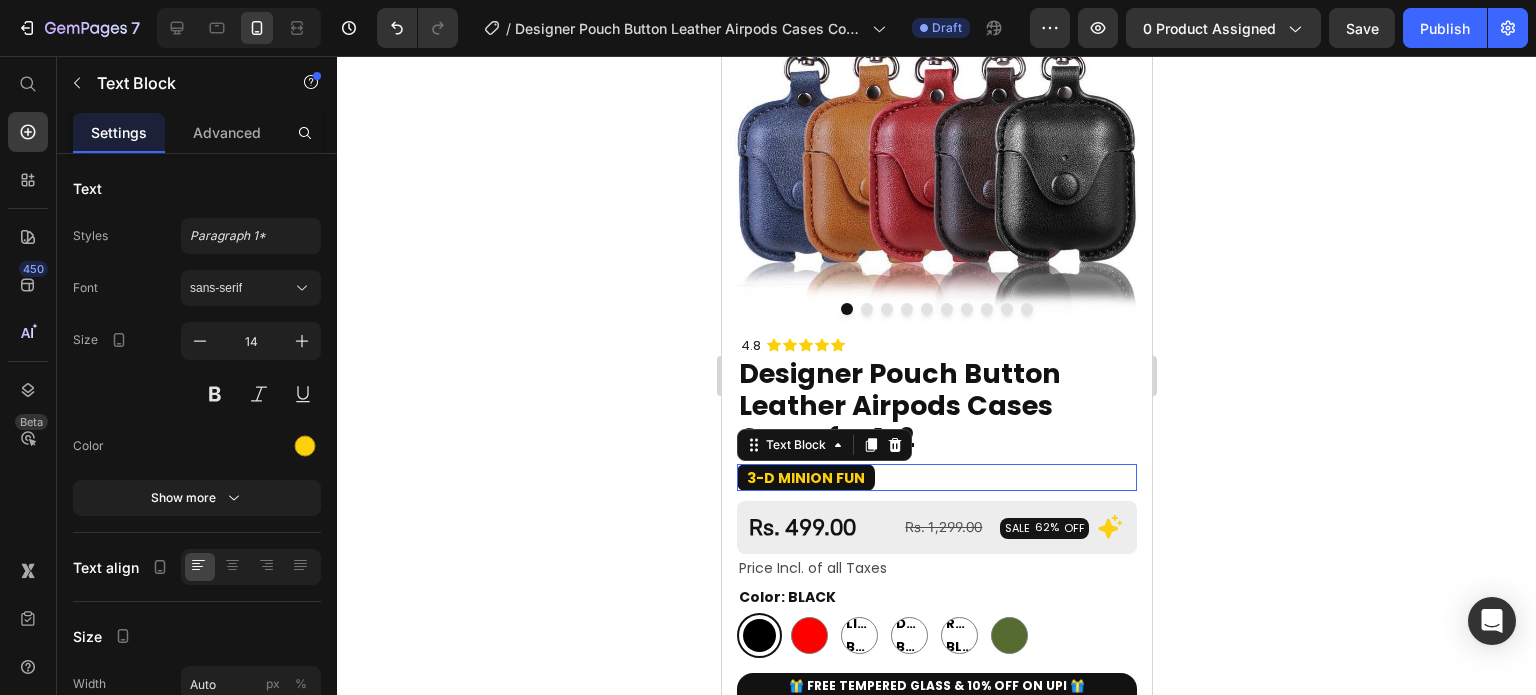 click on "3-D Minion Fun" at bounding box center (805, 478) 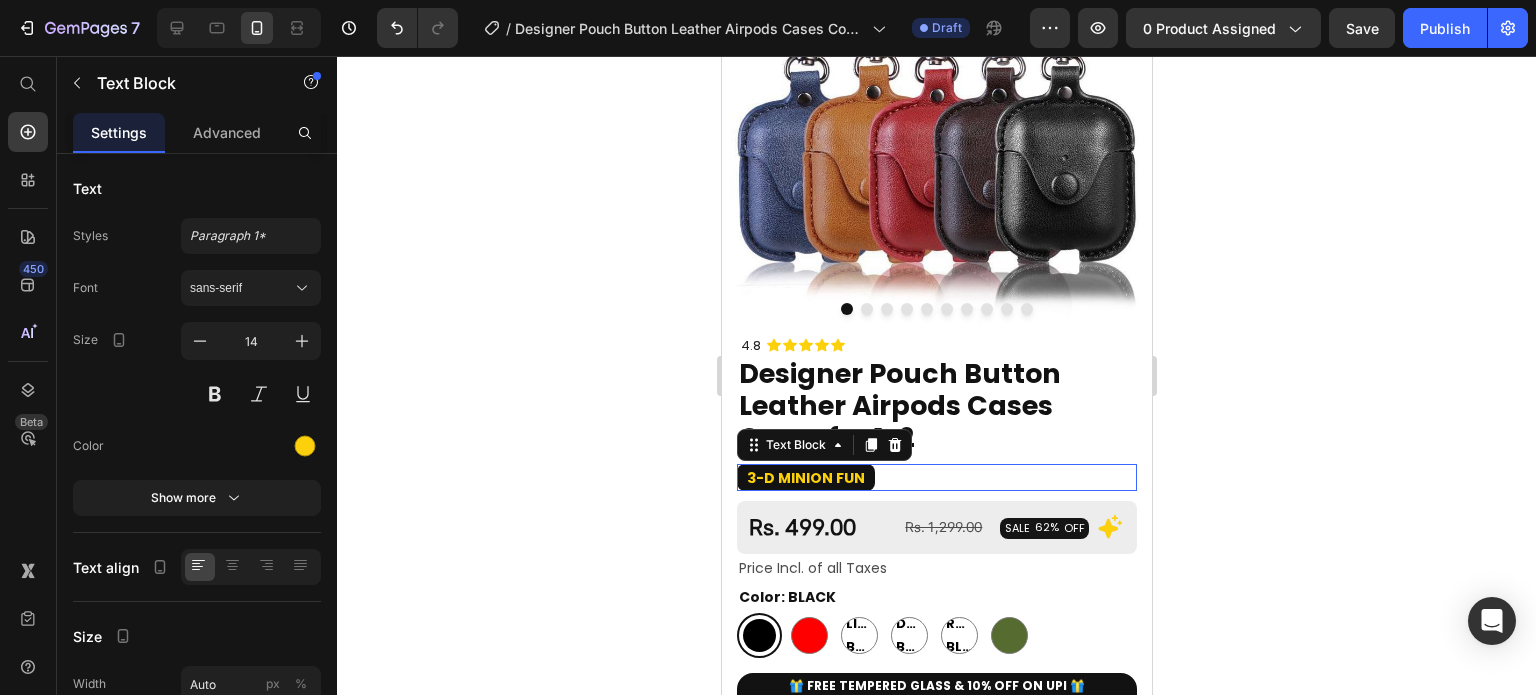 click on "3-D Minion Fun" at bounding box center [805, 478] 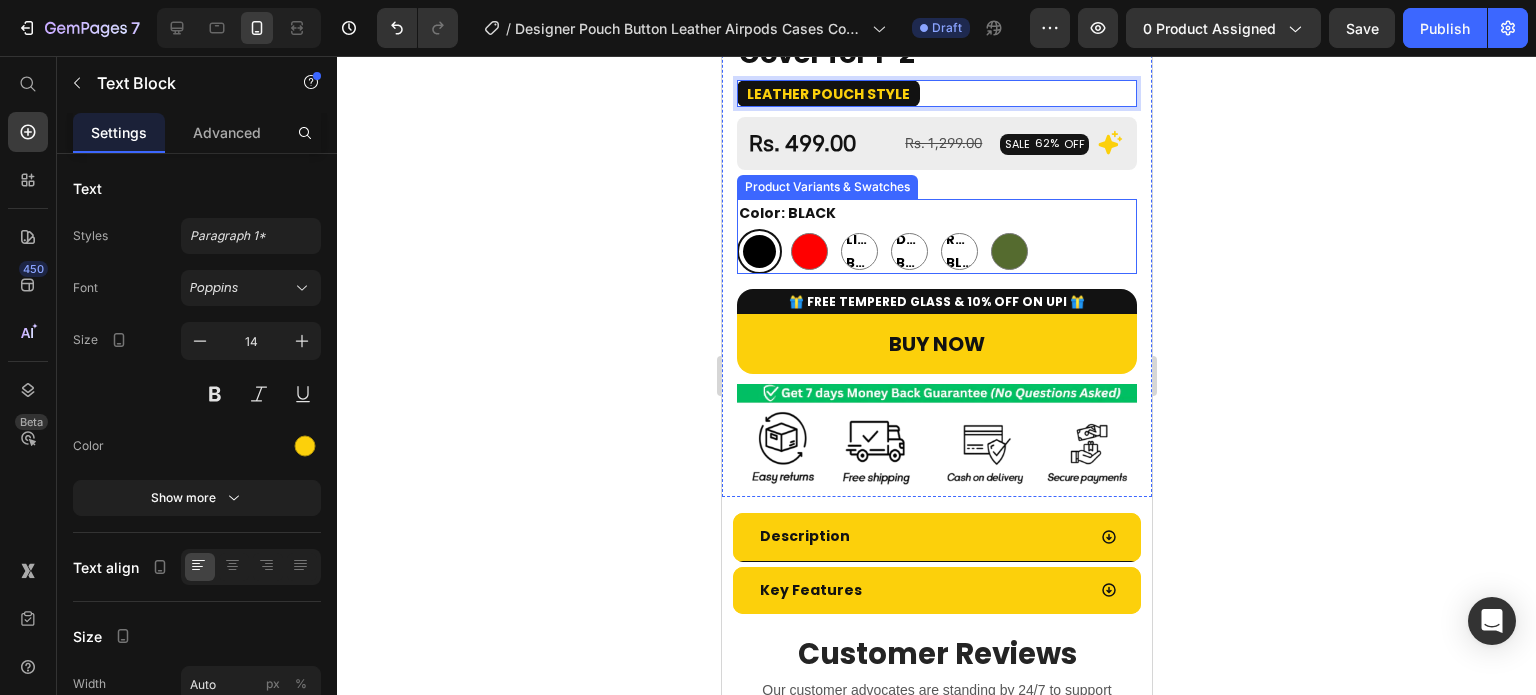 scroll, scrollTop: 600, scrollLeft: 0, axis: vertical 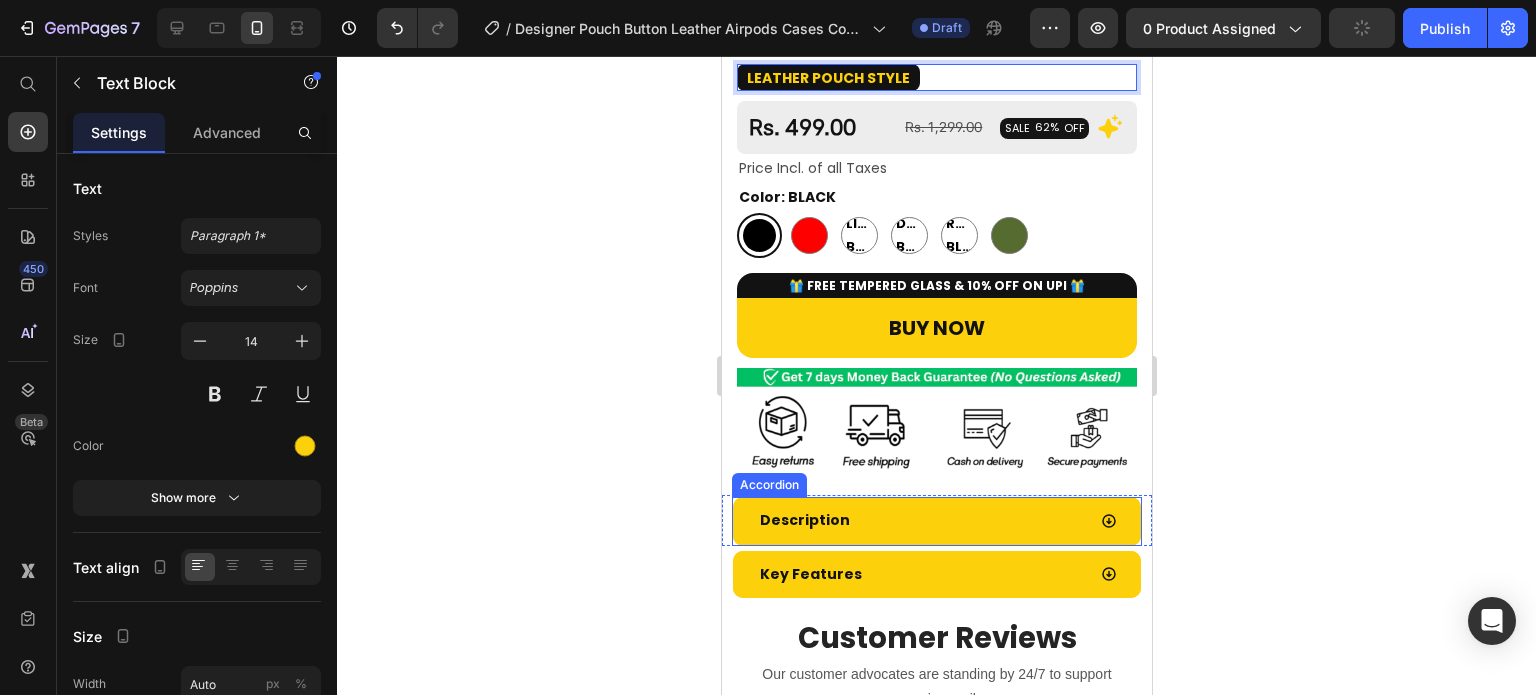 click on "Description" at bounding box center [920, 520] 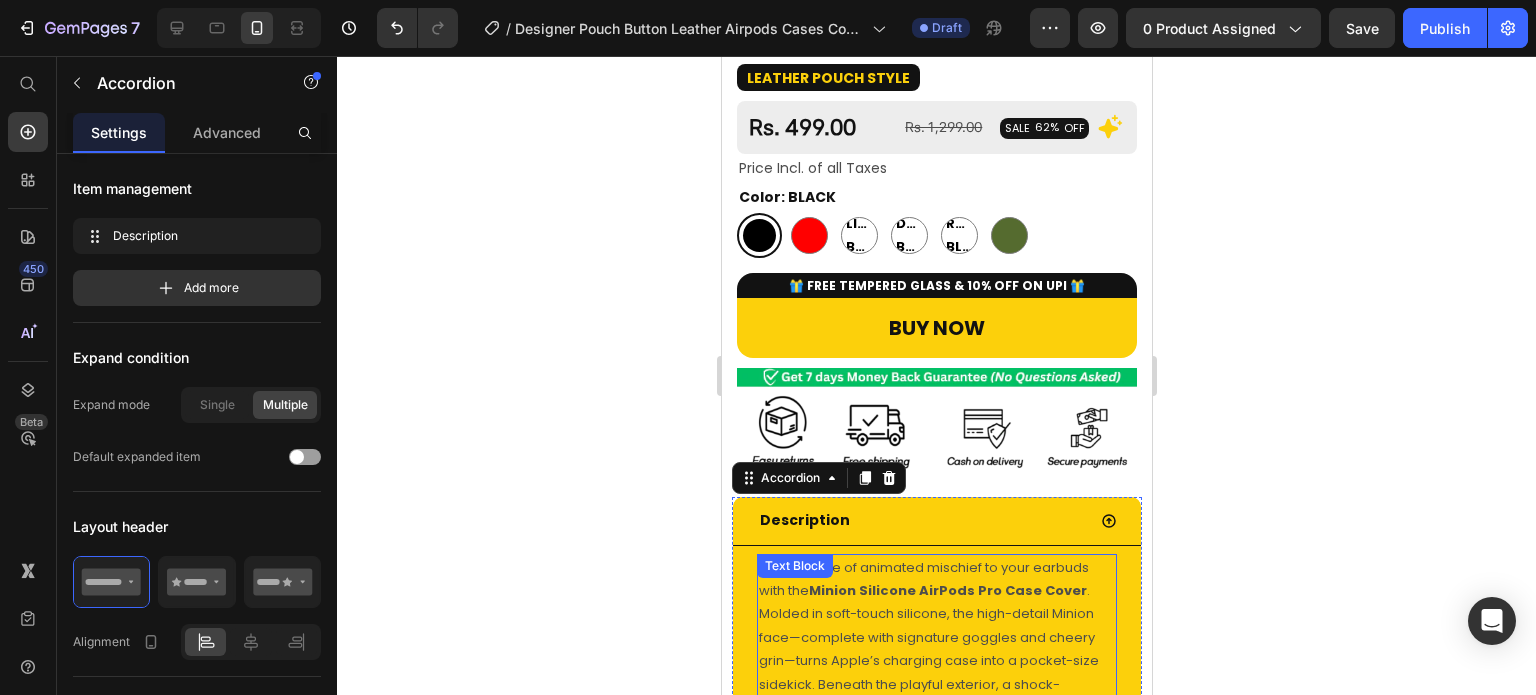click on "Minion Silicone AirPods Pro Case Cover" at bounding box center (947, 590) 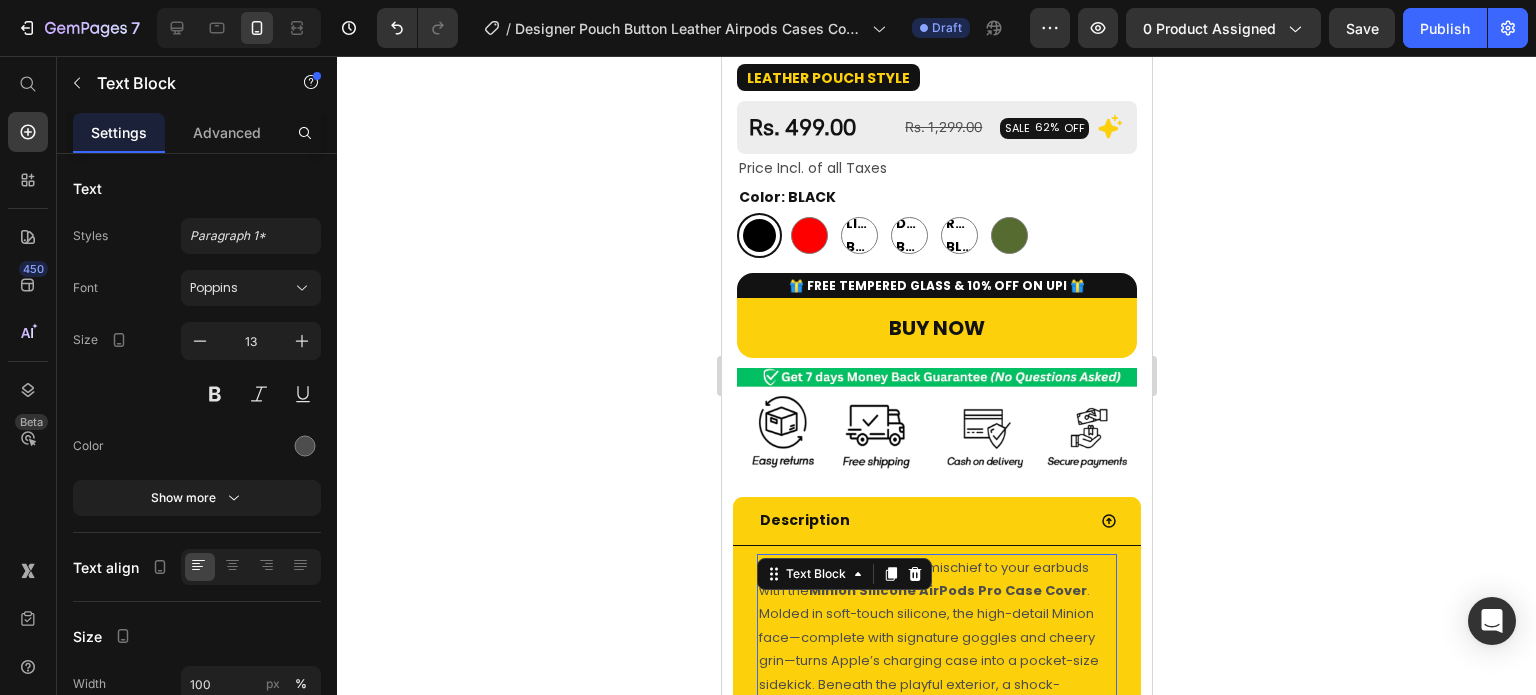 click on "Text Block" at bounding box center [843, 574] 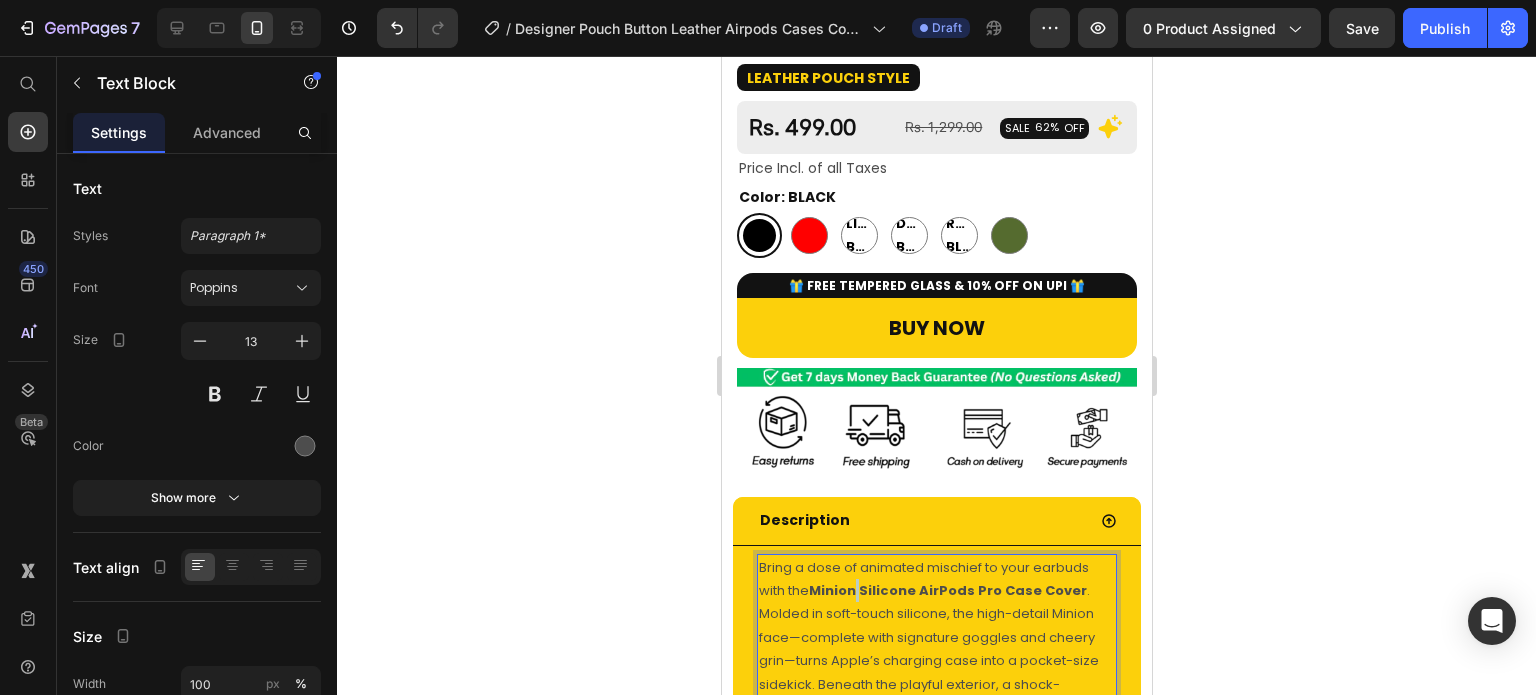 click on "Minion Silicone AirPods Pro Case Cover" at bounding box center [947, 590] 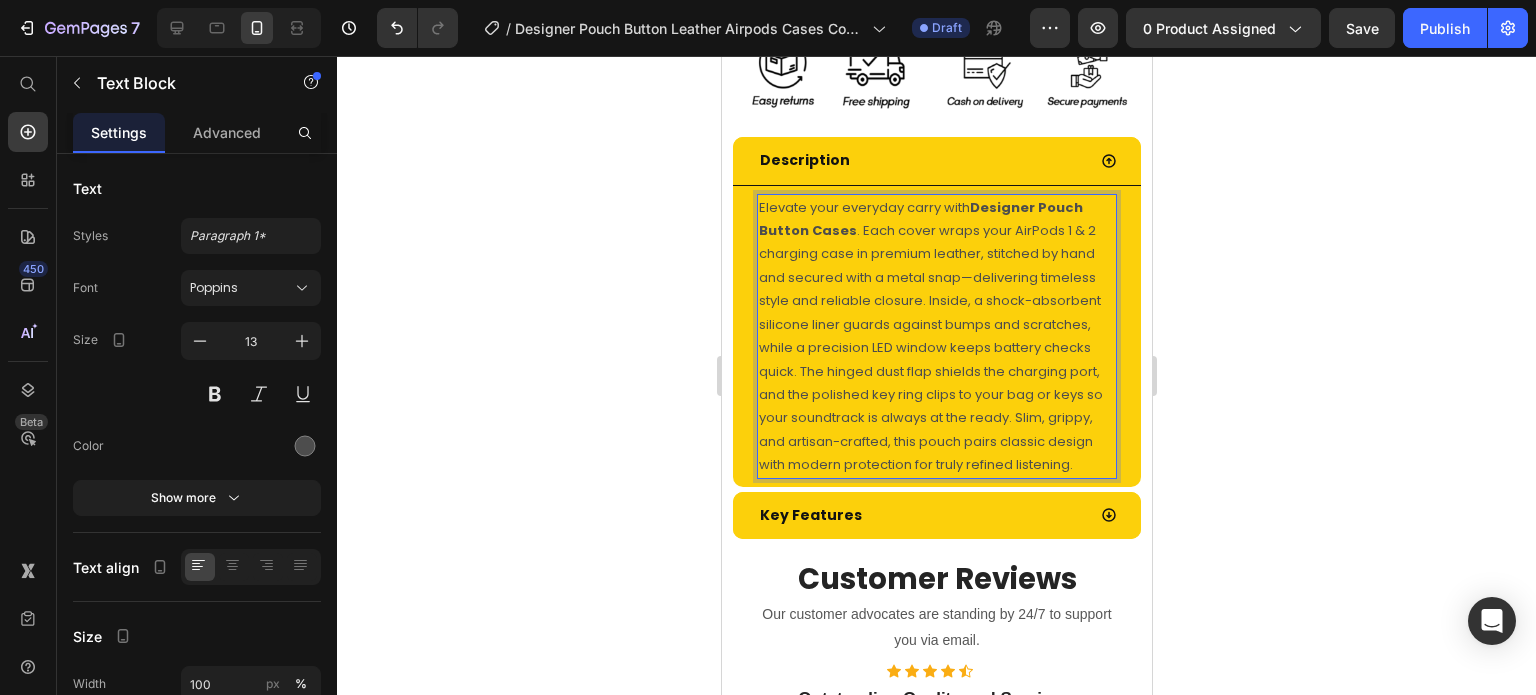 scroll, scrollTop: 963, scrollLeft: 0, axis: vertical 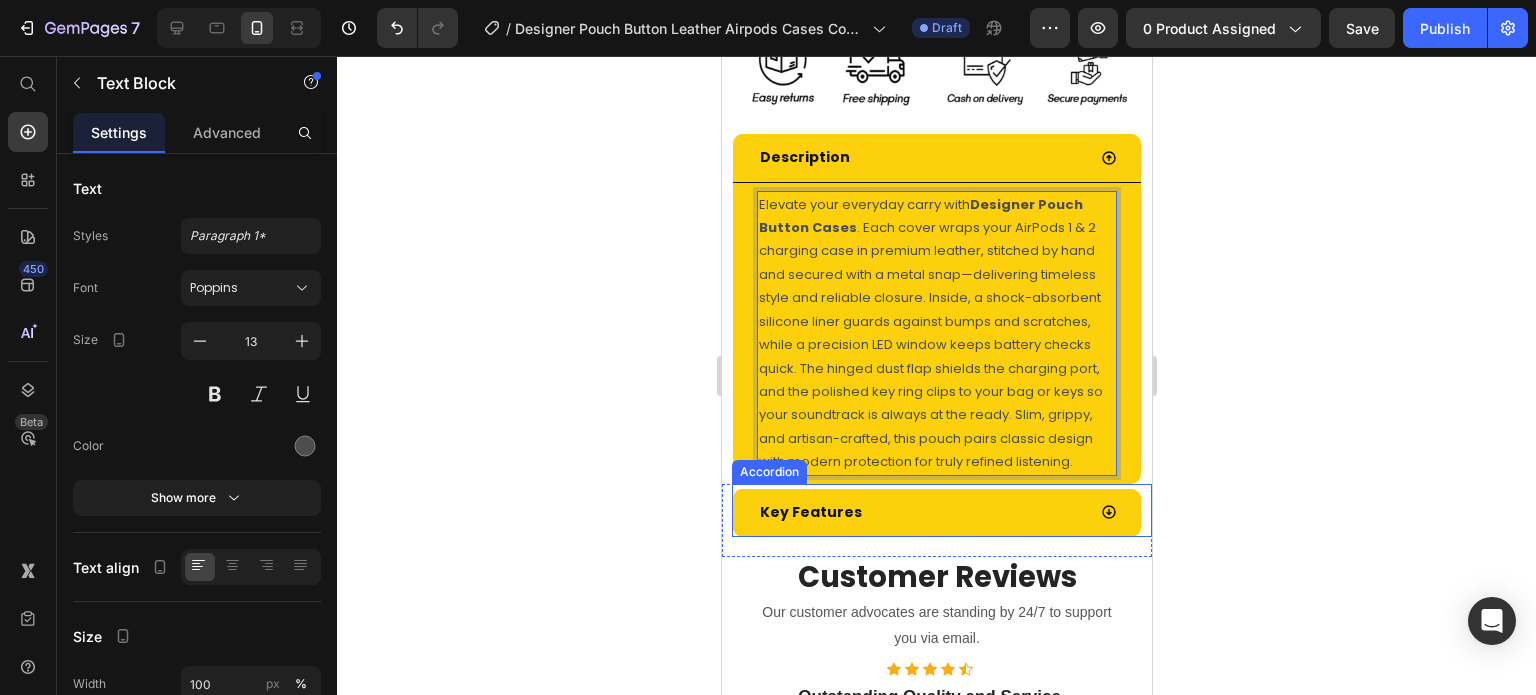 click on "Key Features" at bounding box center (920, 512) 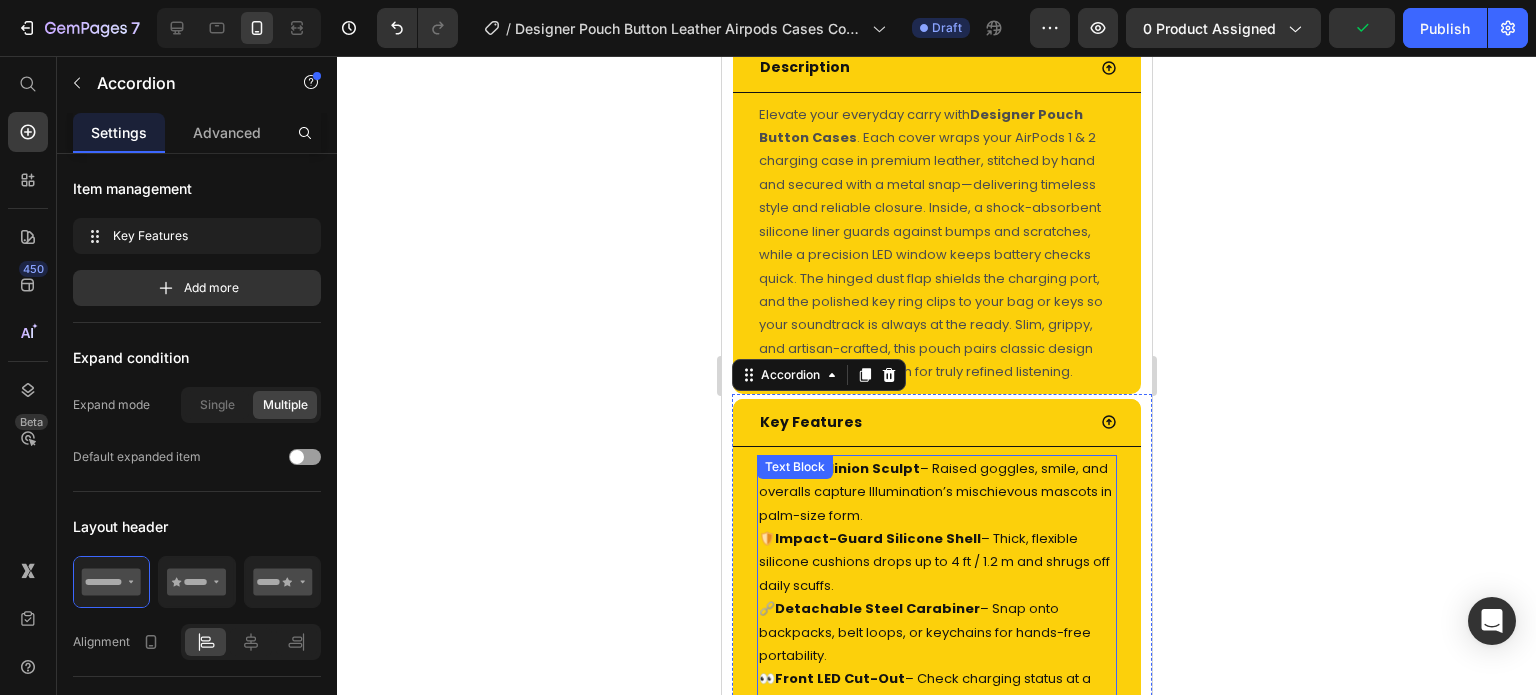 scroll, scrollTop: 1163, scrollLeft: 0, axis: vertical 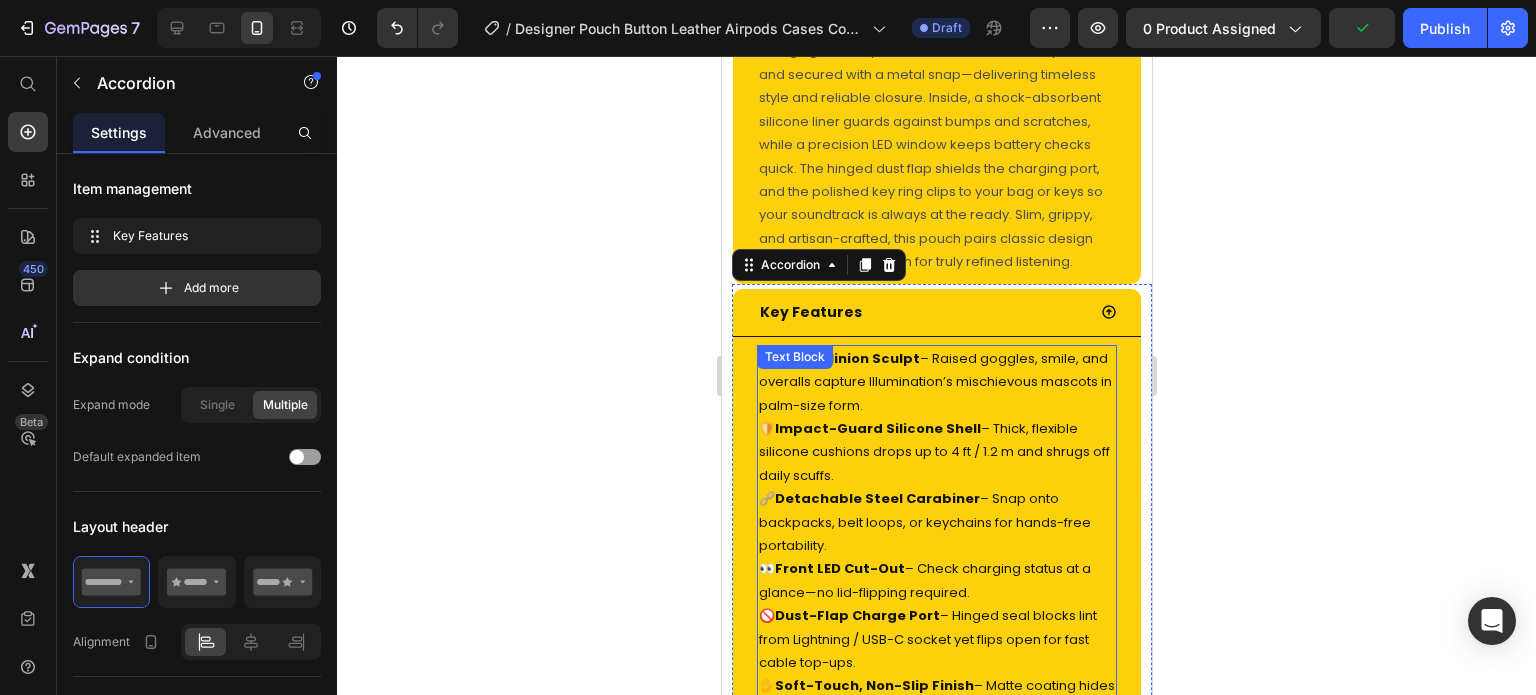 click on "Impact-Guard Silicone Shell" at bounding box center [877, 428] 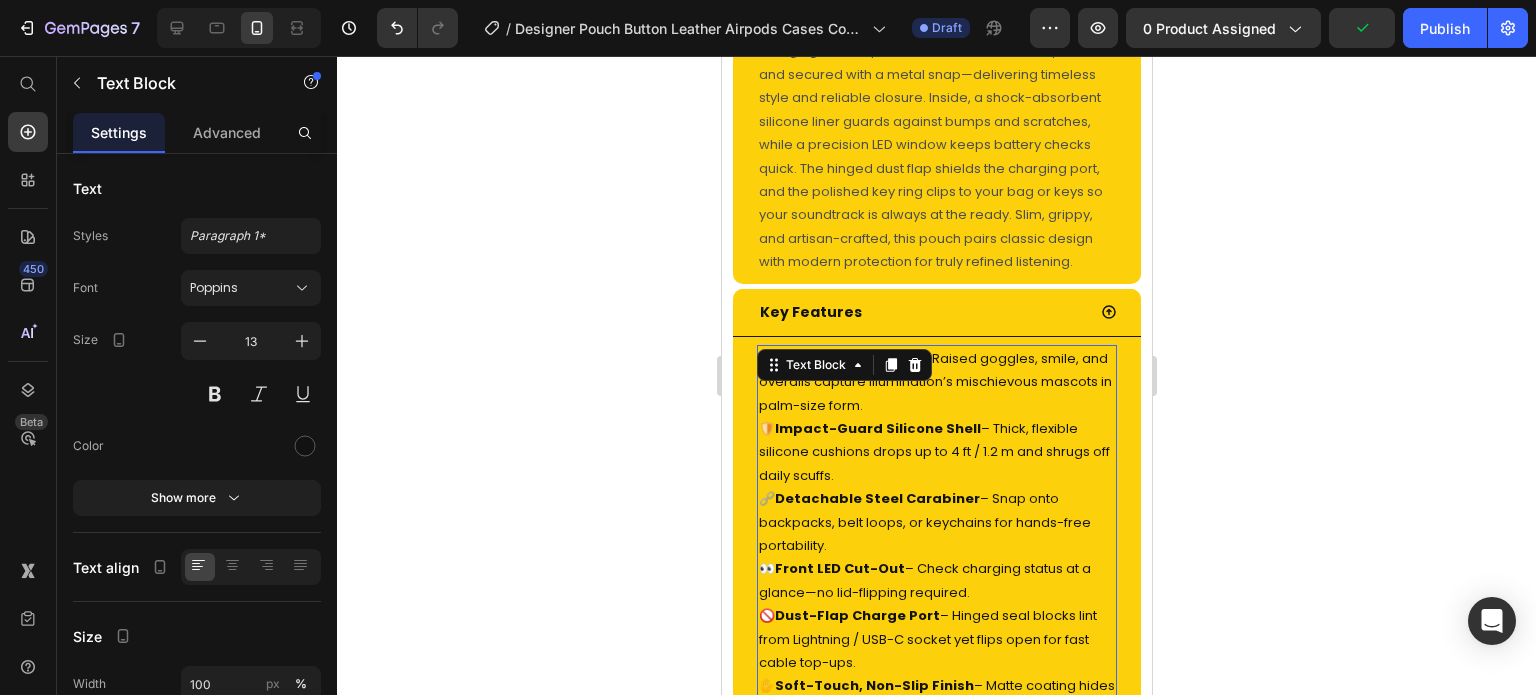 click on "Impact-Guard Silicone Shell" at bounding box center [877, 428] 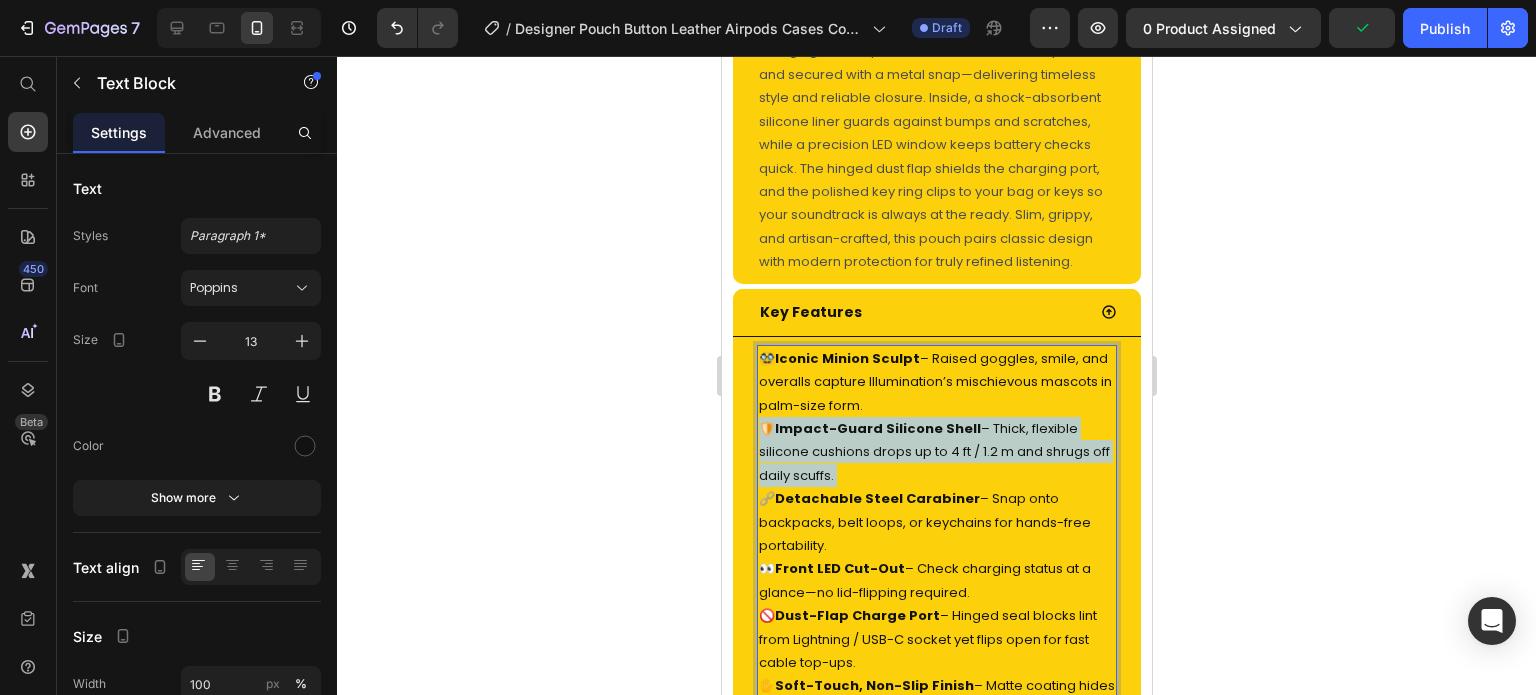 click on "Impact-Guard Silicone Shell" at bounding box center [877, 428] 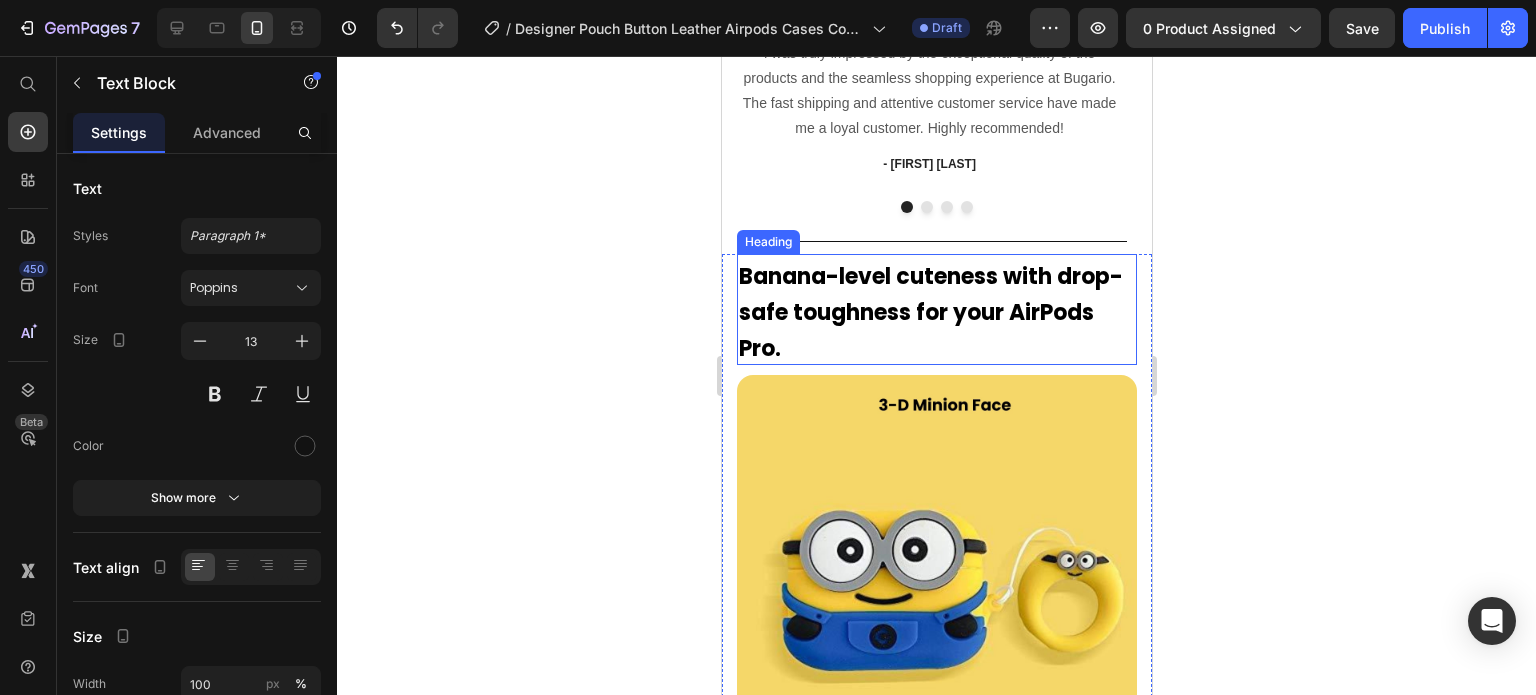 scroll, scrollTop: 2087, scrollLeft: 0, axis: vertical 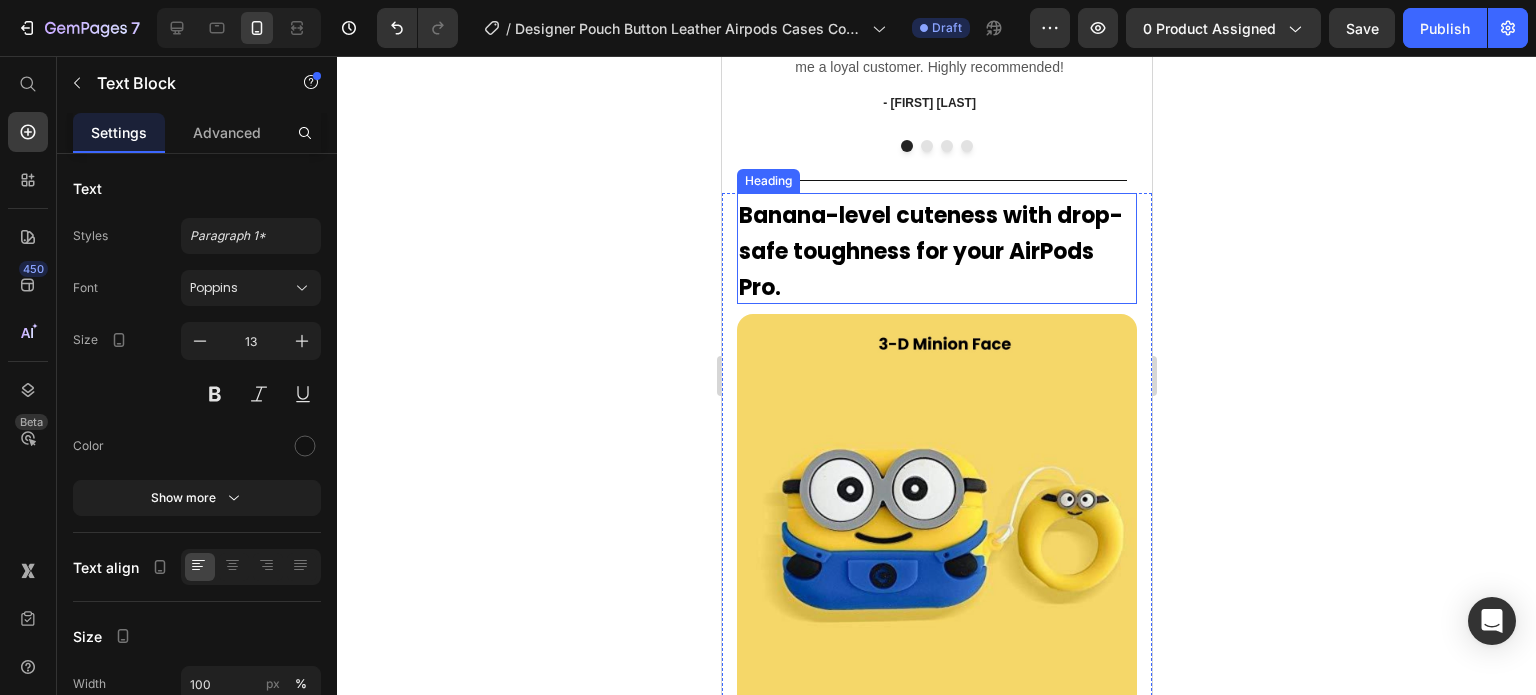 click on "Banana-level cuteness with drop-safe toughness for your AirPods Pro." at bounding box center [930, 251] 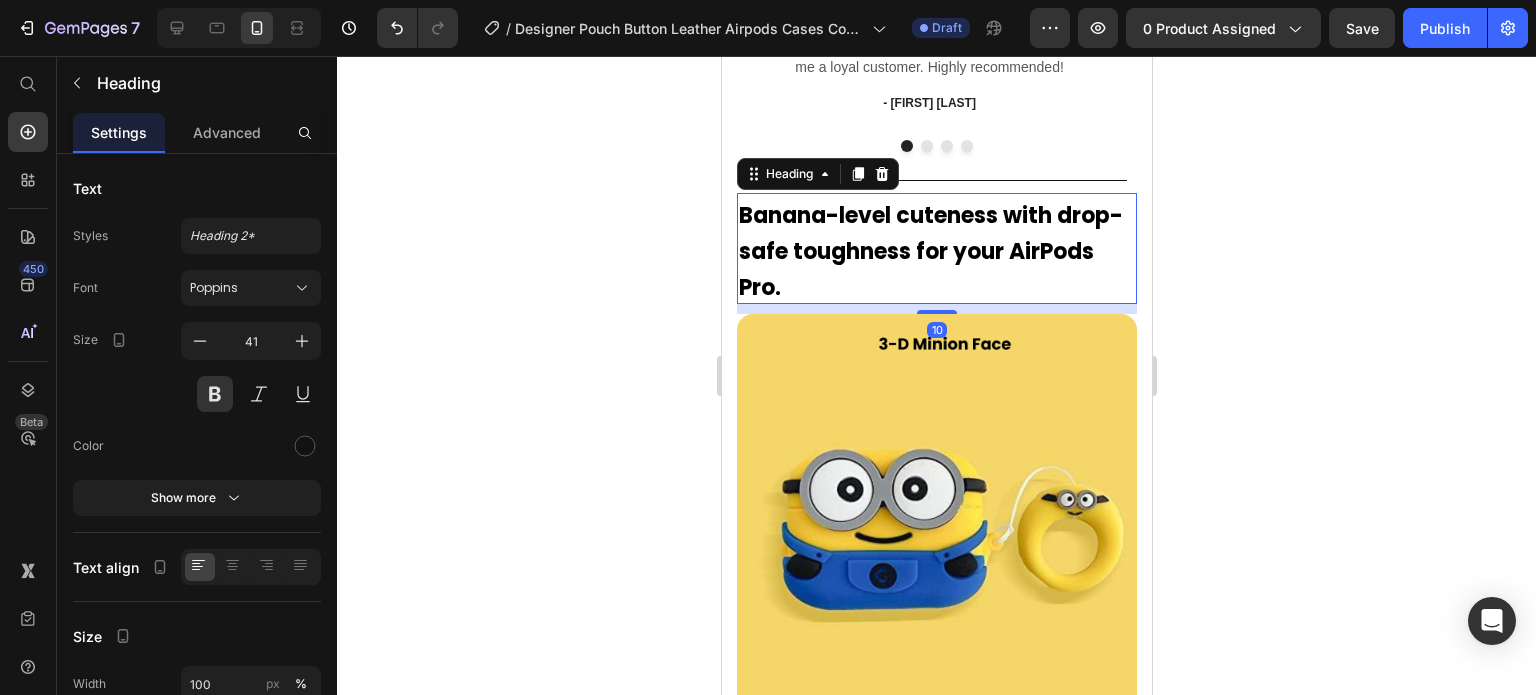 scroll, scrollTop: 0, scrollLeft: 0, axis: both 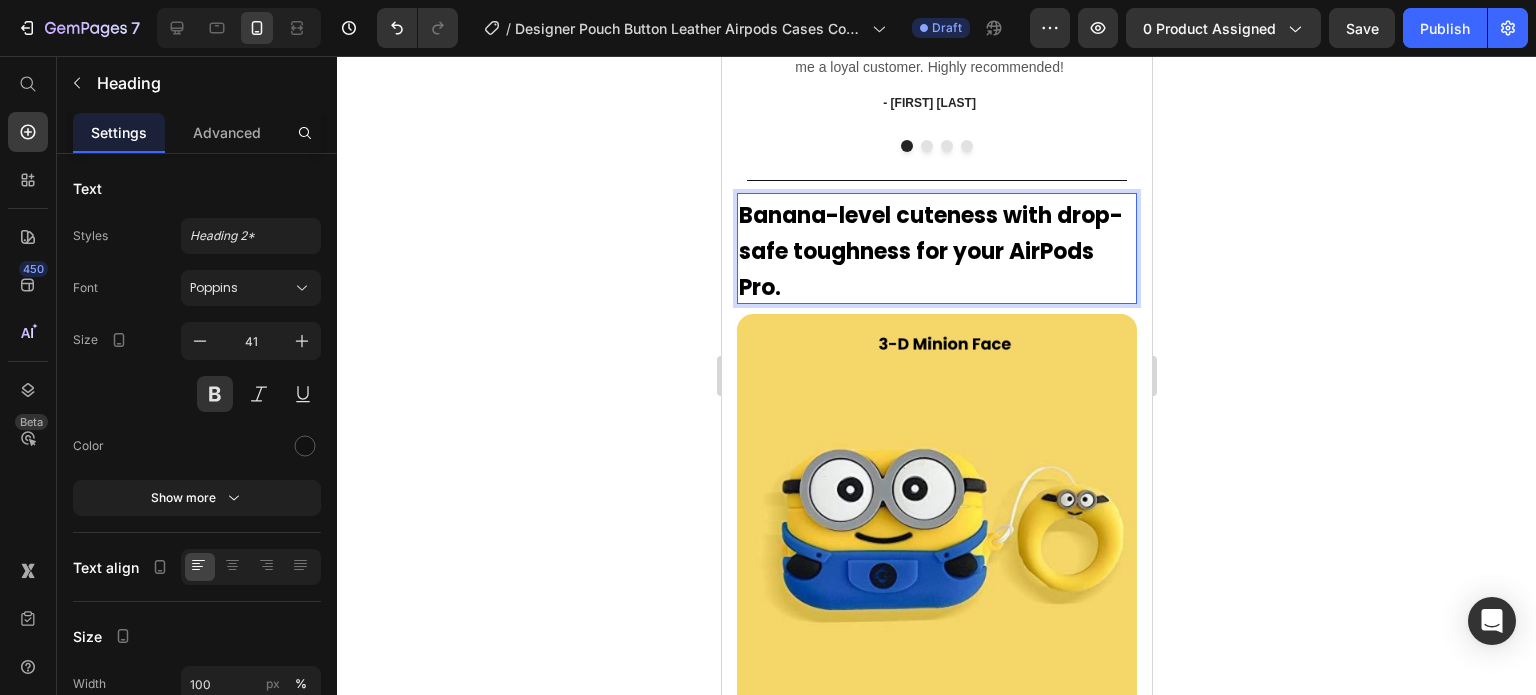 click on "Banana-level cuteness with drop-safe toughness for your AirPods Pro." at bounding box center [930, 251] 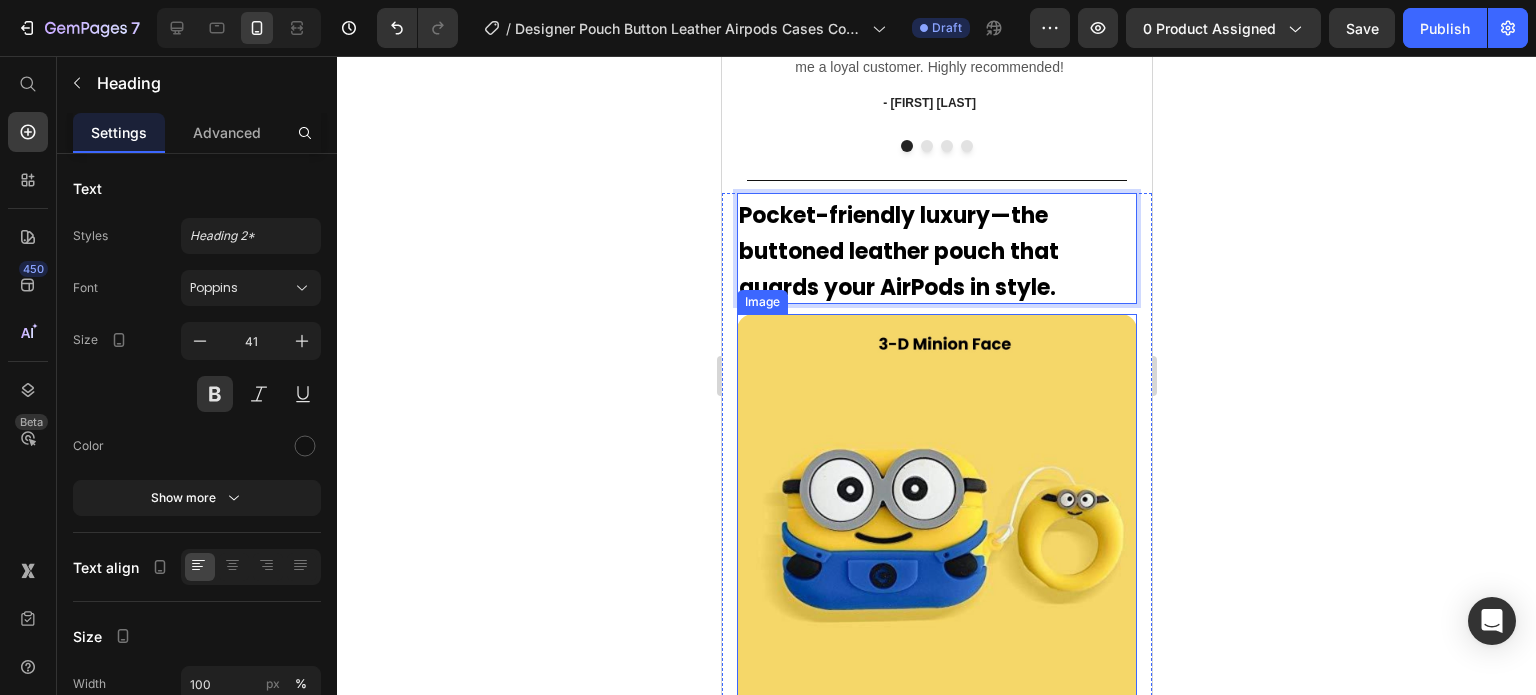 click at bounding box center (936, 514) 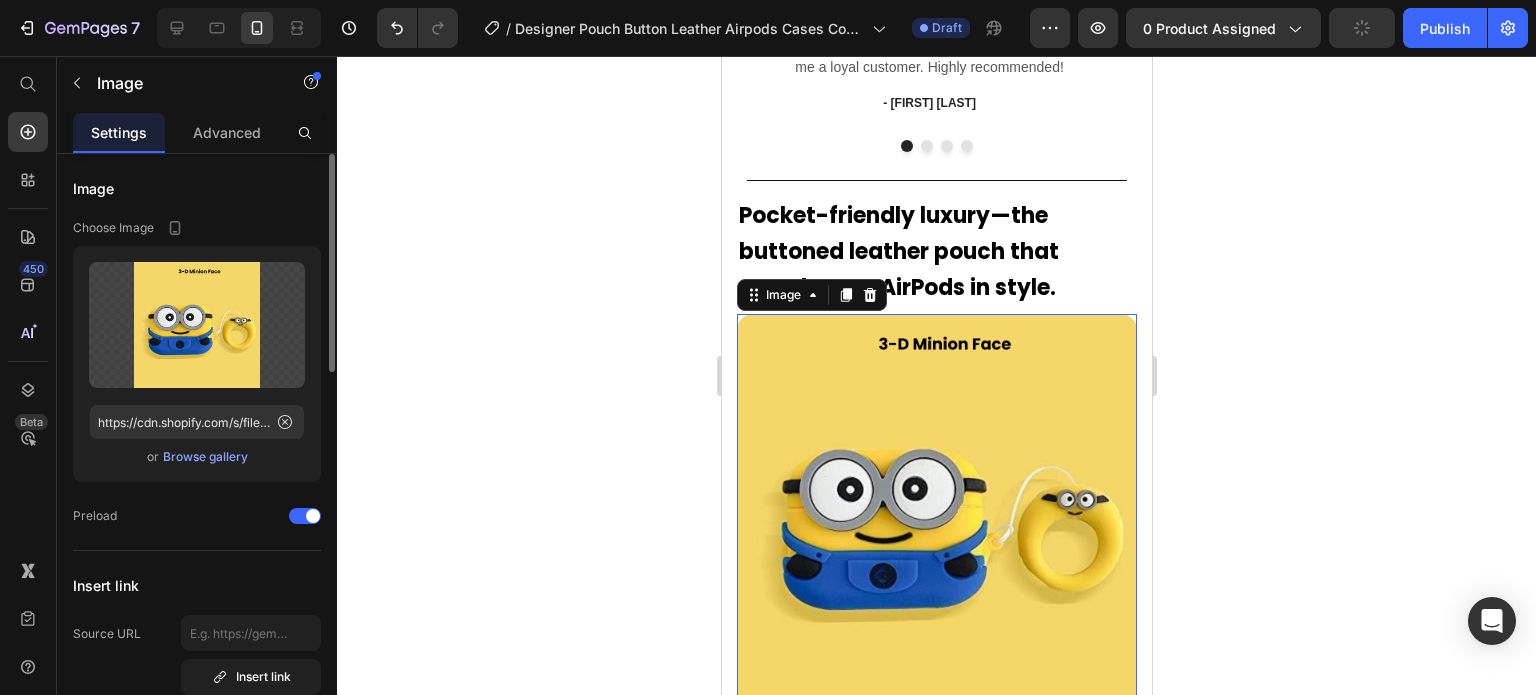 click on "Browse gallery" at bounding box center [205, 457] 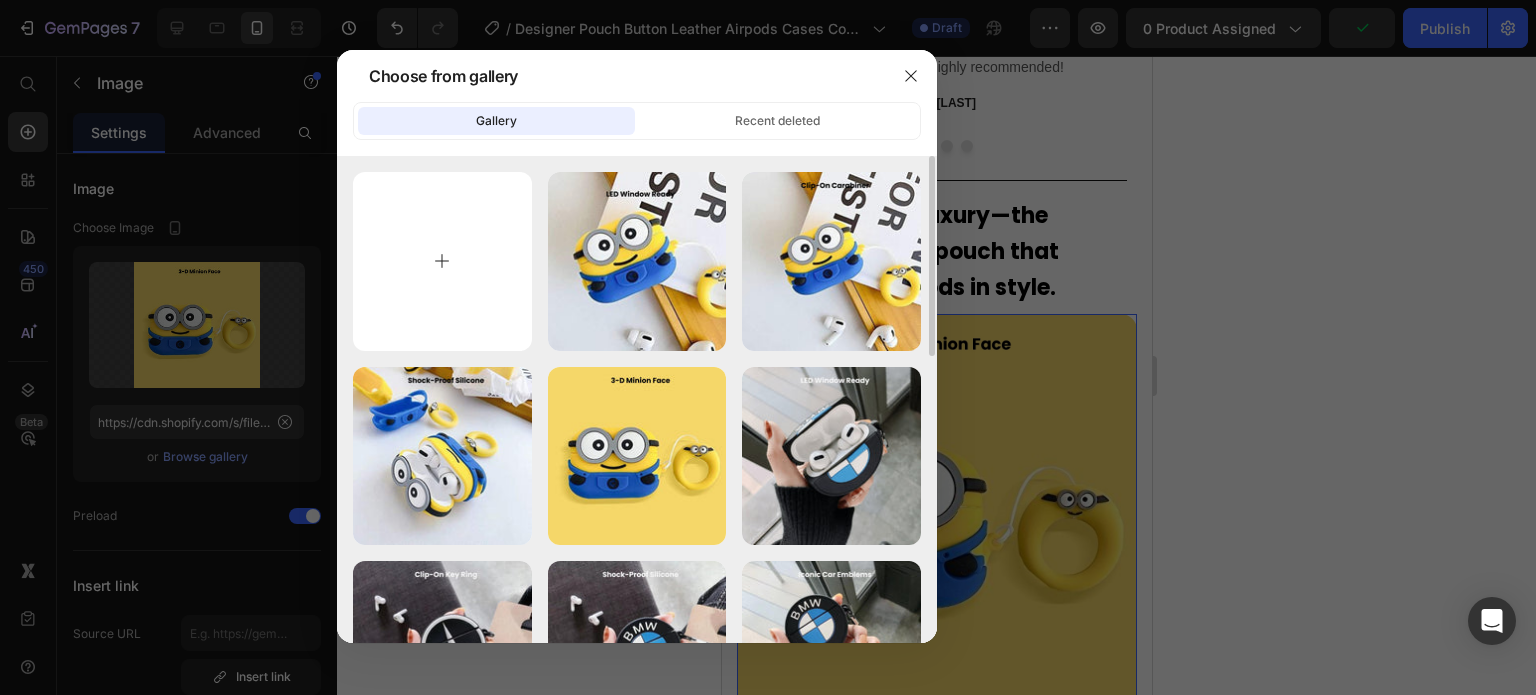 click at bounding box center (442, 261) 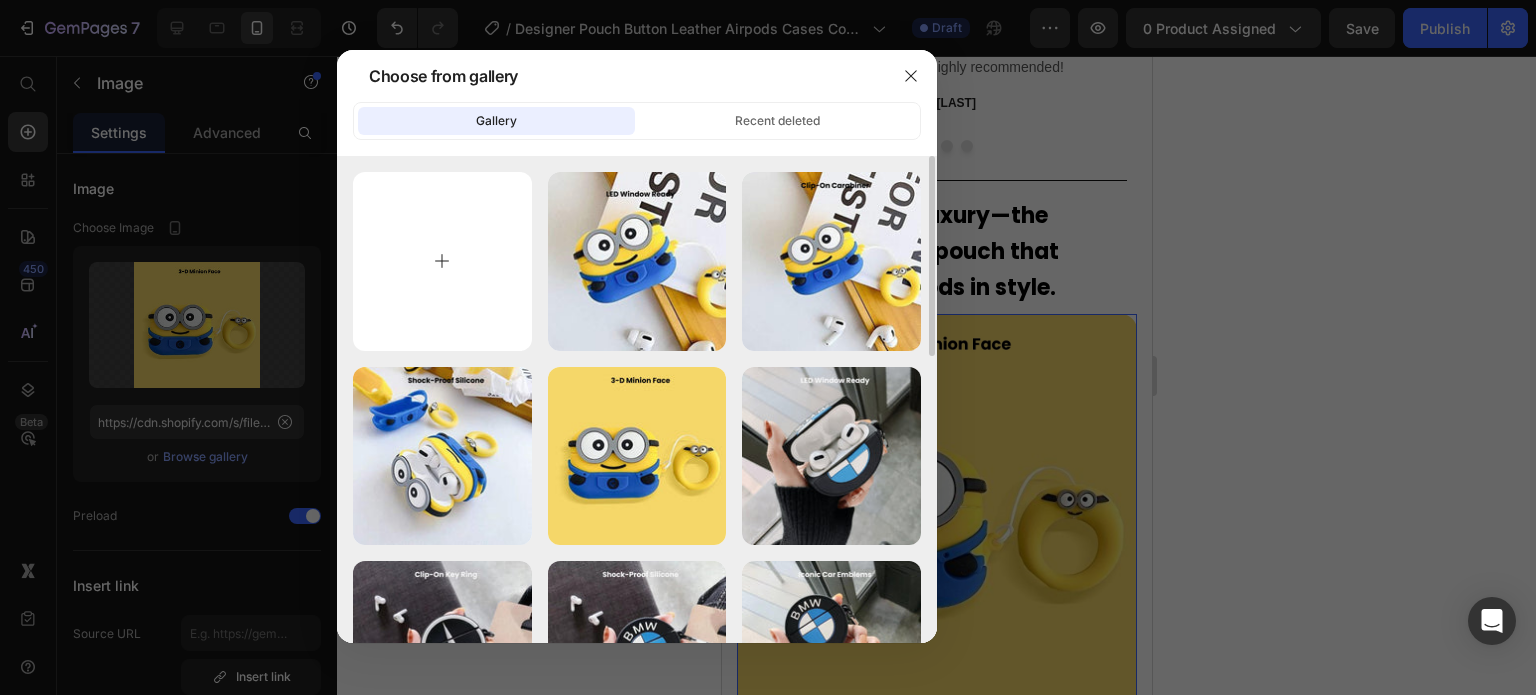 type on "C:\fakepath\Rhinestone Sparkle Frame - 2025-07-14T150134.089.jpg" 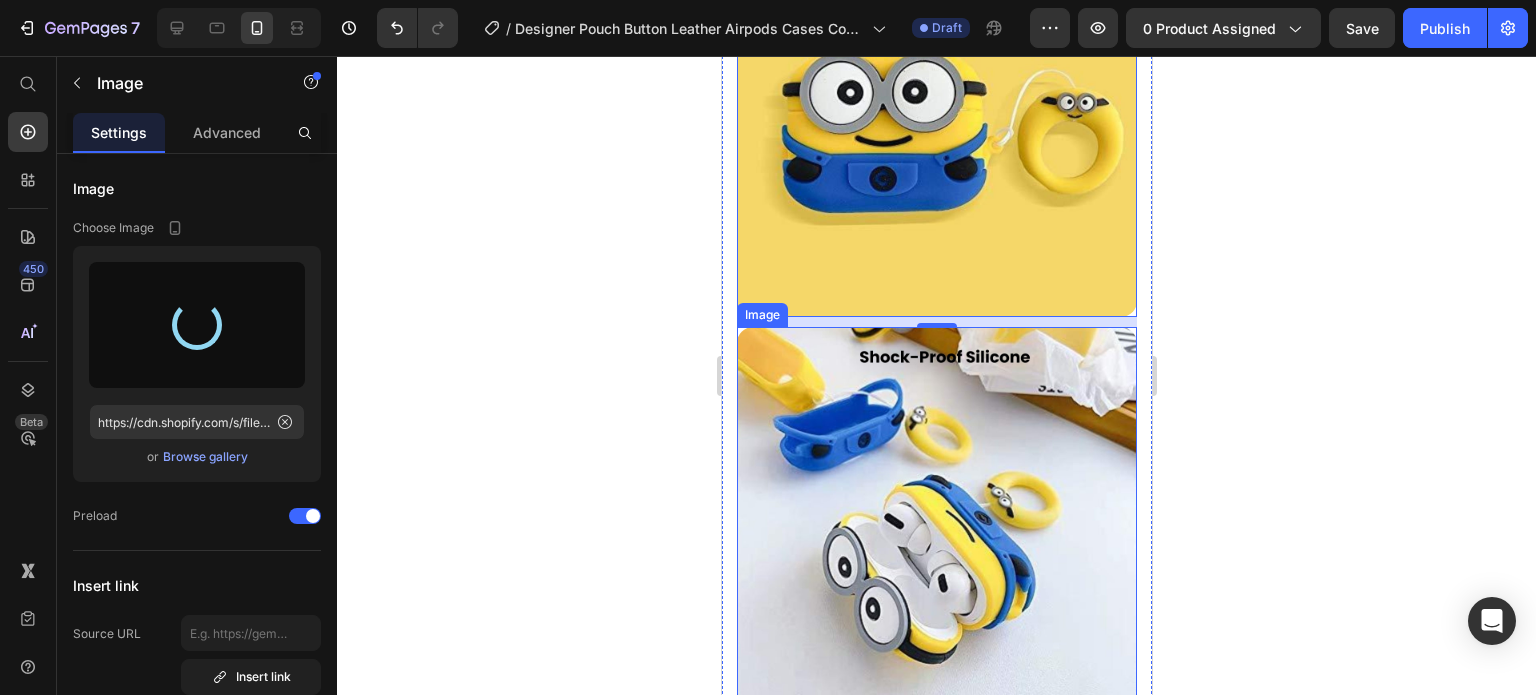scroll, scrollTop: 2487, scrollLeft: 0, axis: vertical 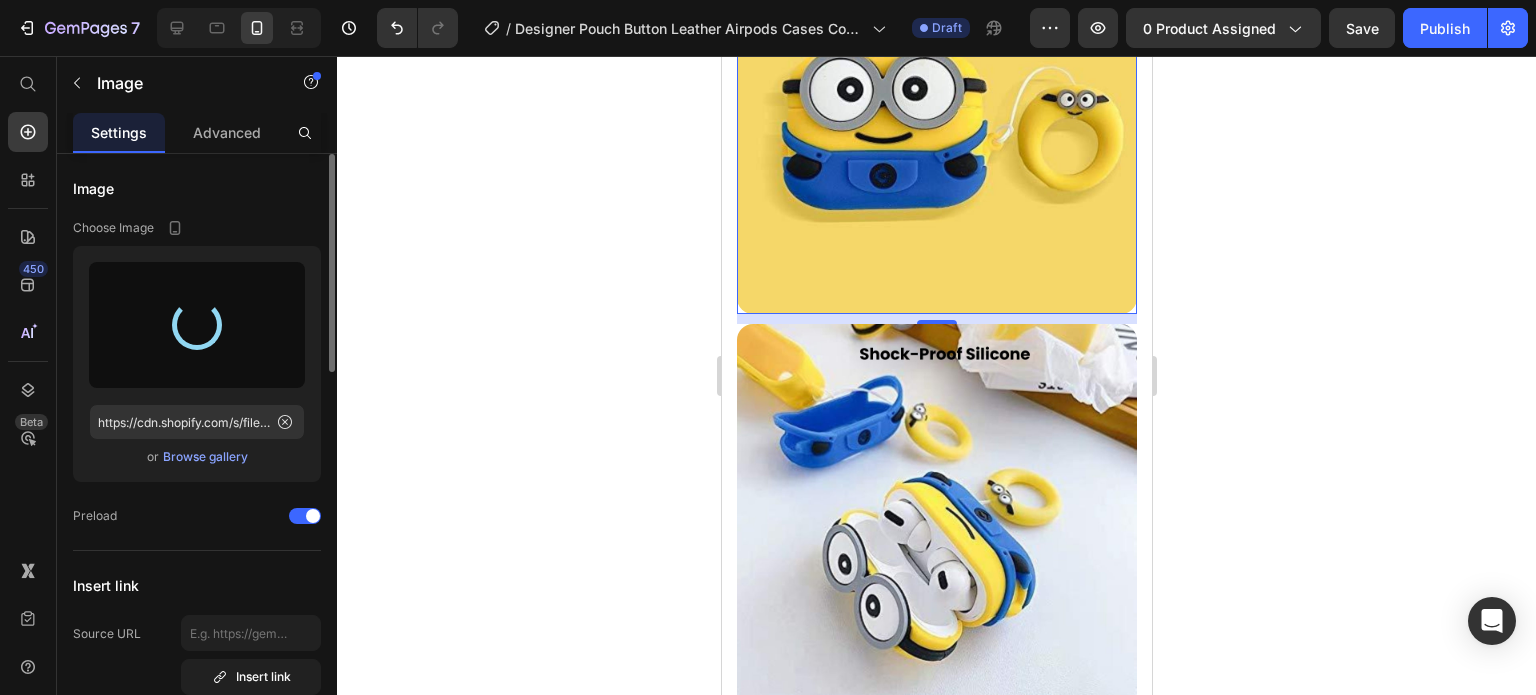 type on "https://cdn.shopify.com/s/files/1/0835/5119/1341/files/gempages_553512382287054019-0cd92841-4e24-4cab-8769-9676c9e86f7e.jpg" 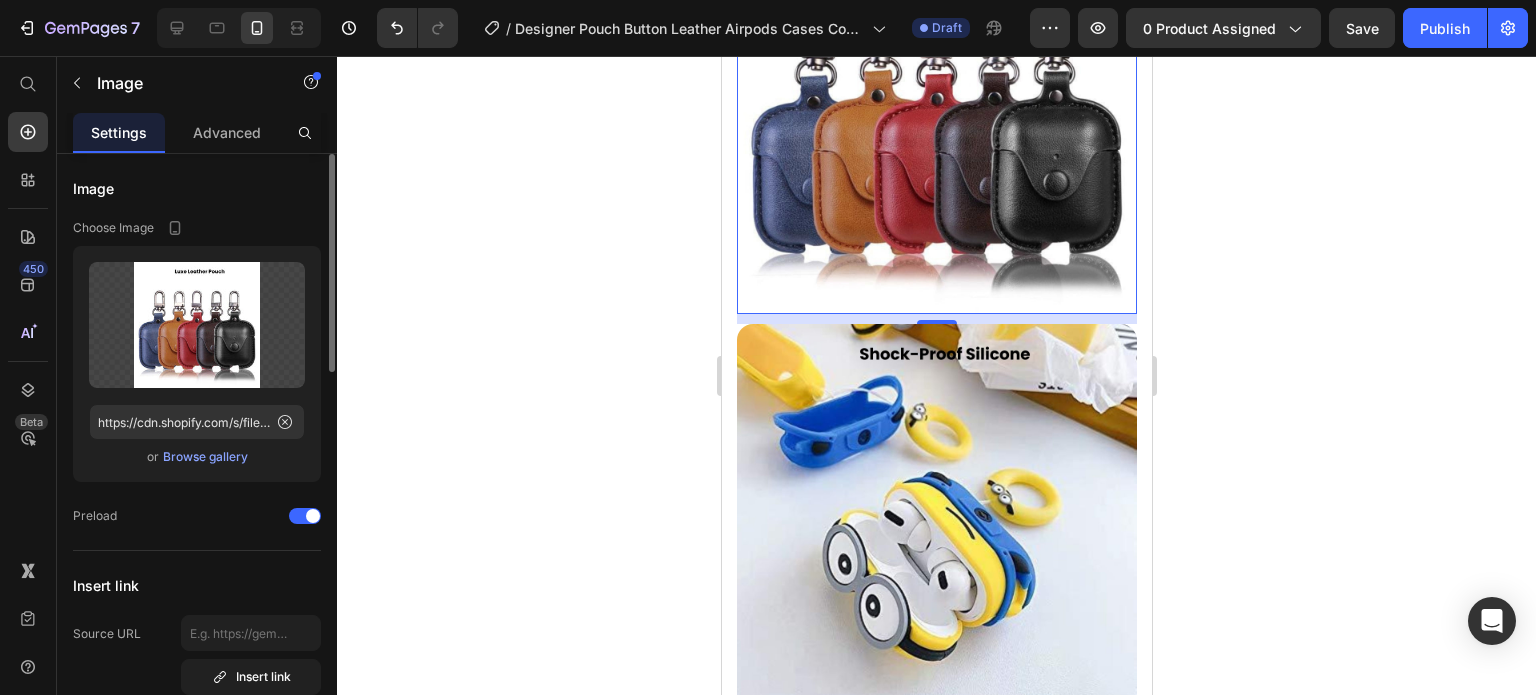 click on "Browse gallery" at bounding box center (205, 457) 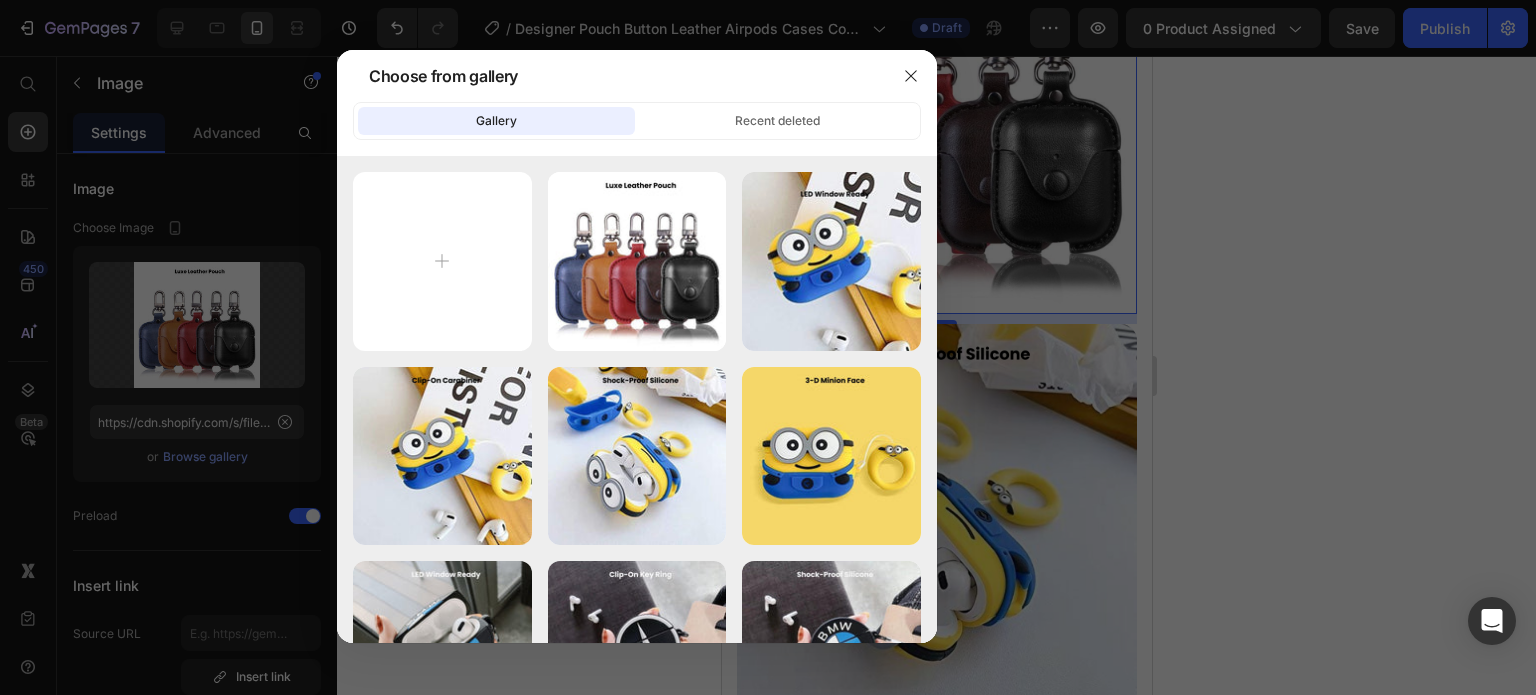 click at bounding box center (768, 347) 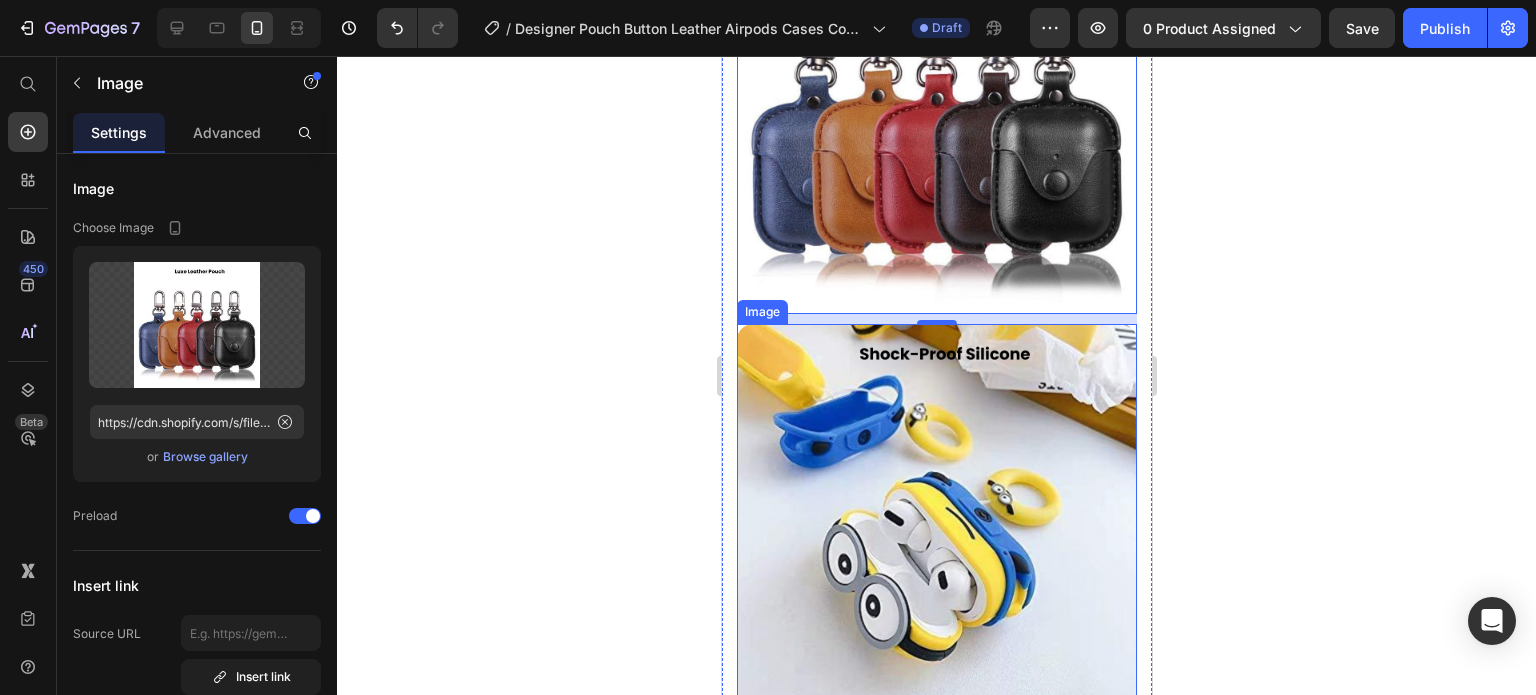 click at bounding box center [936, 524] 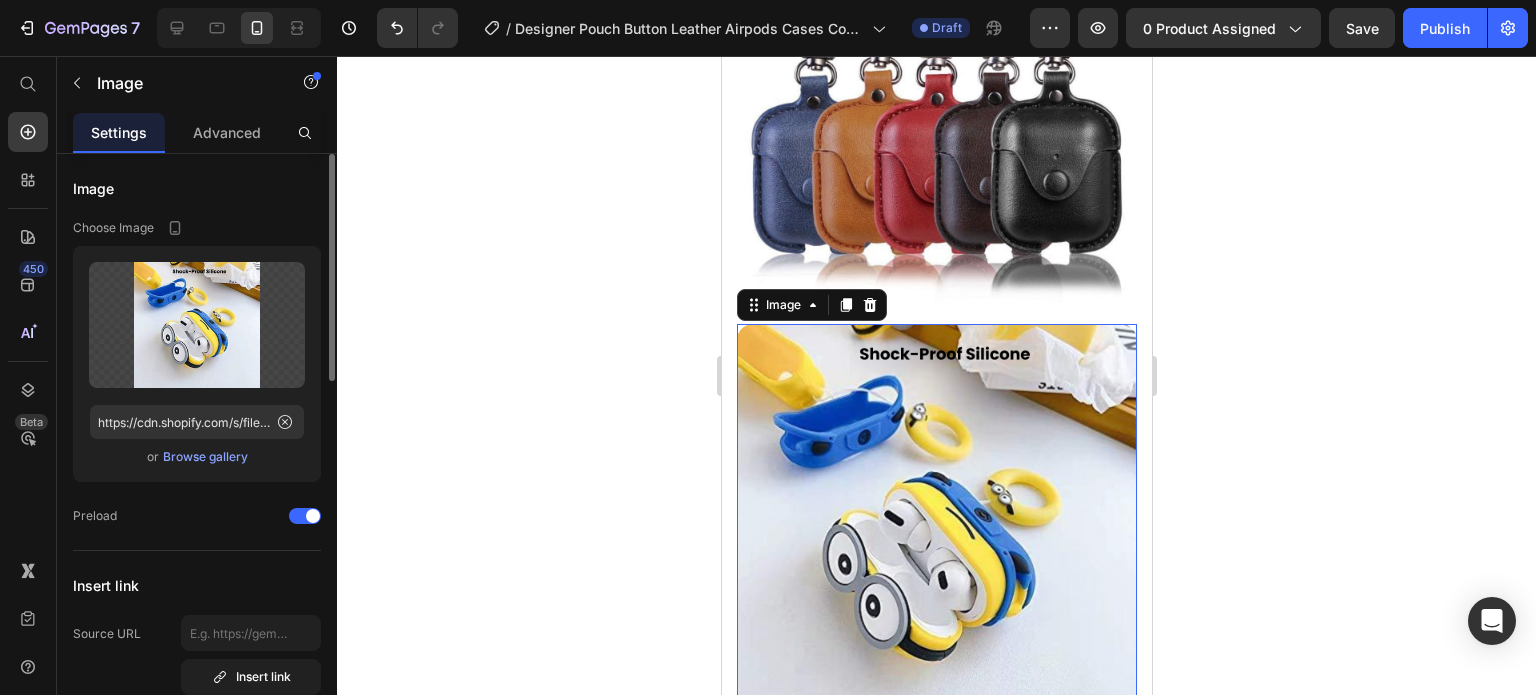 click on "Browse gallery" at bounding box center (205, 457) 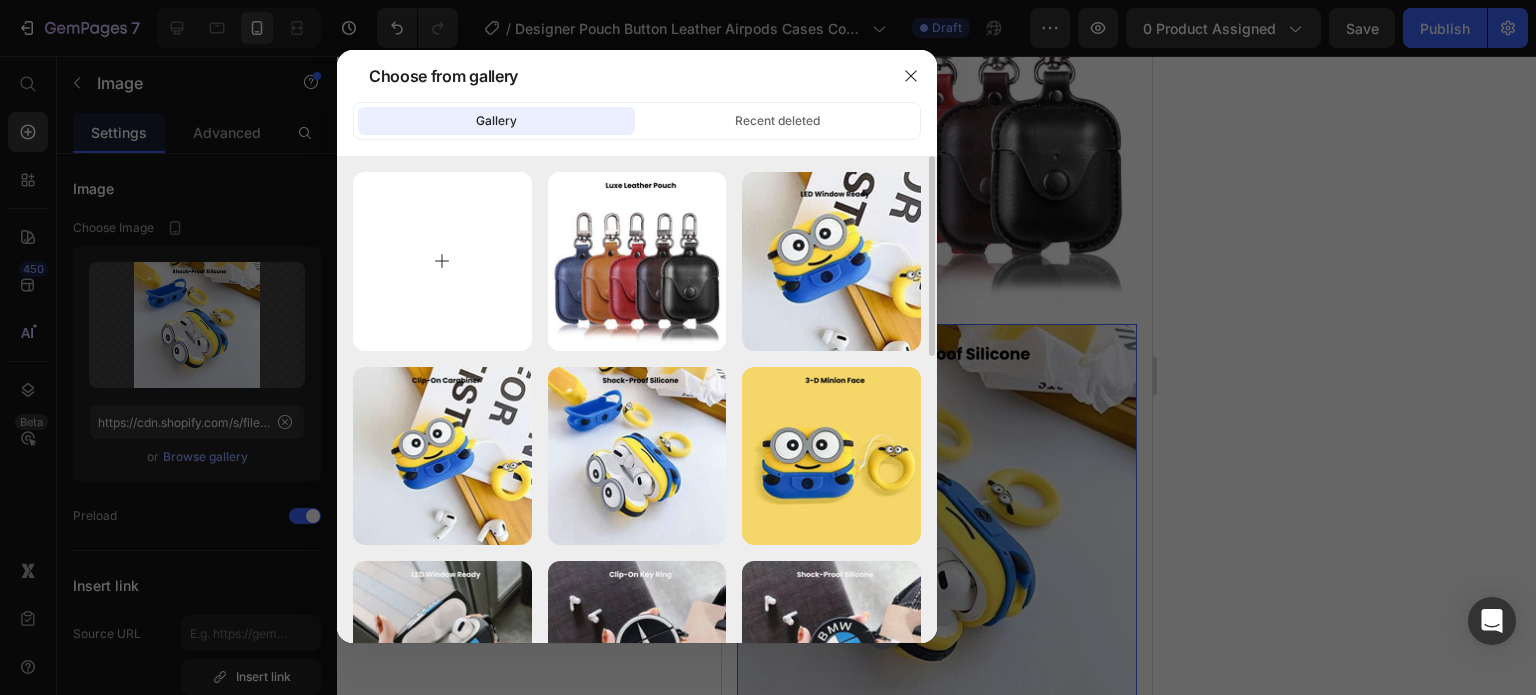 click at bounding box center (442, 261) 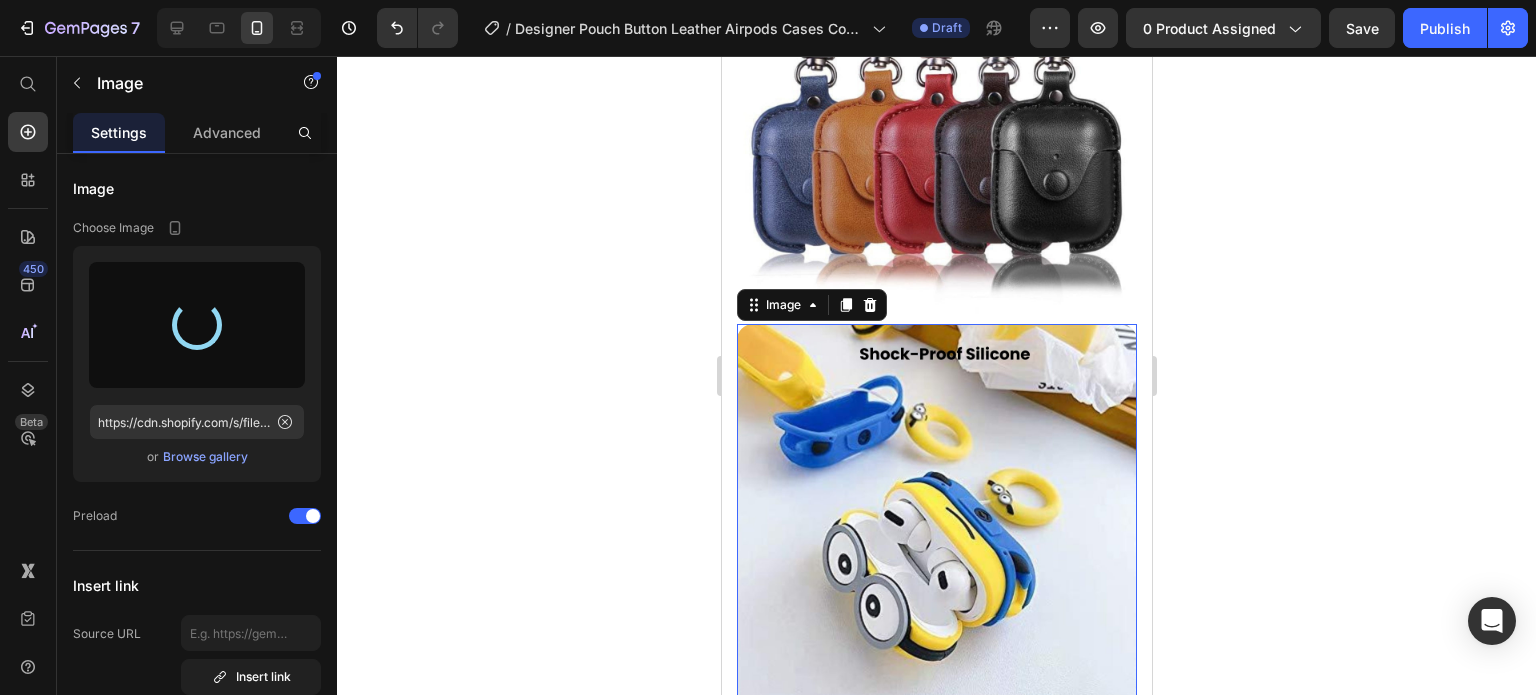 type on "https://cdn.shopify.com/s/files/1/0835/5119/1341/files/gempages_553512382287054019-acebb3fb-faa6-4093-9807-91f0e196c6da.jpg" 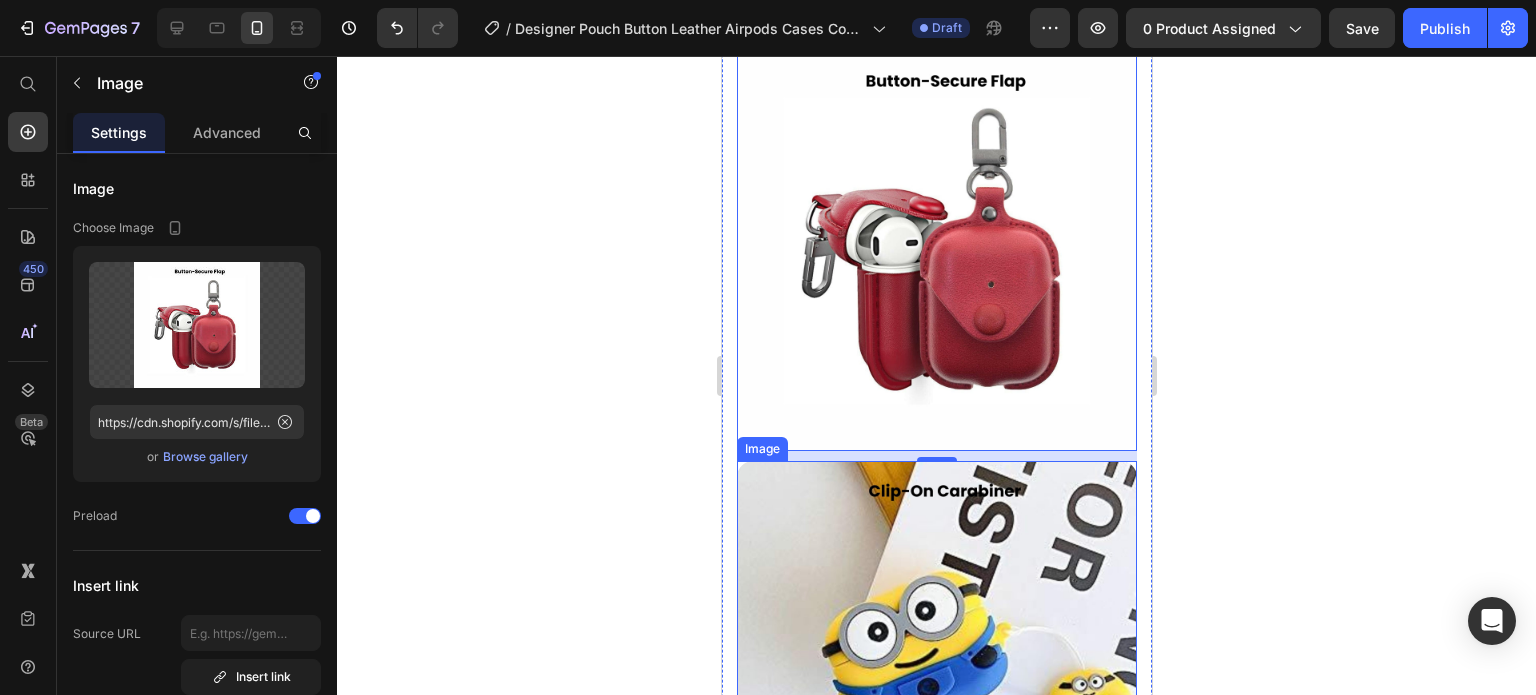 scroll, scrollTop: 2887, scrollLeft: 0, axis: vertical 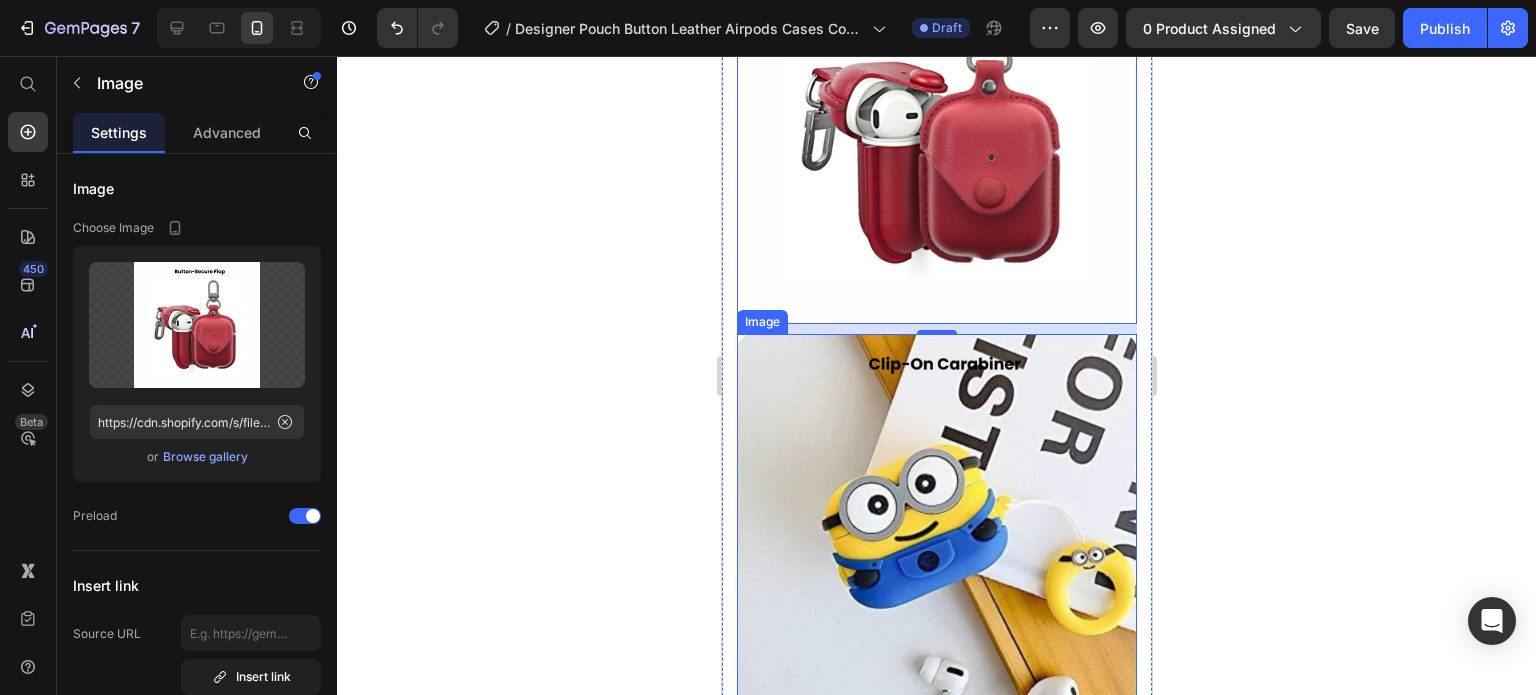 click at bounding box center [936, 534] 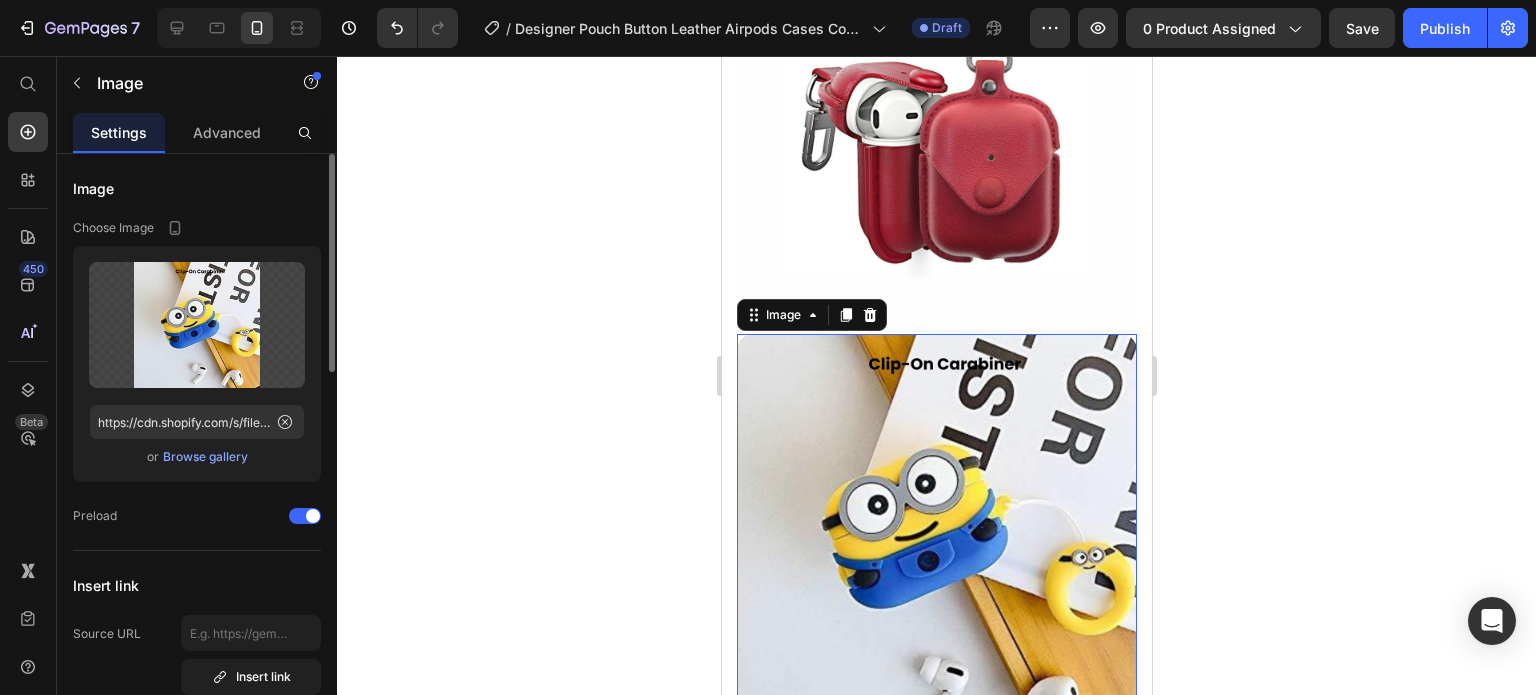 click on "Browse gallery" at bounding box center (205, 457) 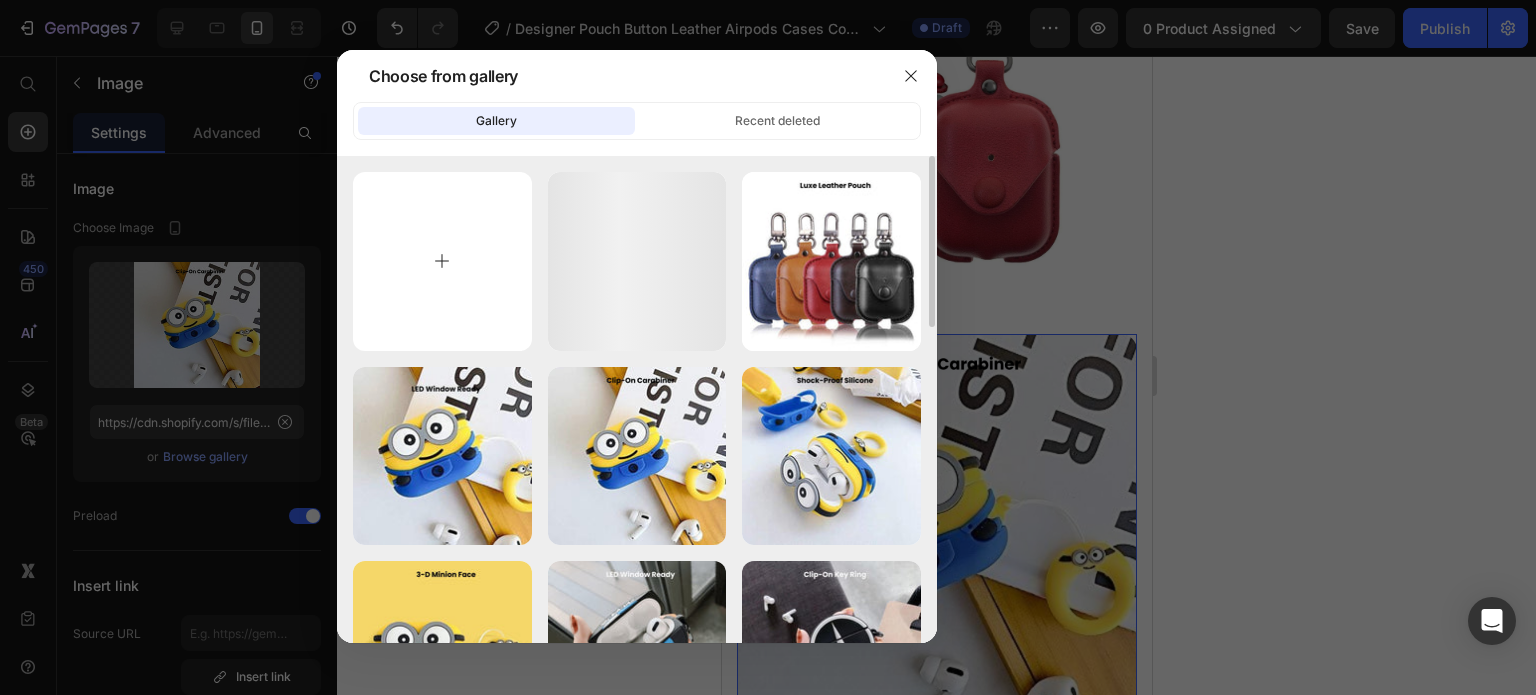click at bounding box center (442, 261) 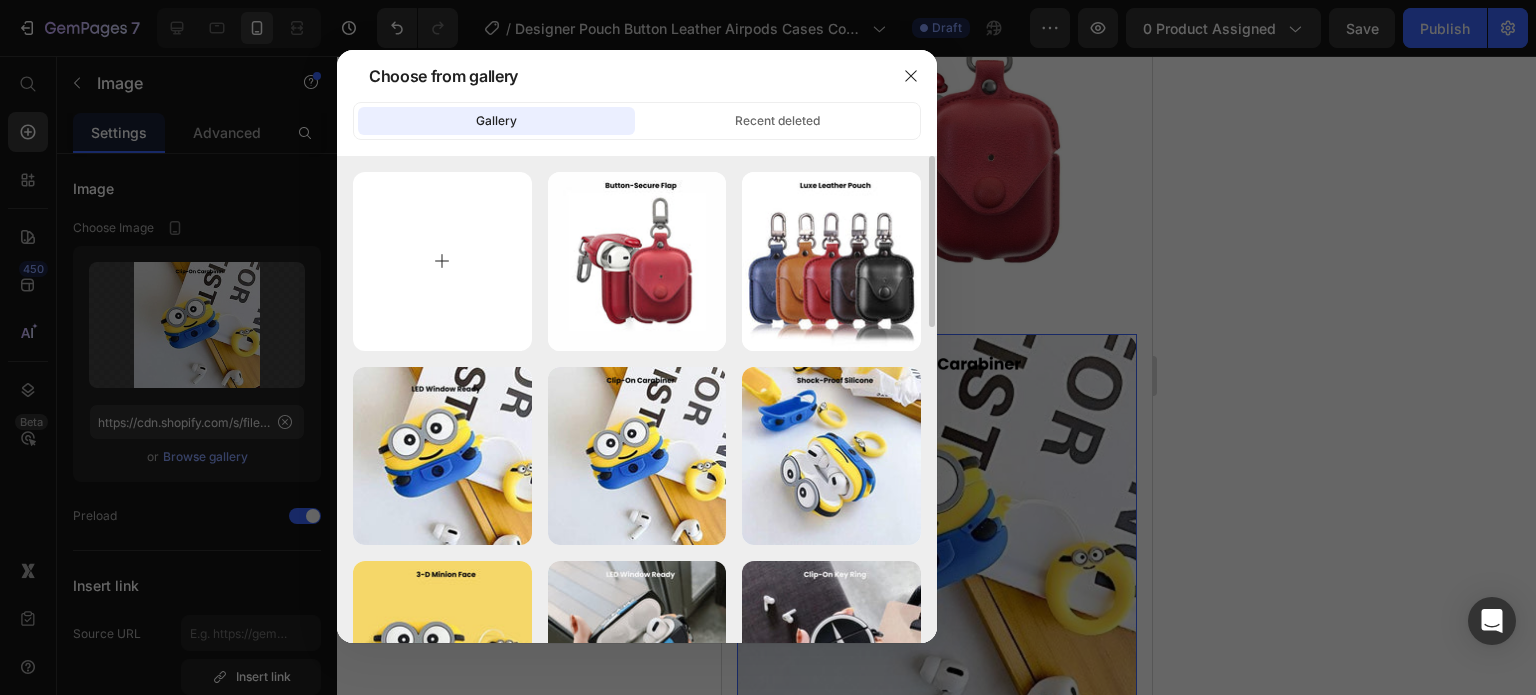 type on "C:\fakepath\Rhinestone Sparkle Frame - 2025-07-14T150316.930.jpg" 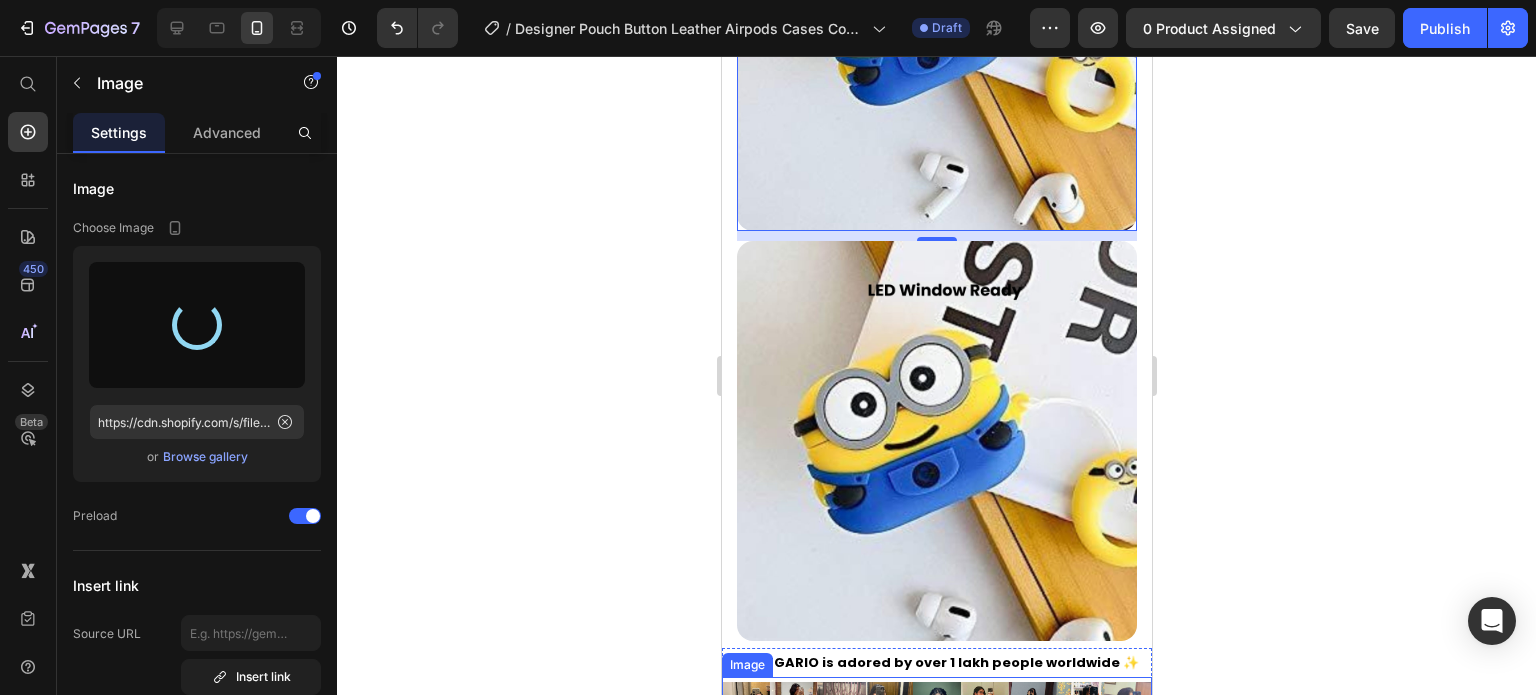 scroll, scrollTop: 3387, scrollLeft: 0, axis: vertical 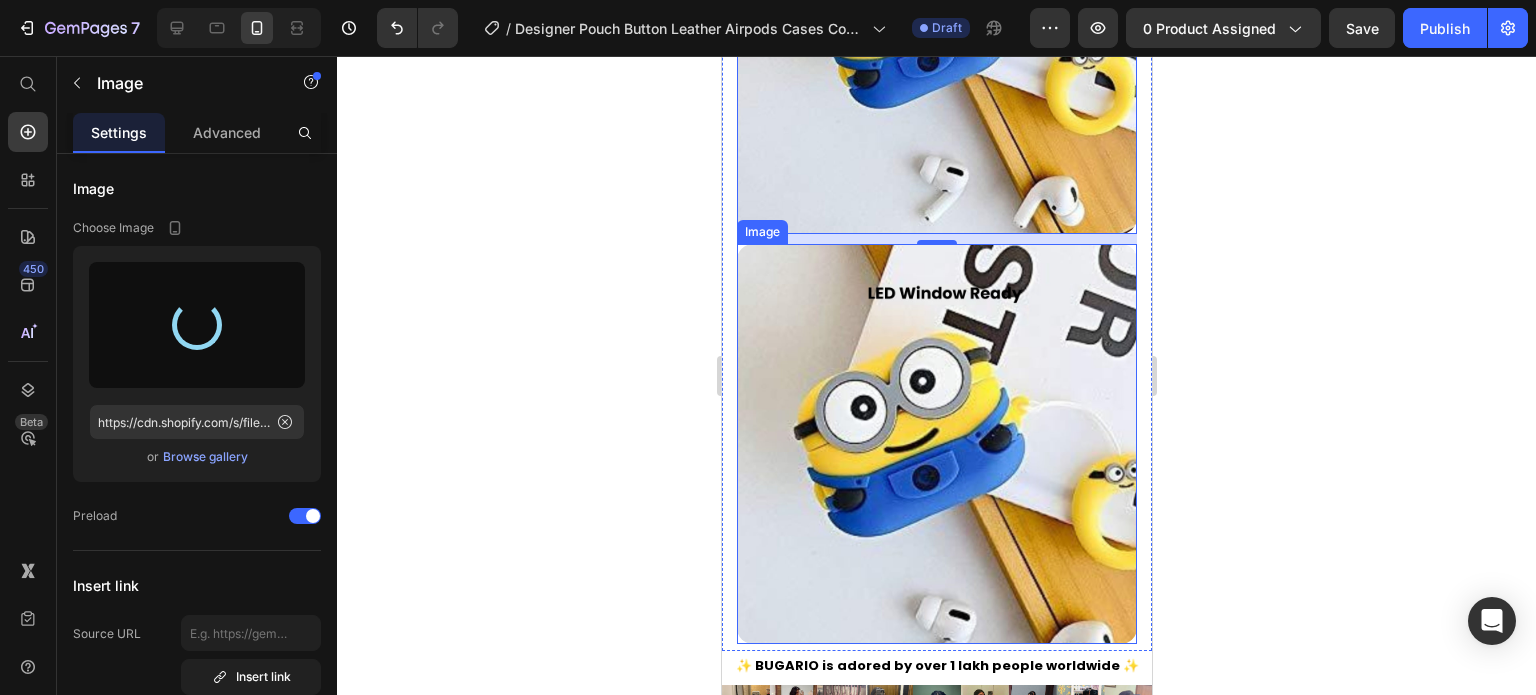 type on "https://cdn.shopify.com/s/files/1/0835/5119/1341/files/gempages_553512382287054019-70c97519-1811-4c4d-bcf0-409ea740f128.jpg" 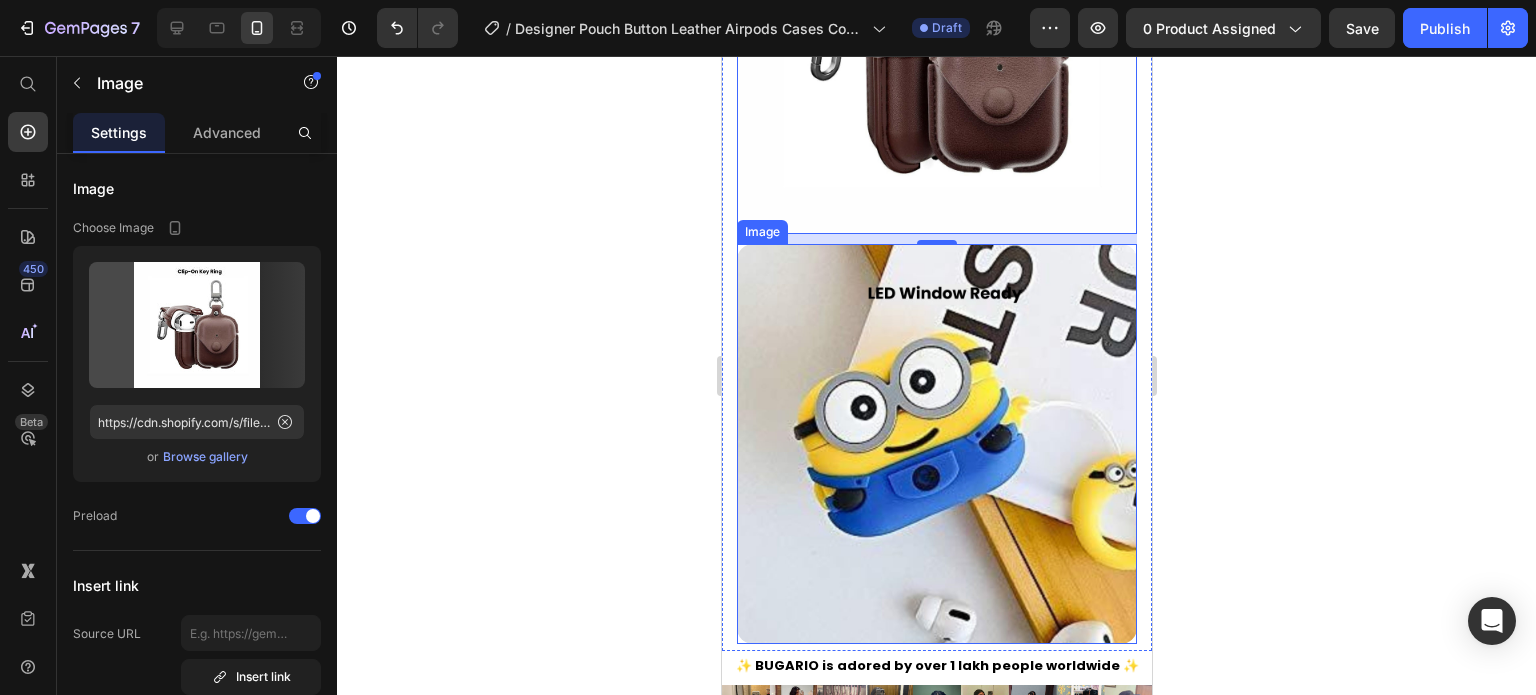 click at bounding box center (936, 444) 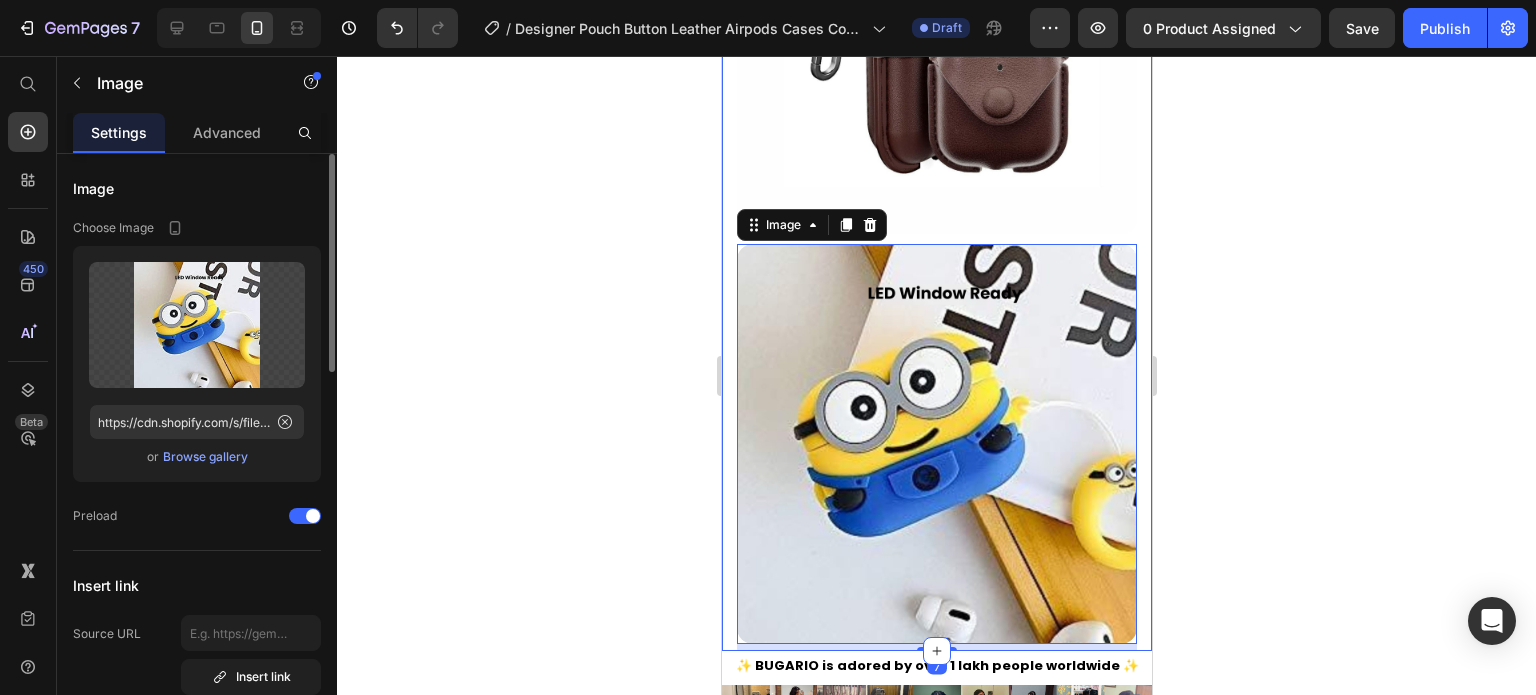 click on "or   Browse gallery" at bounding box center [197, 457] 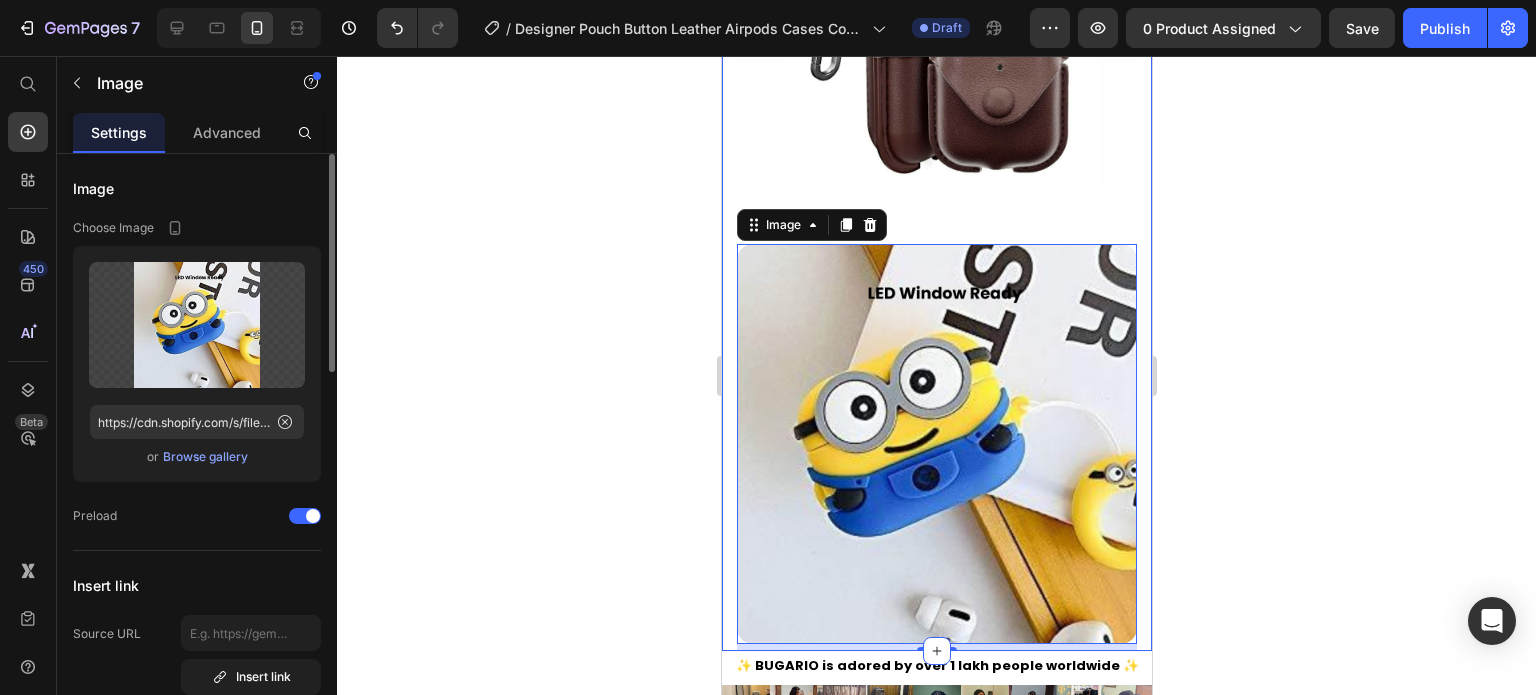 click on "Browse gallery" at bounding box center [205, 457] 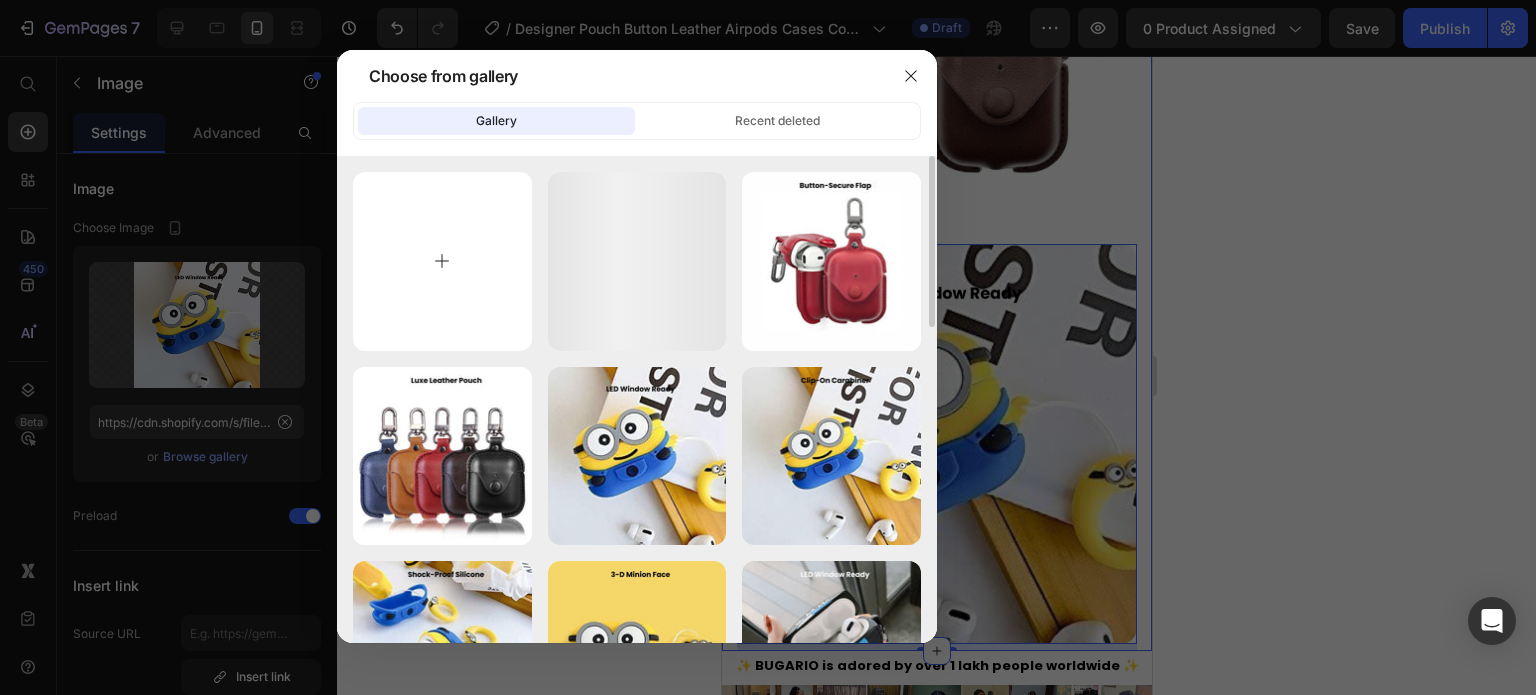 click at bounding box center [442, 261] 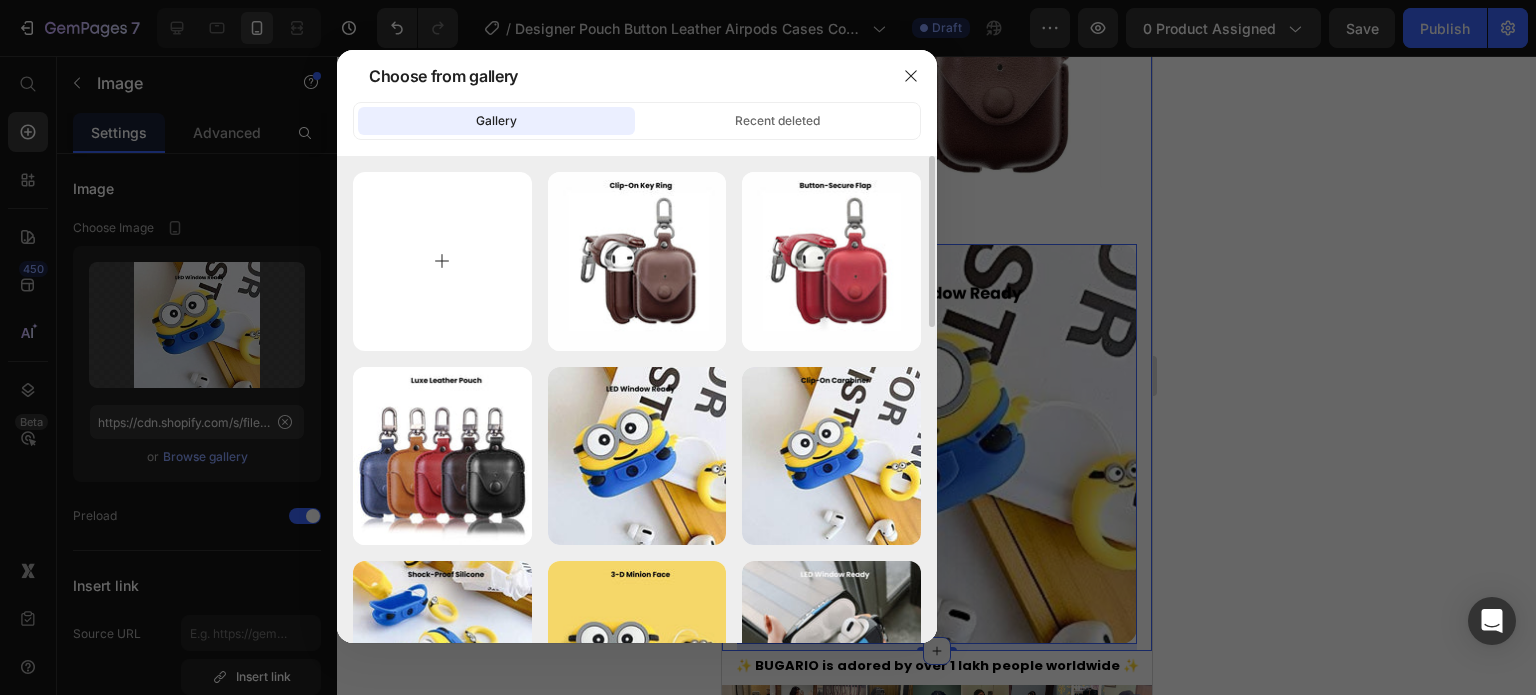 type on "C:\fakepath\Rhinestone Sparkle Frame - 2025-07-14T150331.652.jpg" 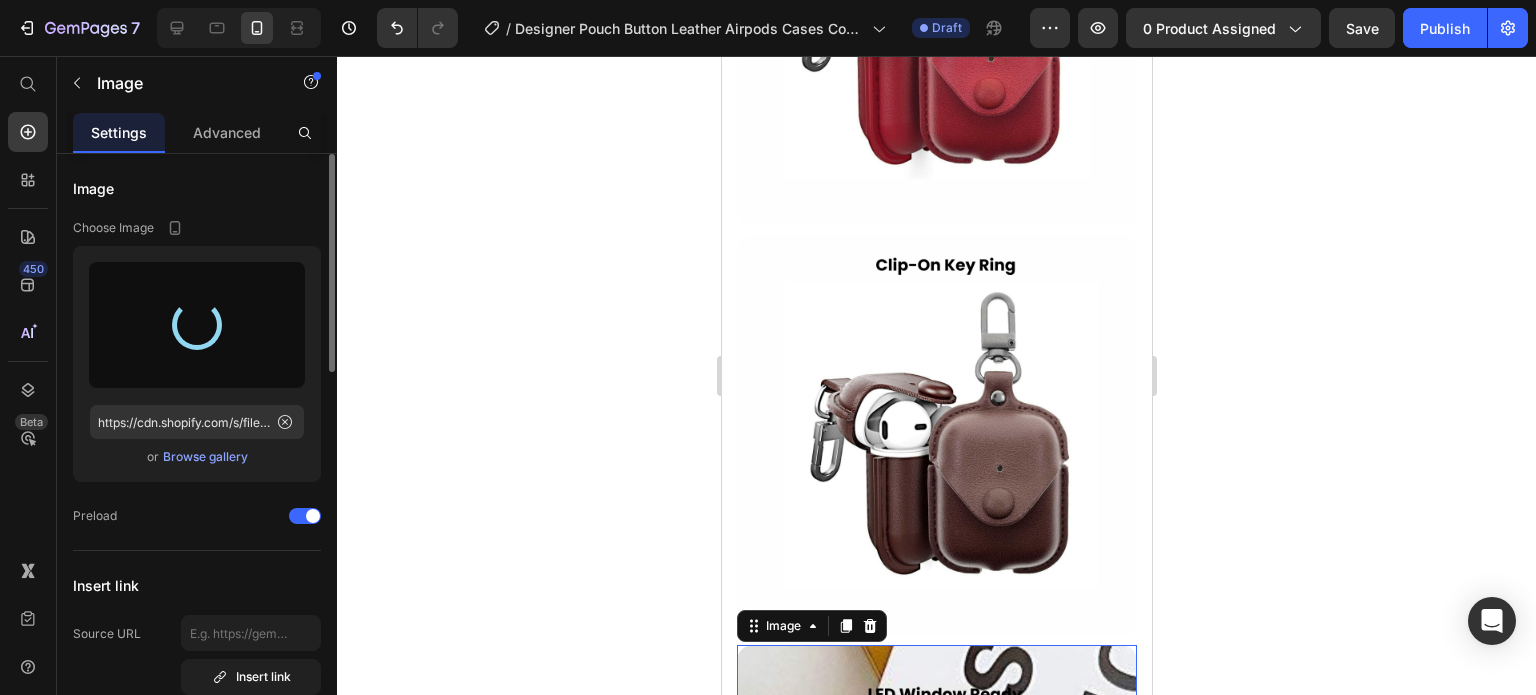 scroll, scrollTop: 2487, scrollLeft: 0, axis: vertical 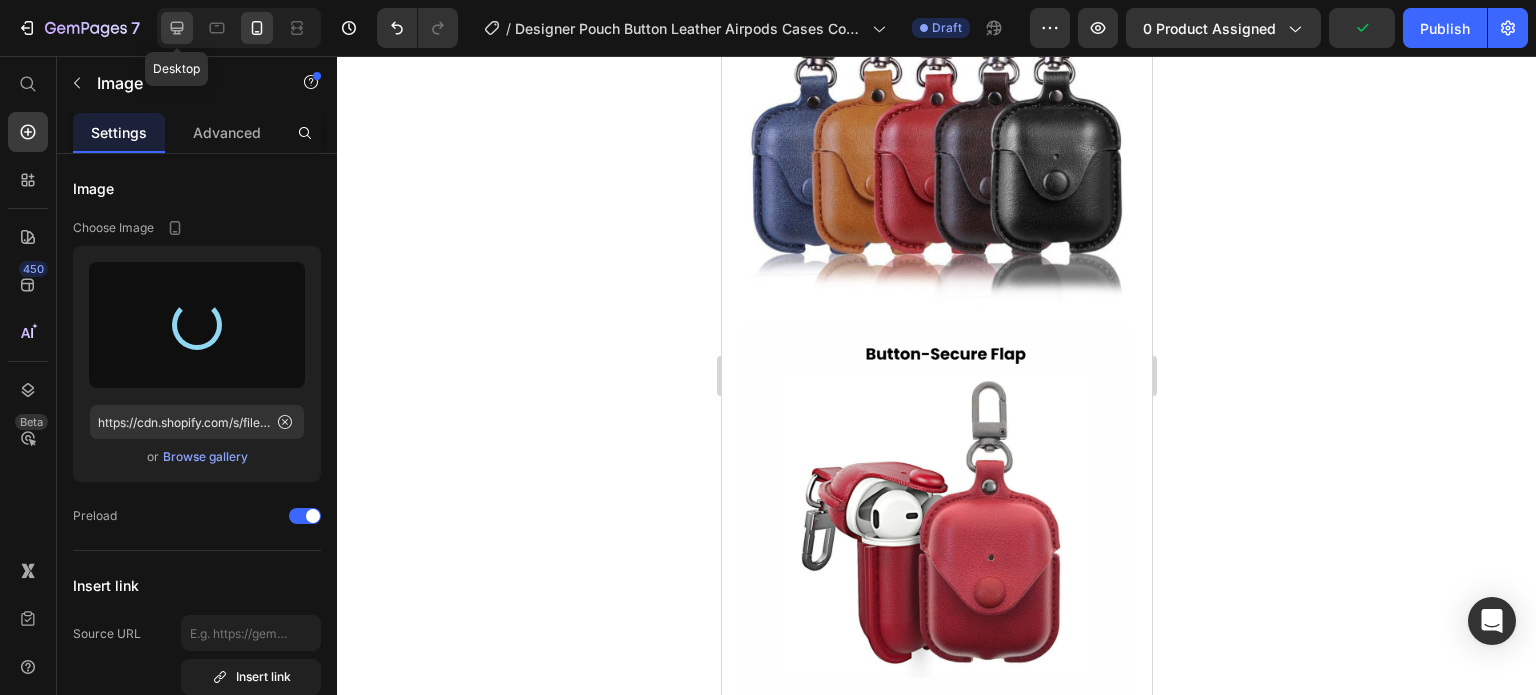 click 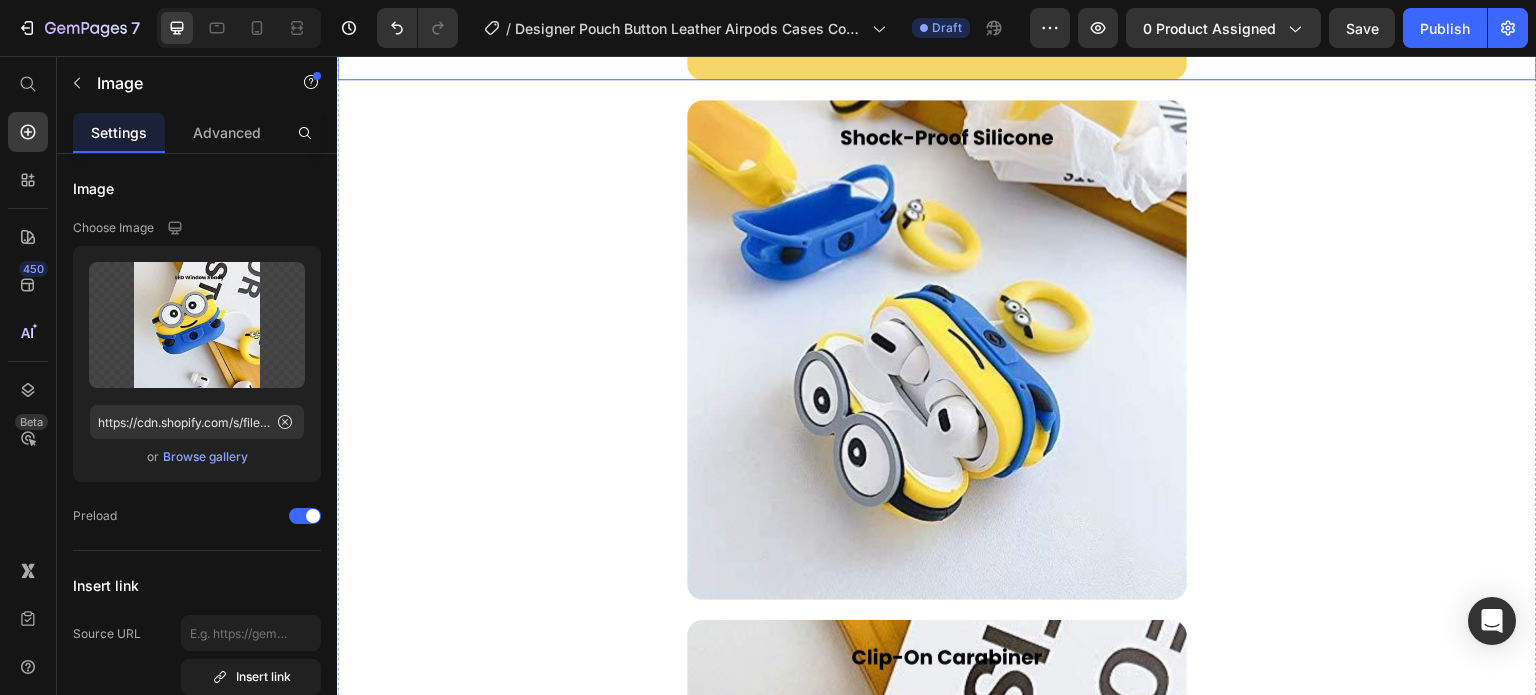 scroll, scrollTop: 1183, scrollLeft: 0, axis: vertical 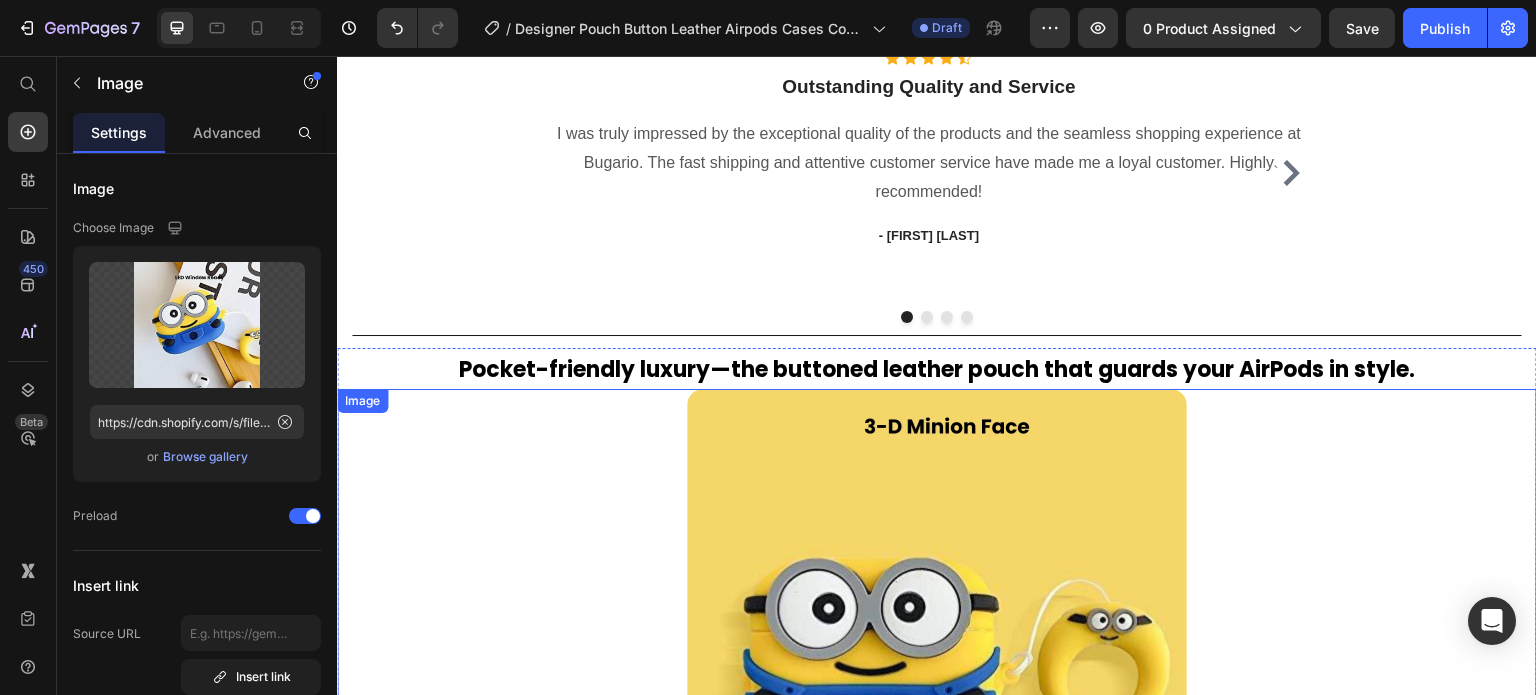 click at bounding box center [937, 639] 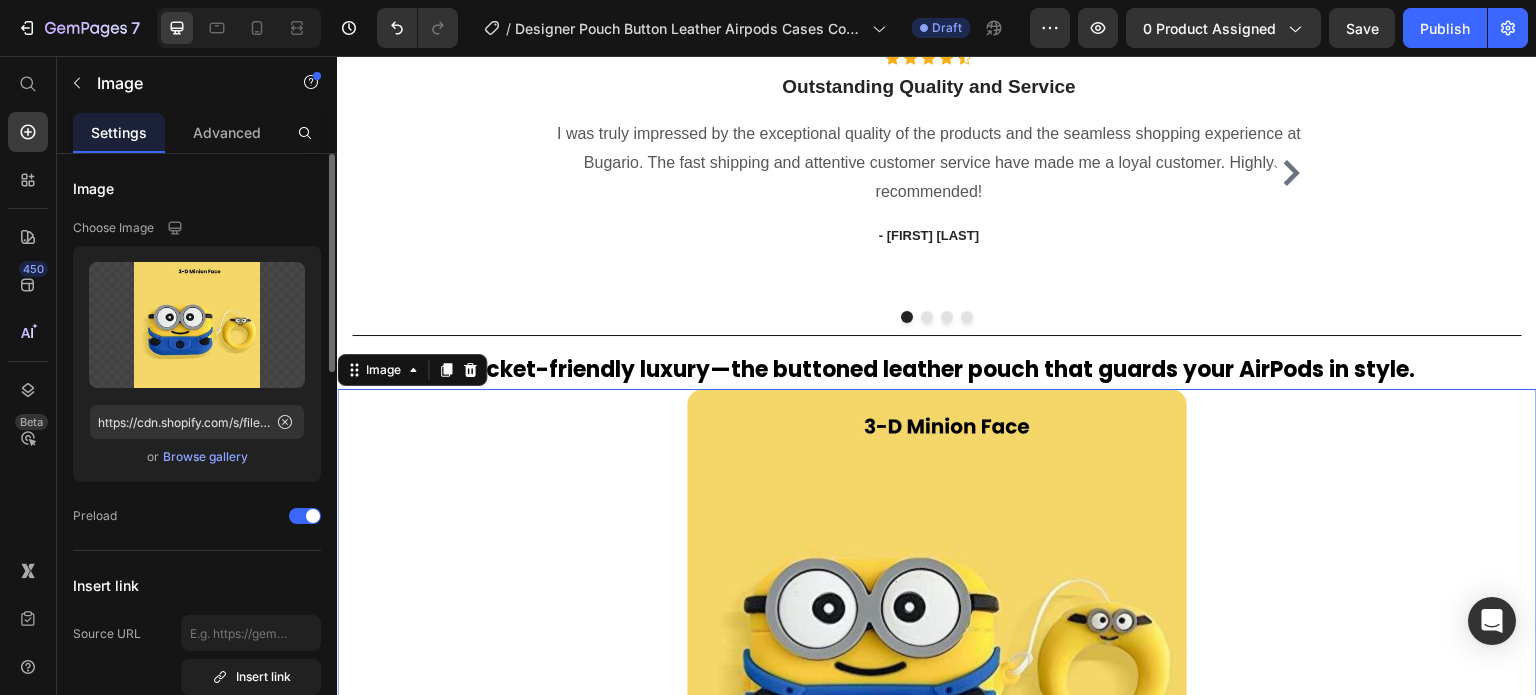 click on "Browse gallery" at bounding box center [205, 457] 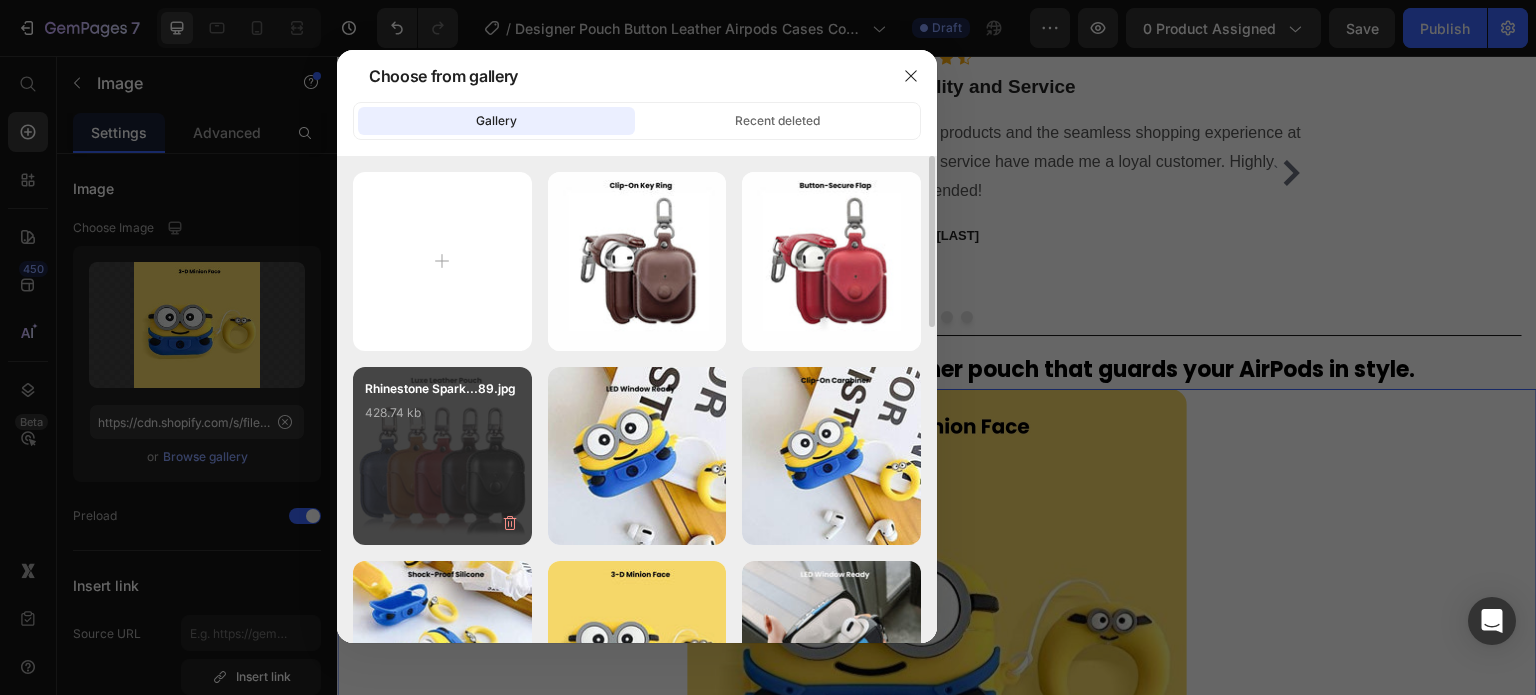 click on "Rhinestone Spark...89.jpg 428.74 kb" at bounding box center [442, 456] 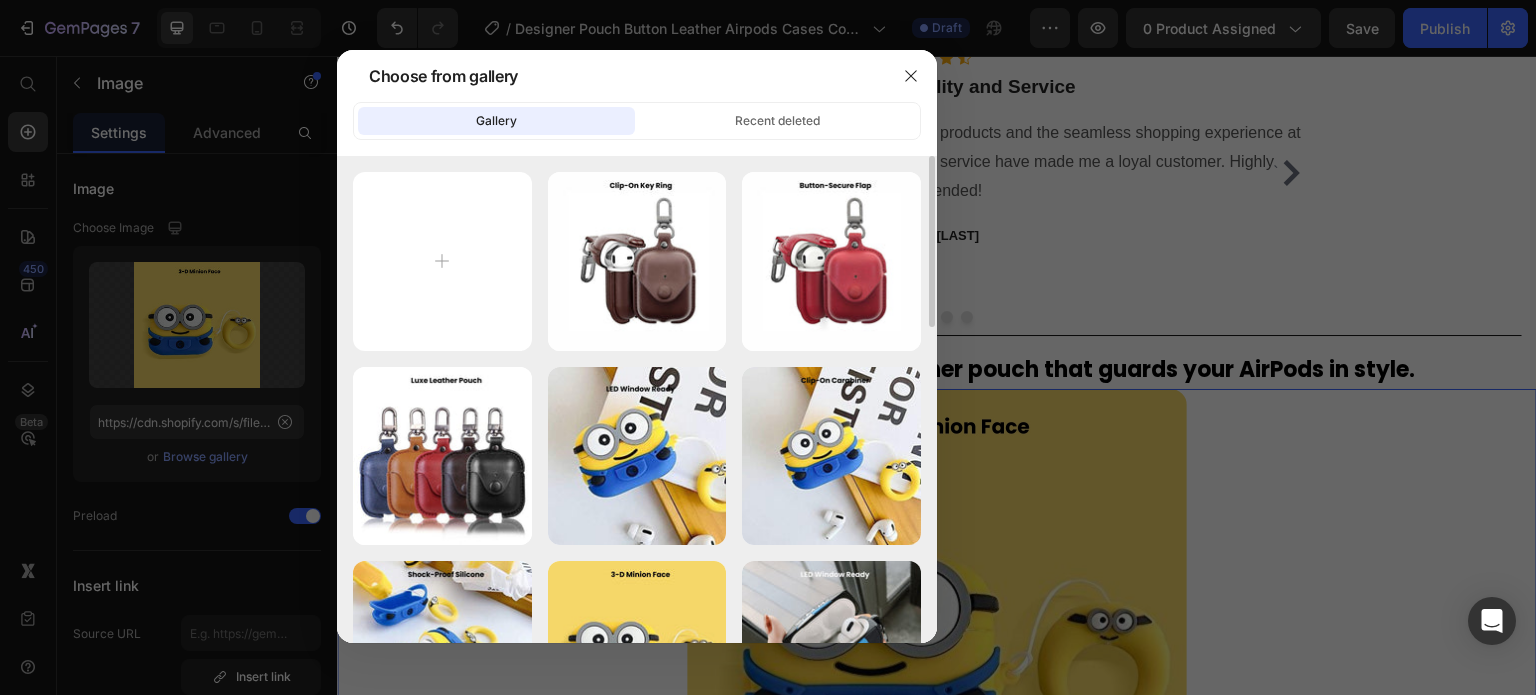 type on "https://cdn.shopify.com/s/files/1/0835/5119/1341/files/gempages_553512382287054019-0cd92841-4e24-4cab-8769-9676c9e86f7e.jpg" 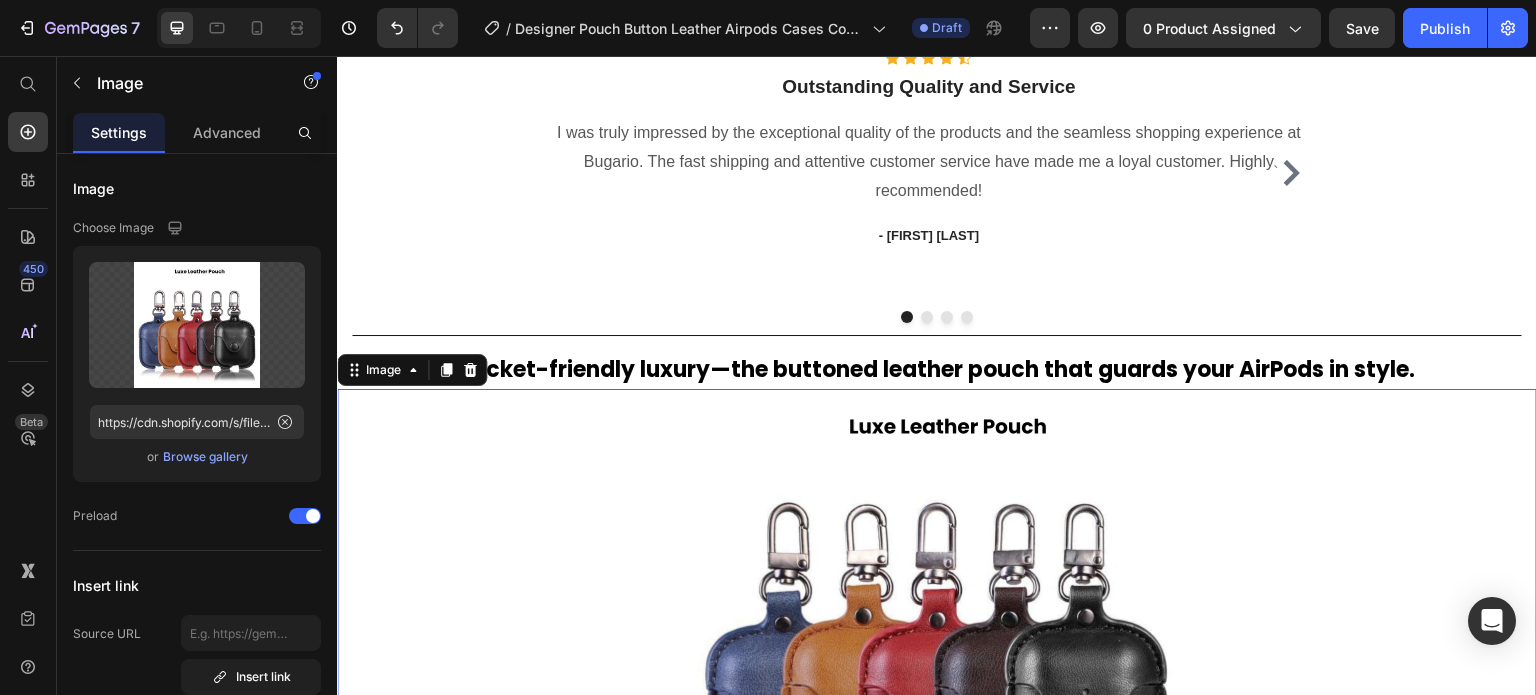 scroll, scrollTop: 1783, scrollLeft: 0, axis: vertical 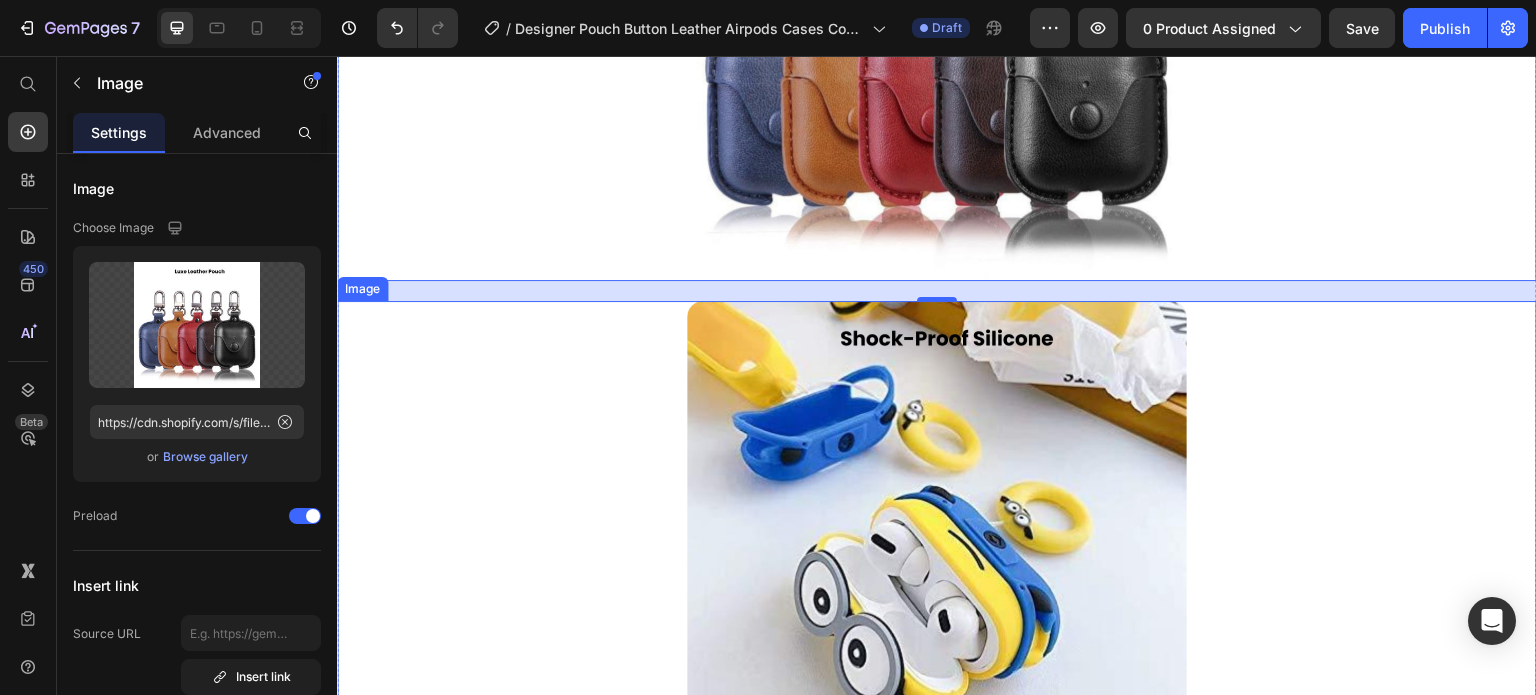 click at bounding box center (937, 551) 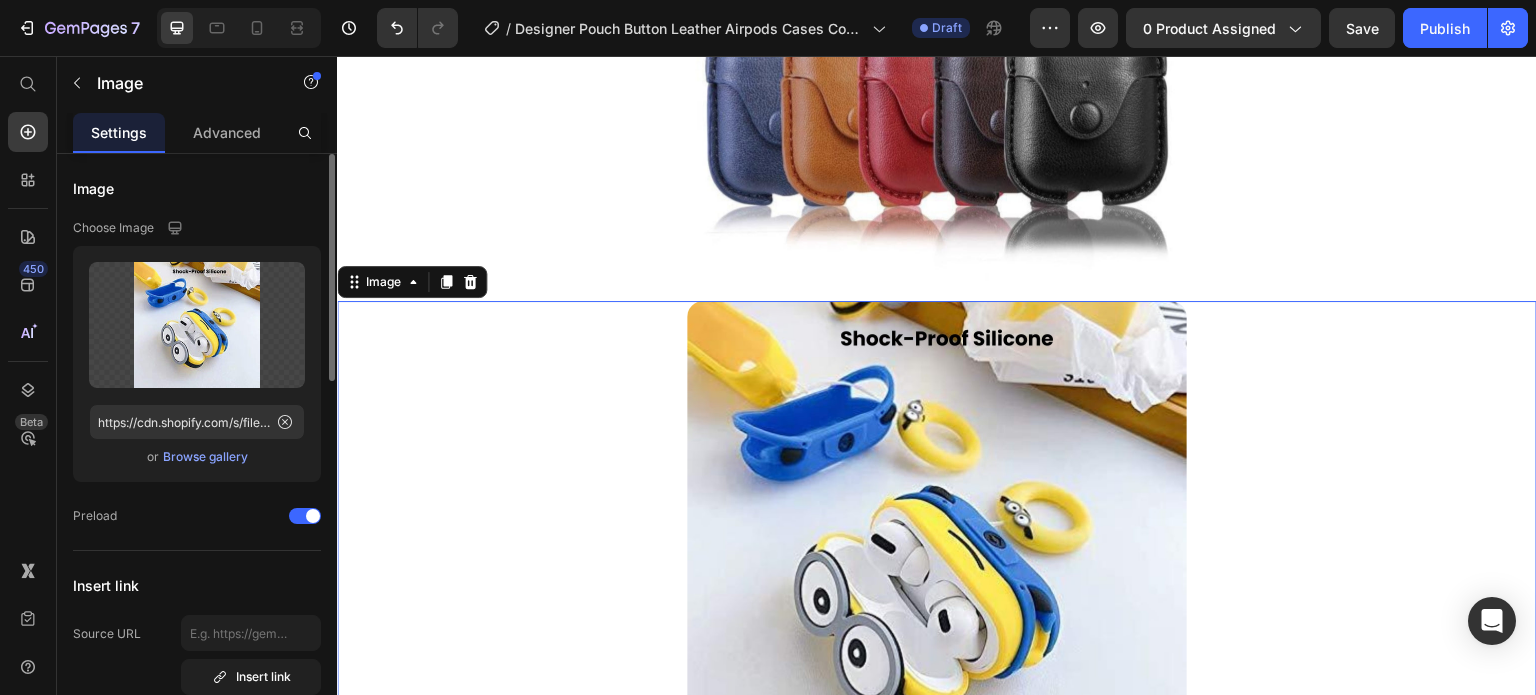 click on "Browse gallery" at bounding box center [205, 457] 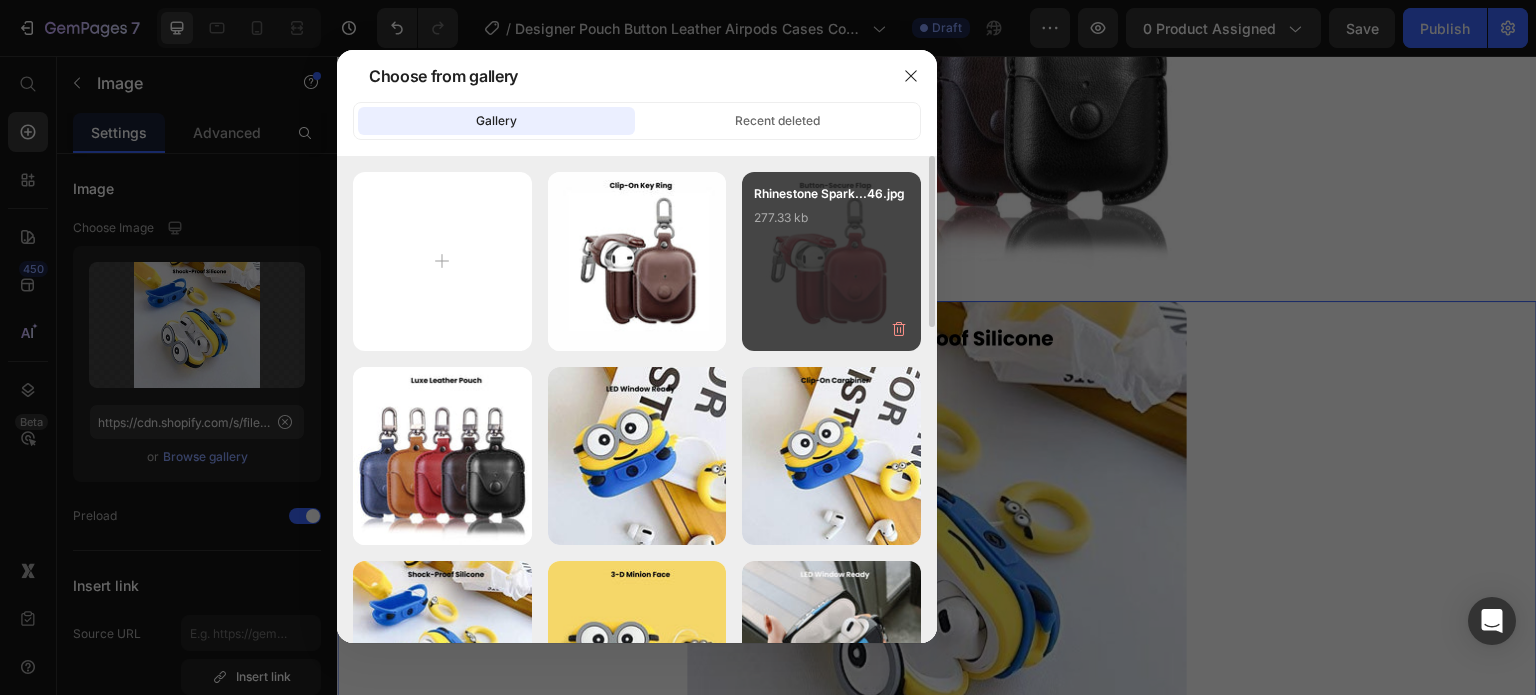 click on "Rhinestone Spark...46.jpg 277.33 kb" at bounding box center (831, 261) 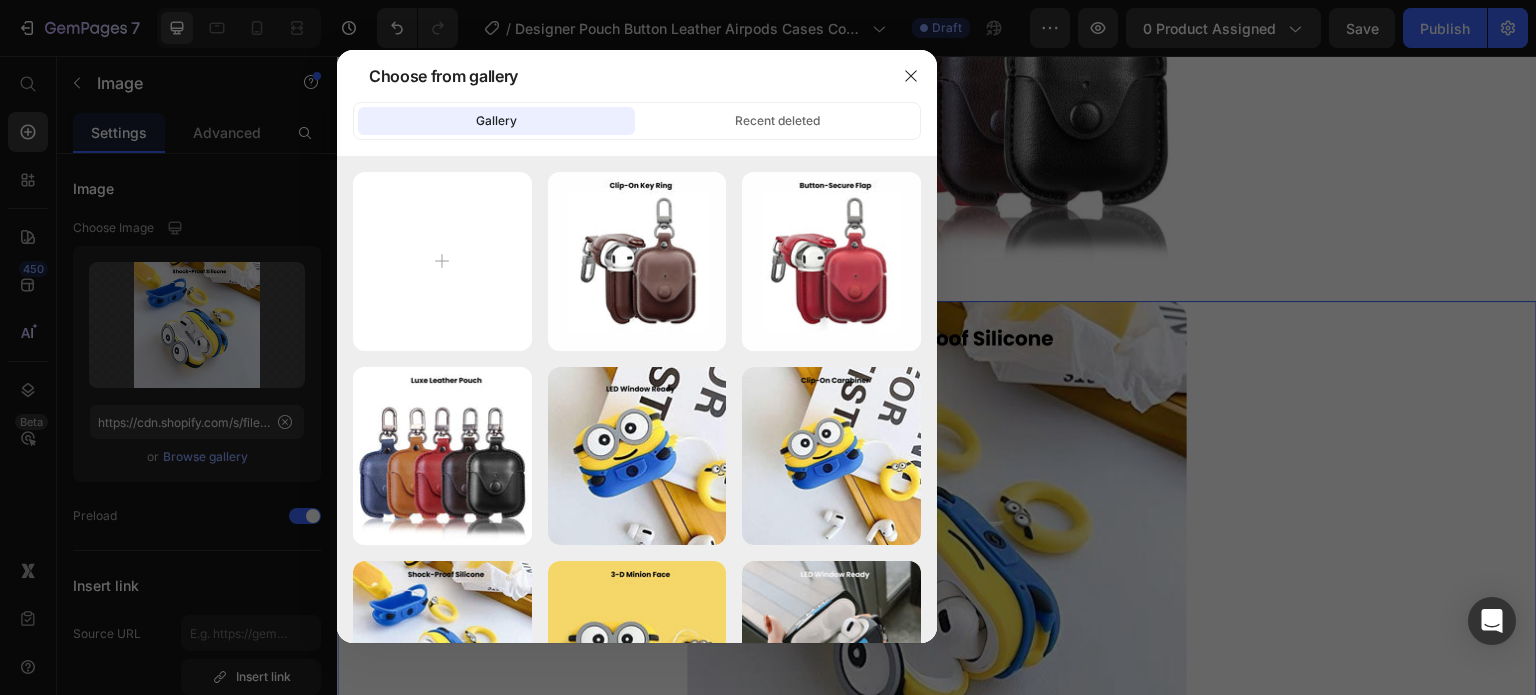 type on "https://cdn.shopify.com/s/files/1/0835/5119/1341/files/gempages_553512382287054019-acebb3fb-faa6-4093-9807-91f0e196c6da.jpg" 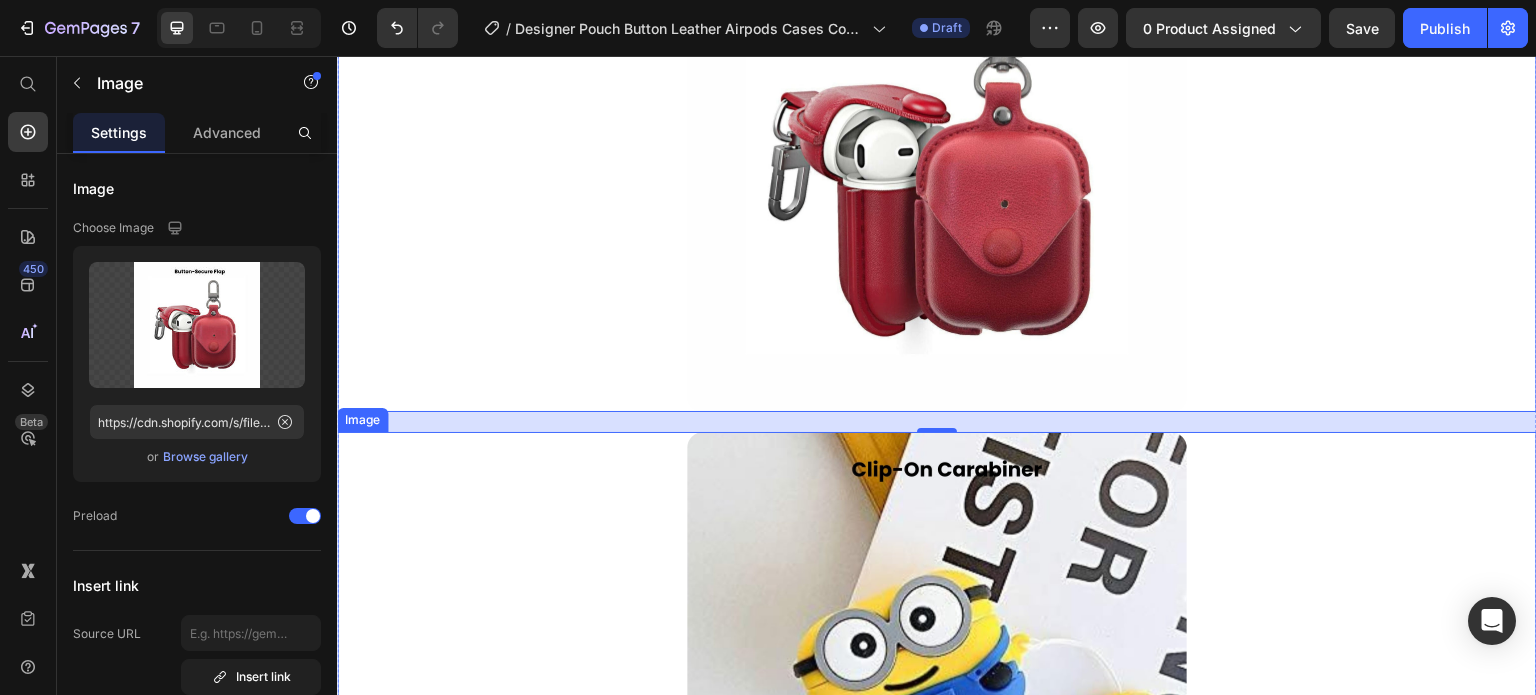 scroll, scrollTop: 2183, scrollLeft: 0, axis: vertical 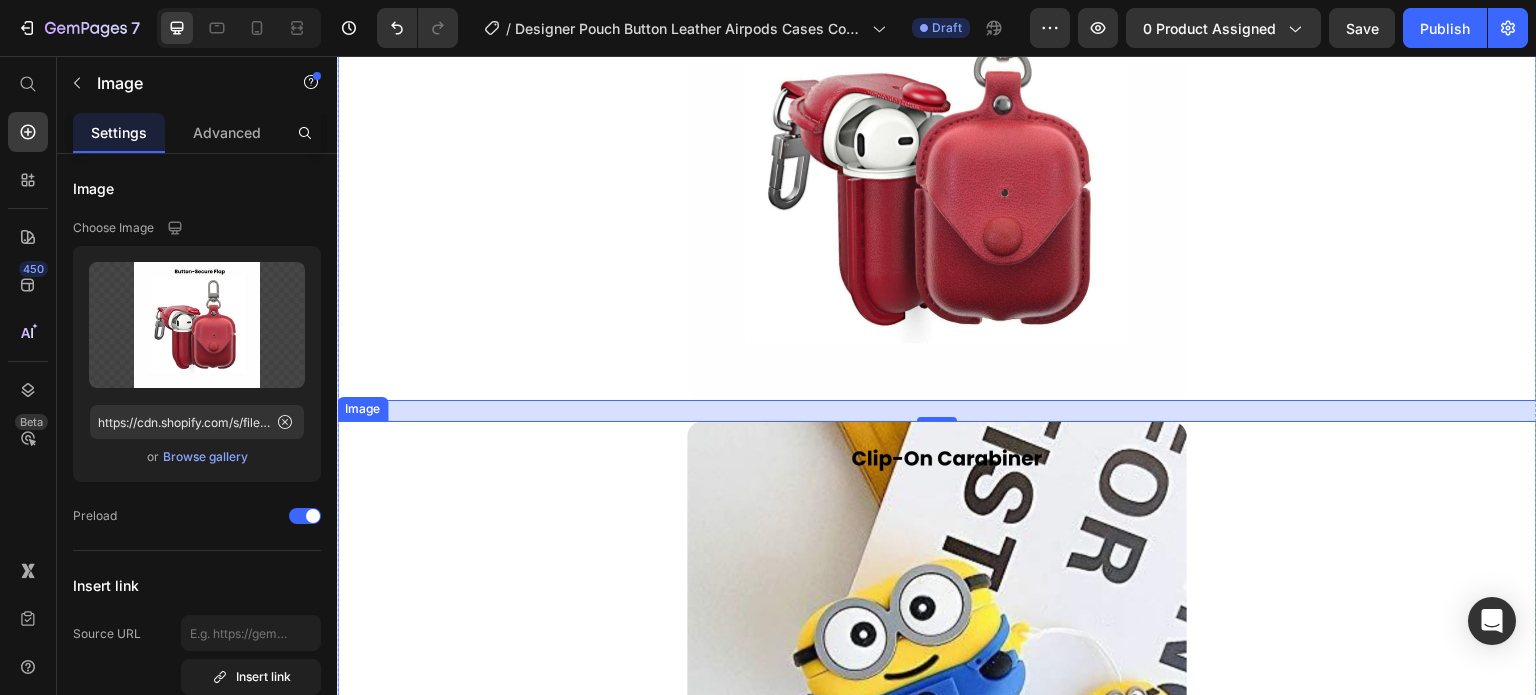 click at bounding box center [937, 671] 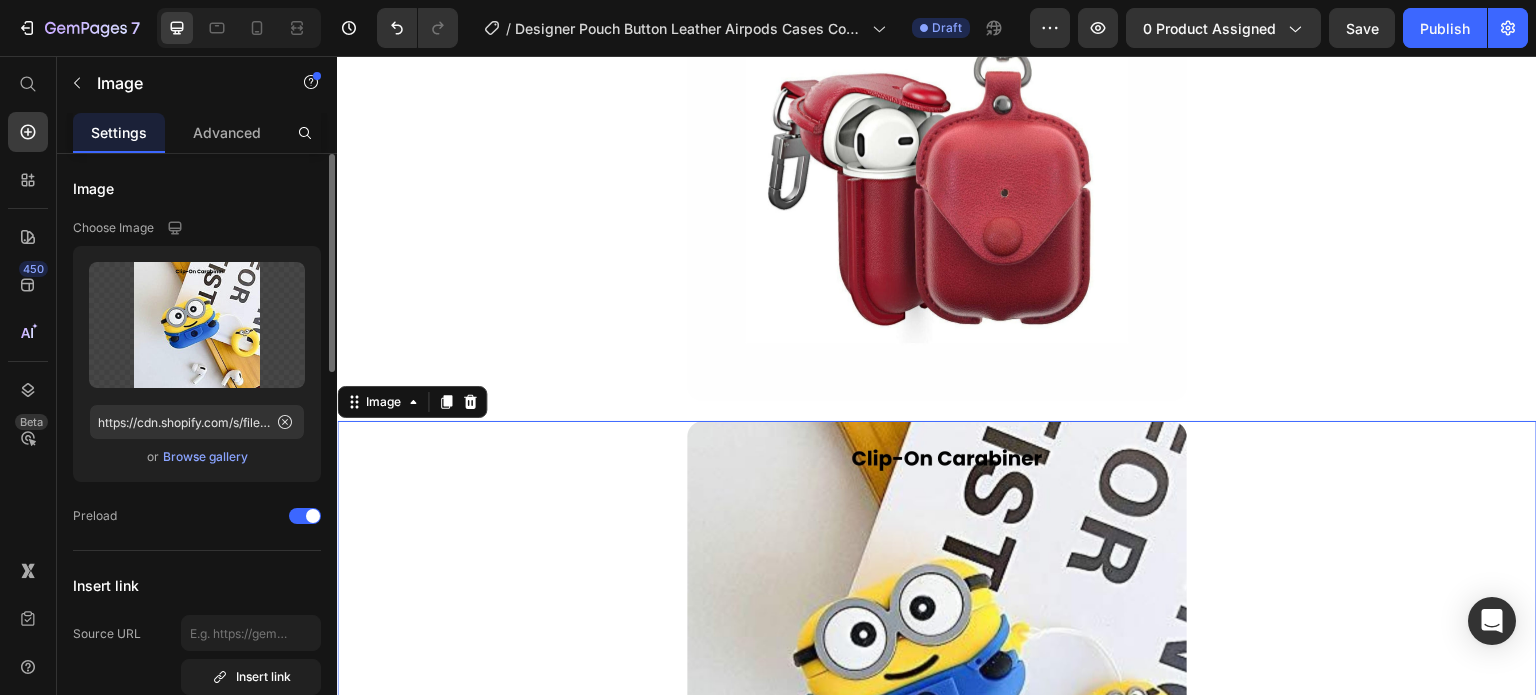 click on "Browse gallery" at bounding box center [205, 457] 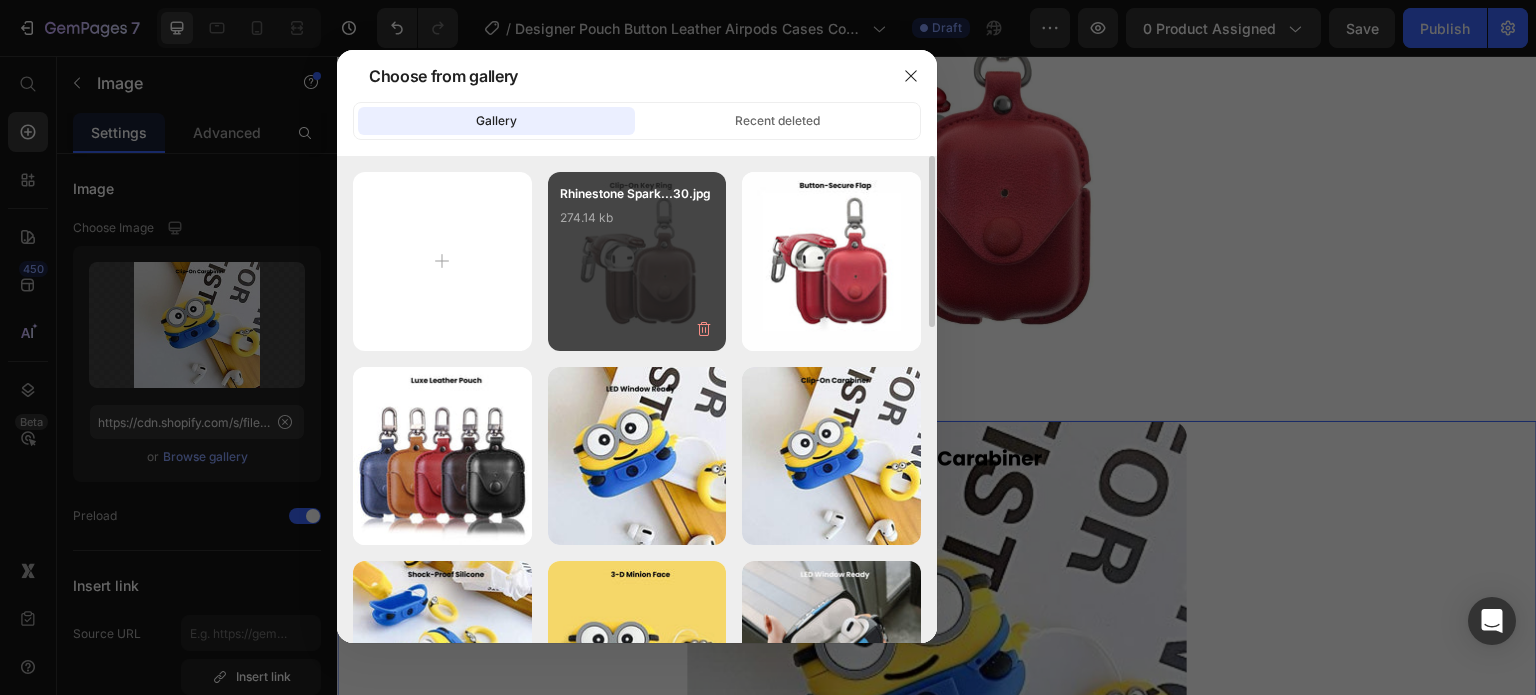 click on "Rhinestone Spark...30.jpg 274.14 kb" at bounding box center [637, 261] 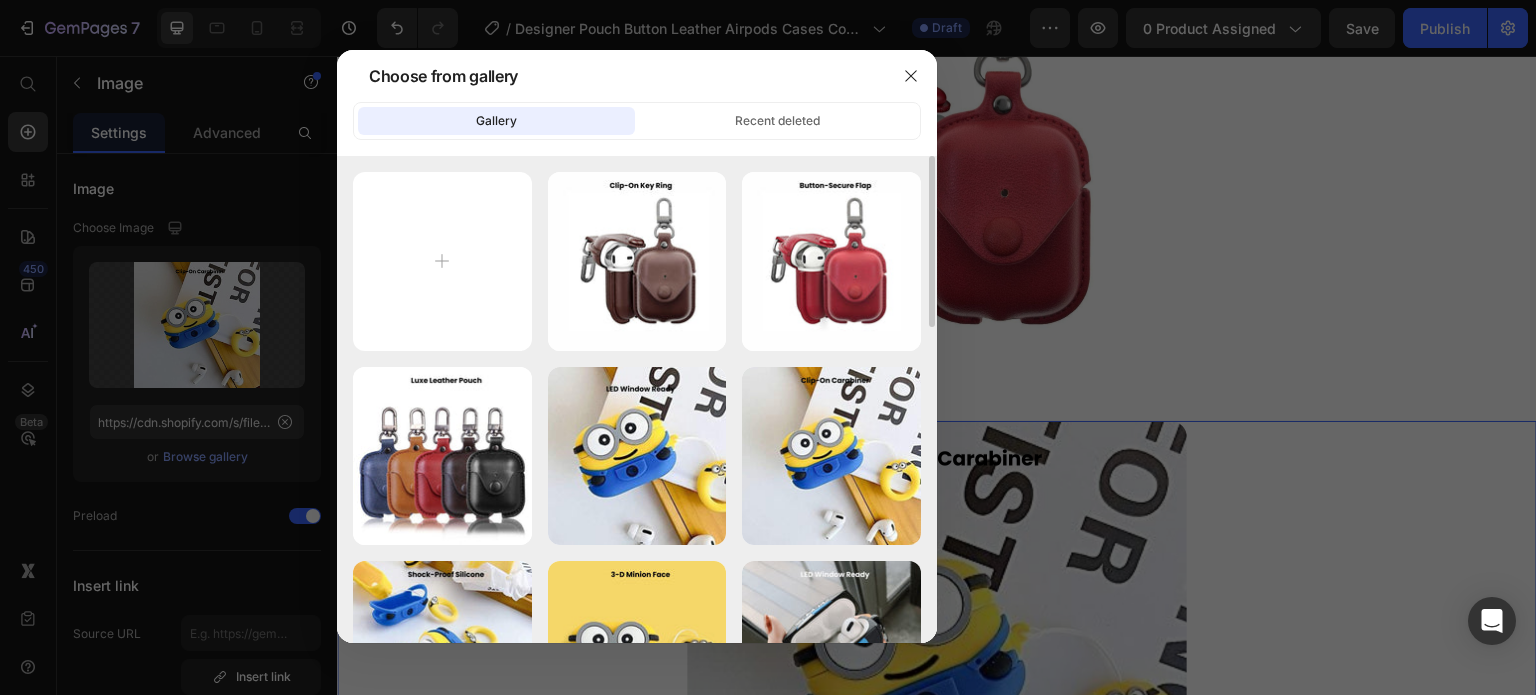 type on "https://cdn.shopify.com/s/files/1/0835/5119/1341/files/gempages_553512382287054019-70c97519-1811-4c4d-bcf0-409ea740f128.jpg" 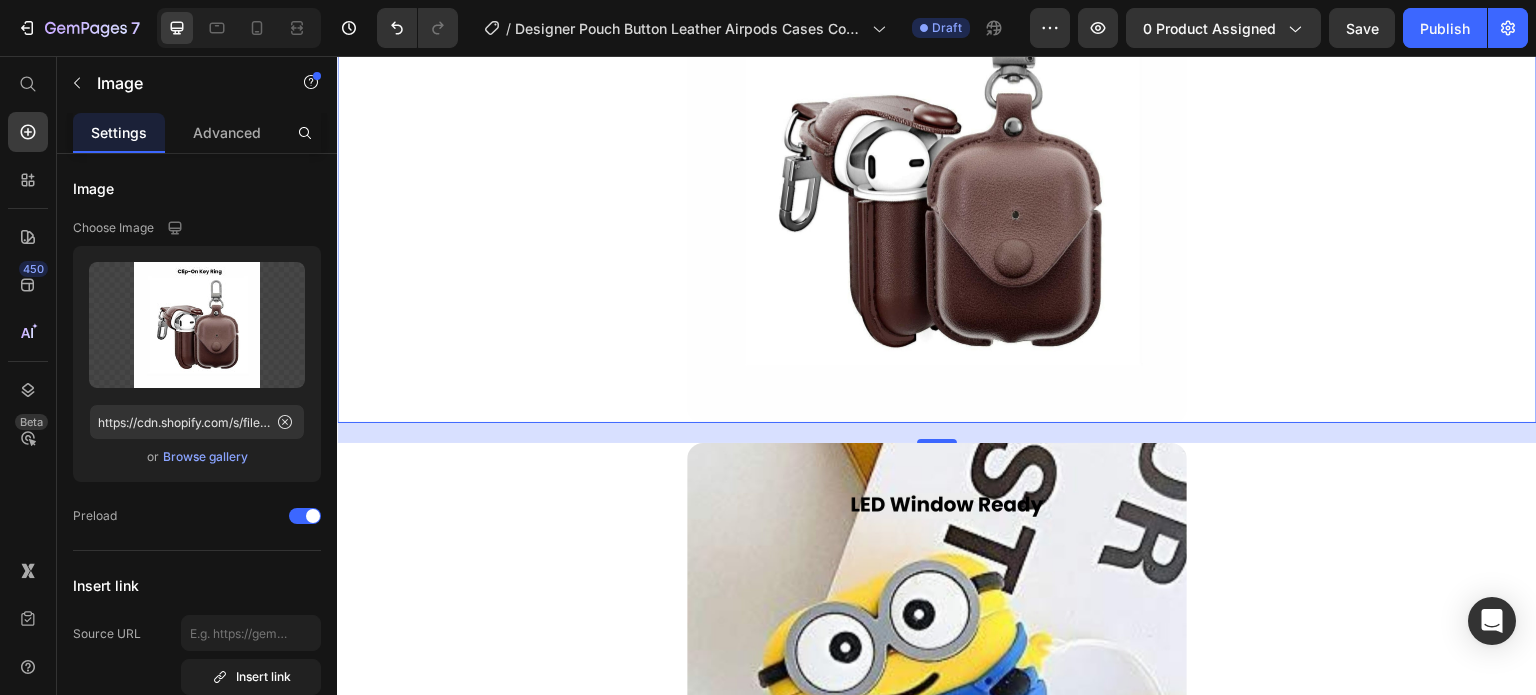 scroll, scrollTop: 2783, scrollLeft: 0, axis: vertical 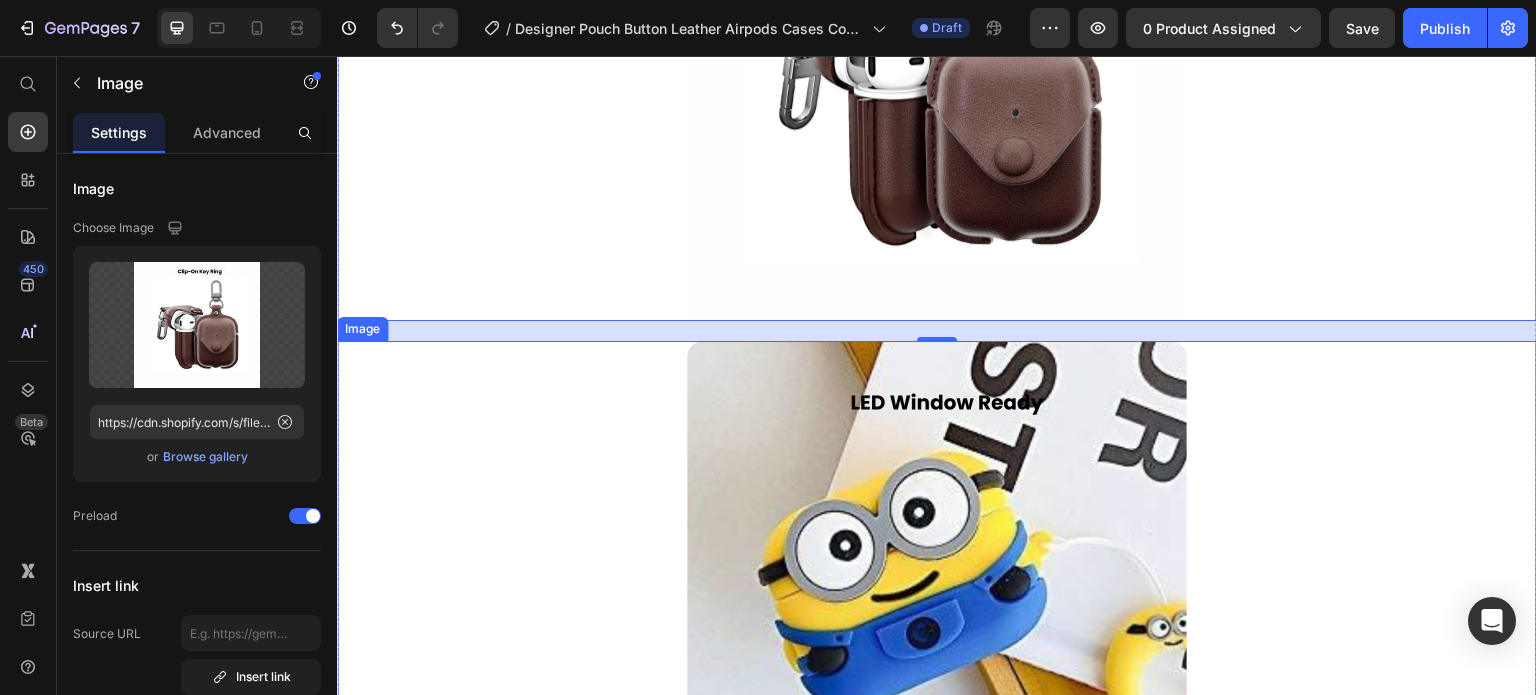 click at bounding box center [937, 591] 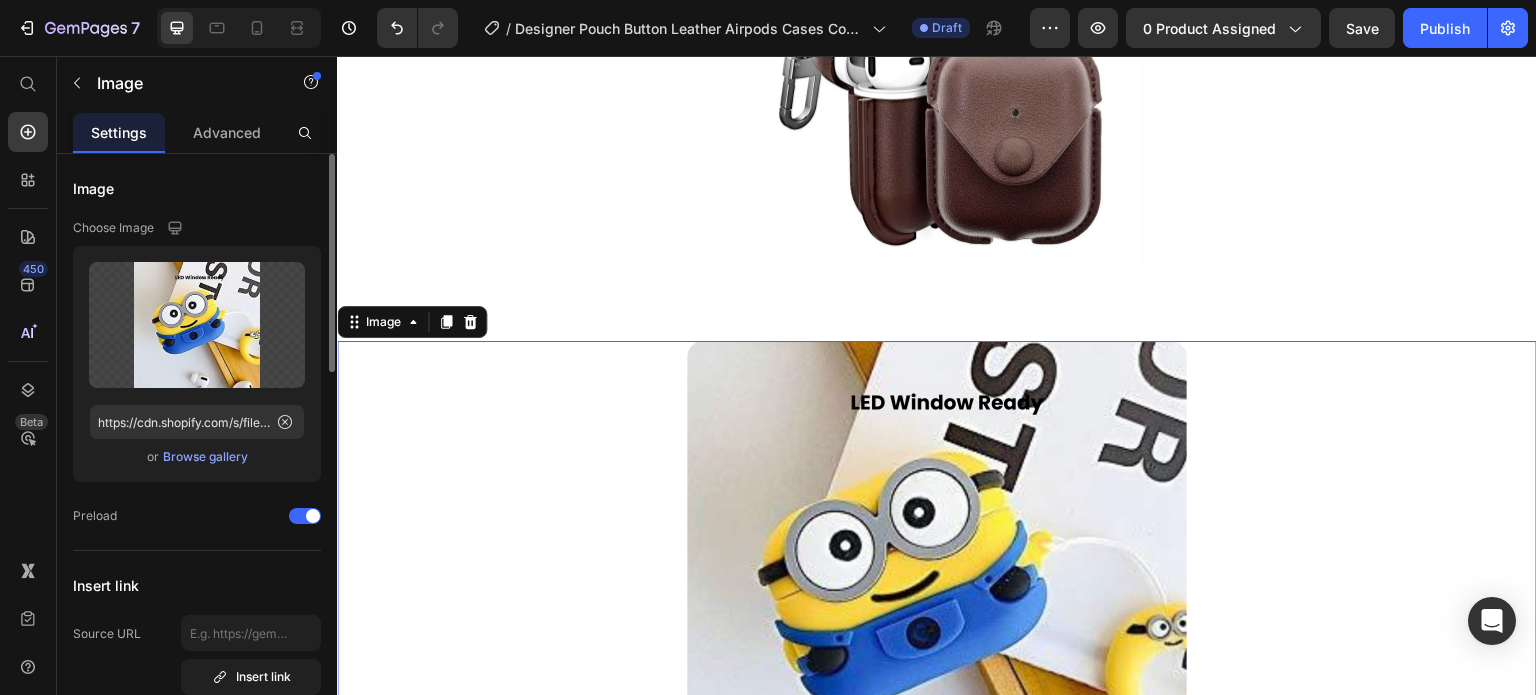 click on "Browse gallery" at bounding box center (205, 457) 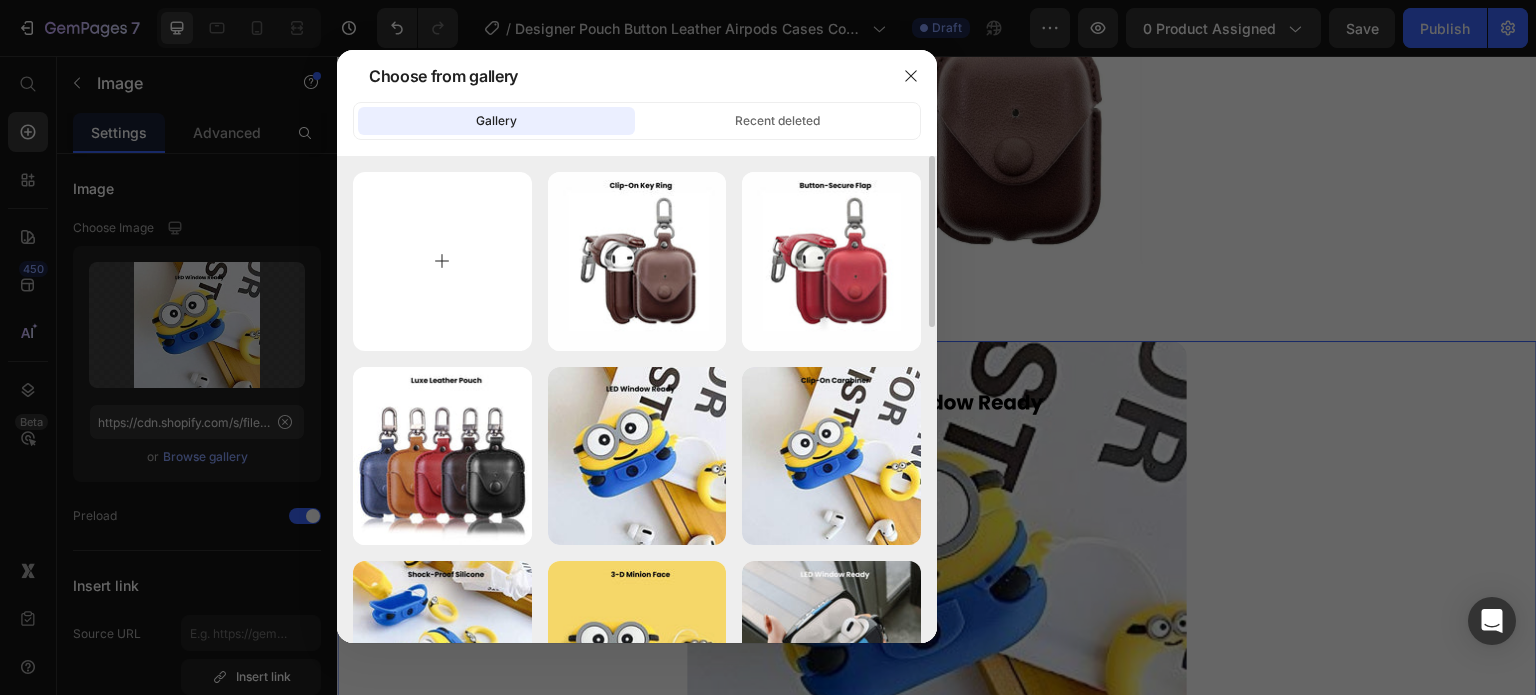 click at bounding box center [442, 261] 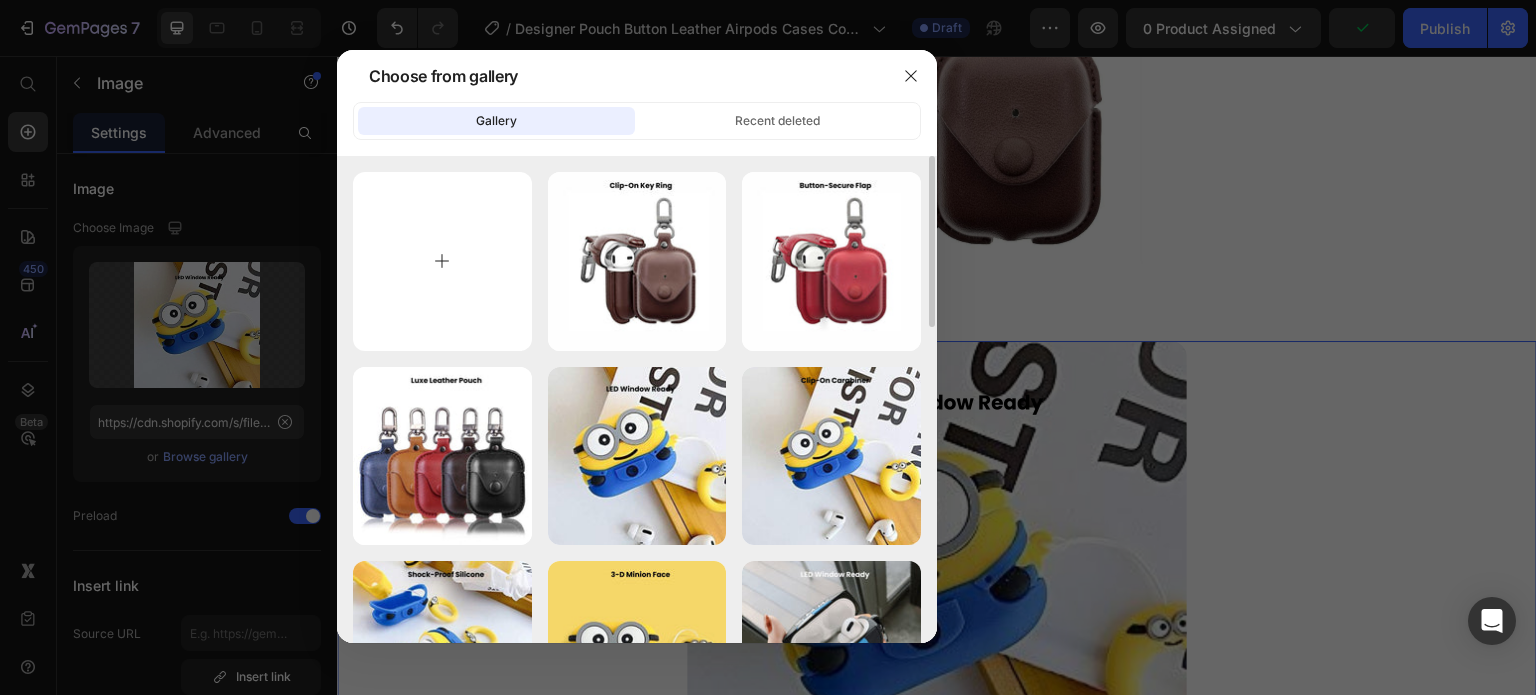 type on "C:\fakepath\Rhinestone Sparkle Frame - 2025-07-14T150331.652.jpg" 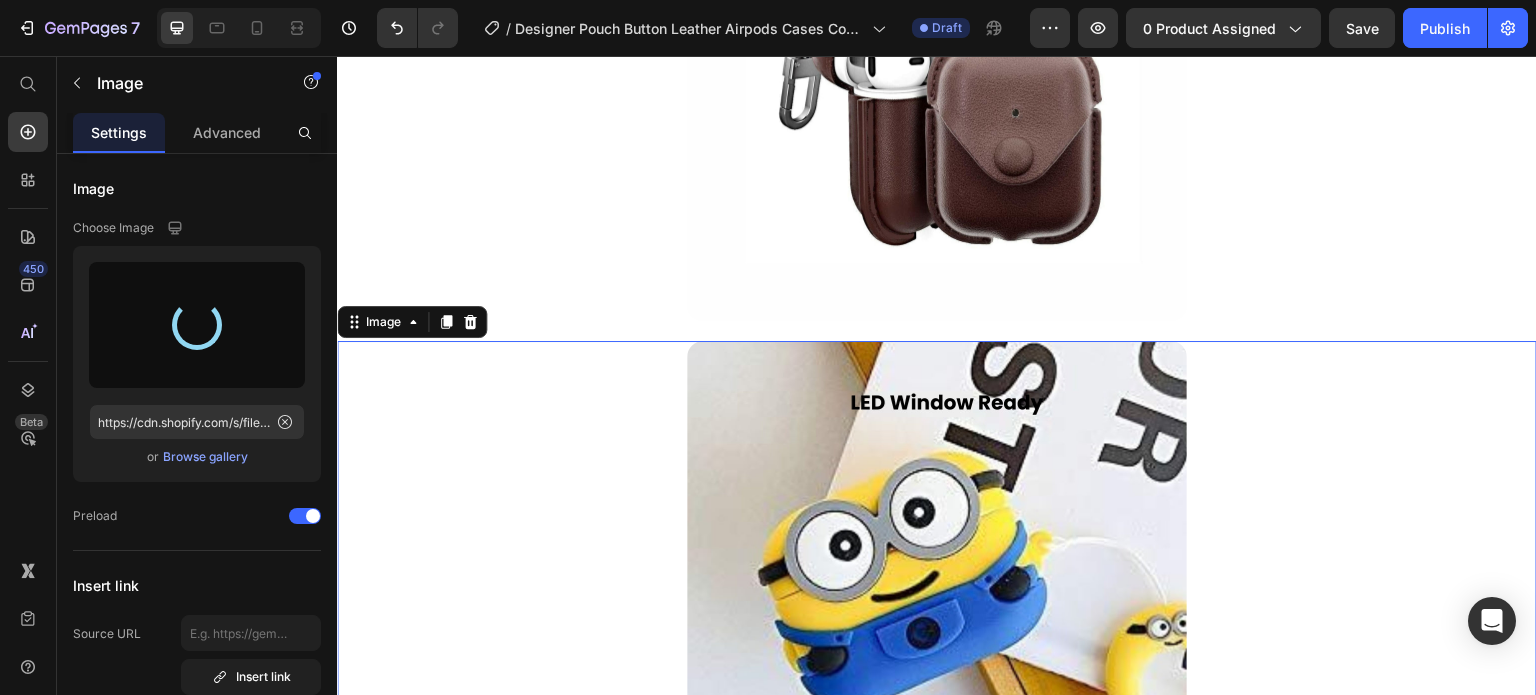 type on "https://cdn.shopify.com/s/files/1/0835/5119/1341/files/gempages_553512382287054019-5b75e0e0-4adb-488a-91c4-f27520bea9eb.jpg" 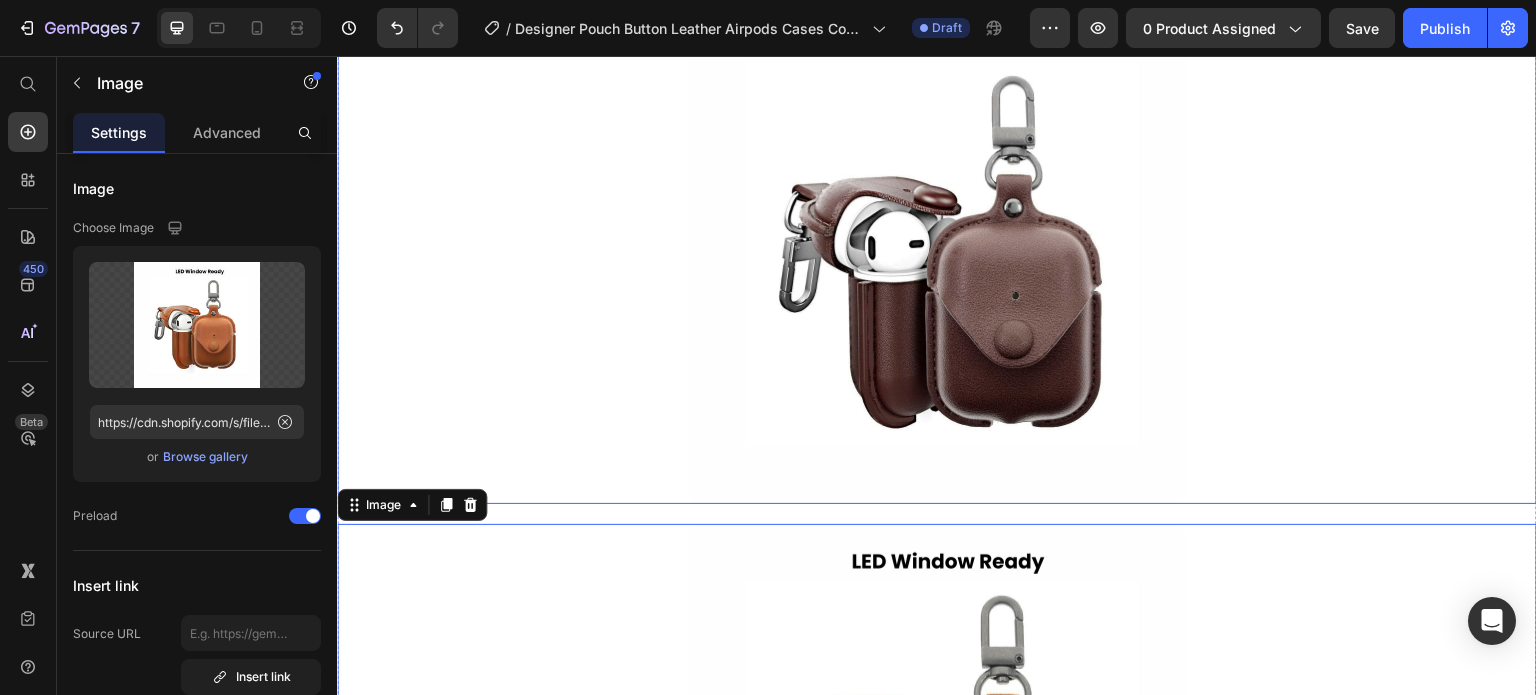 scroll, scrollTop: 2483, scrollLeft: 0, axis: vertical 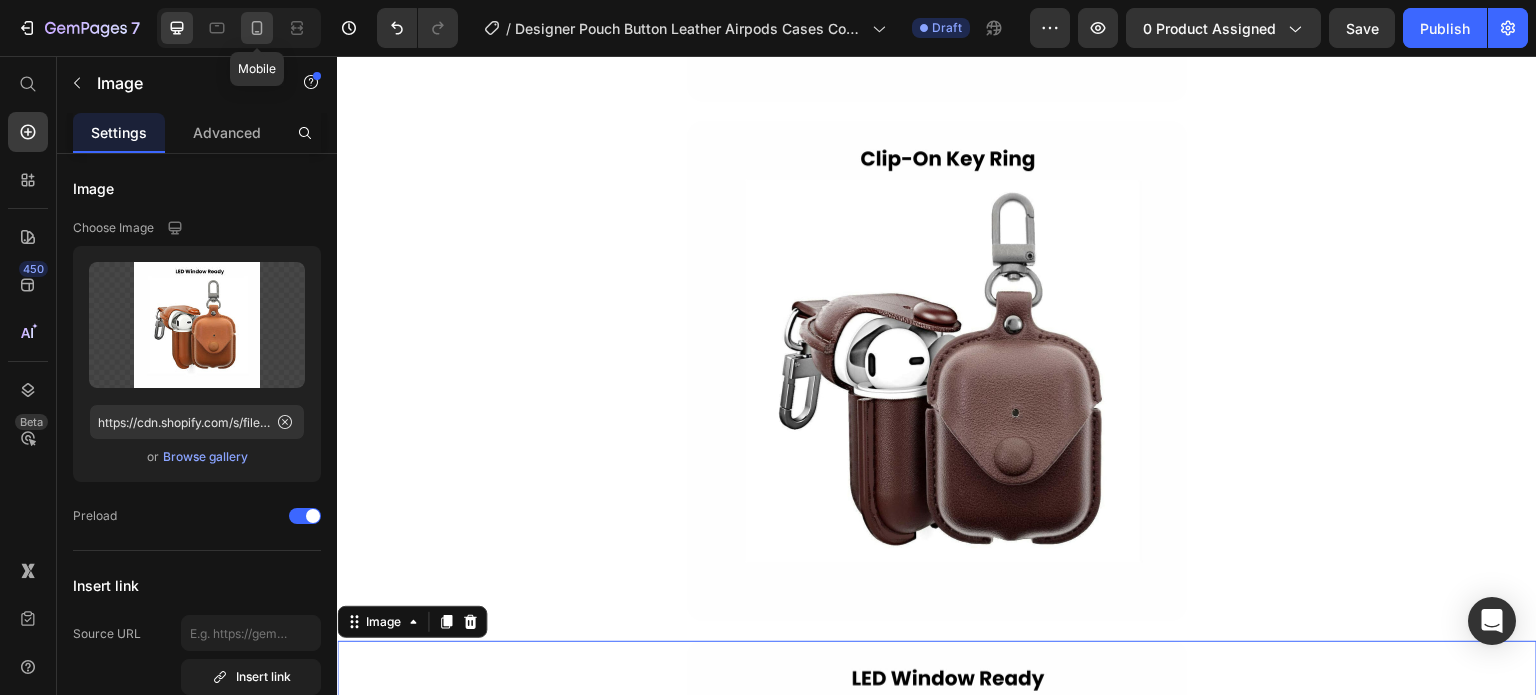 click 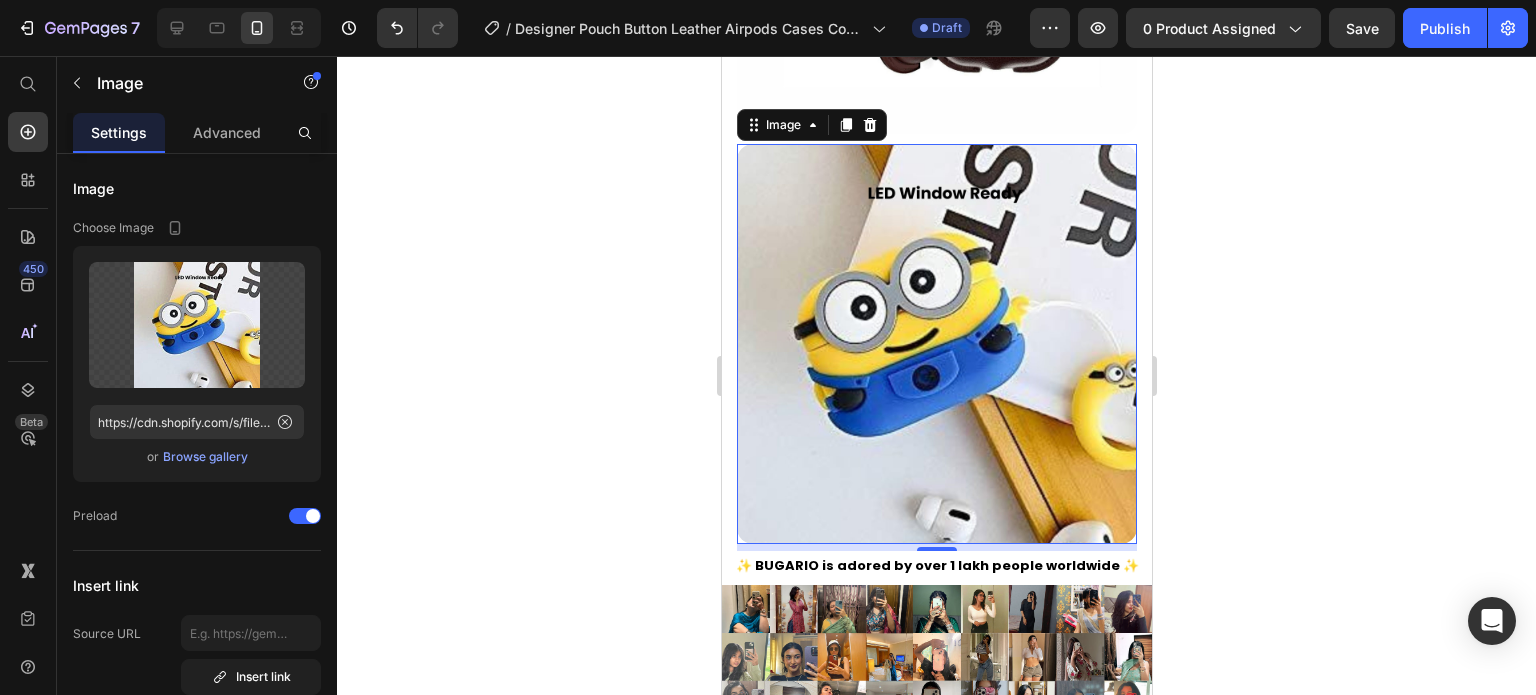 scroll, scrollTop: 2591, scrollLeft: 0, axis: vertical 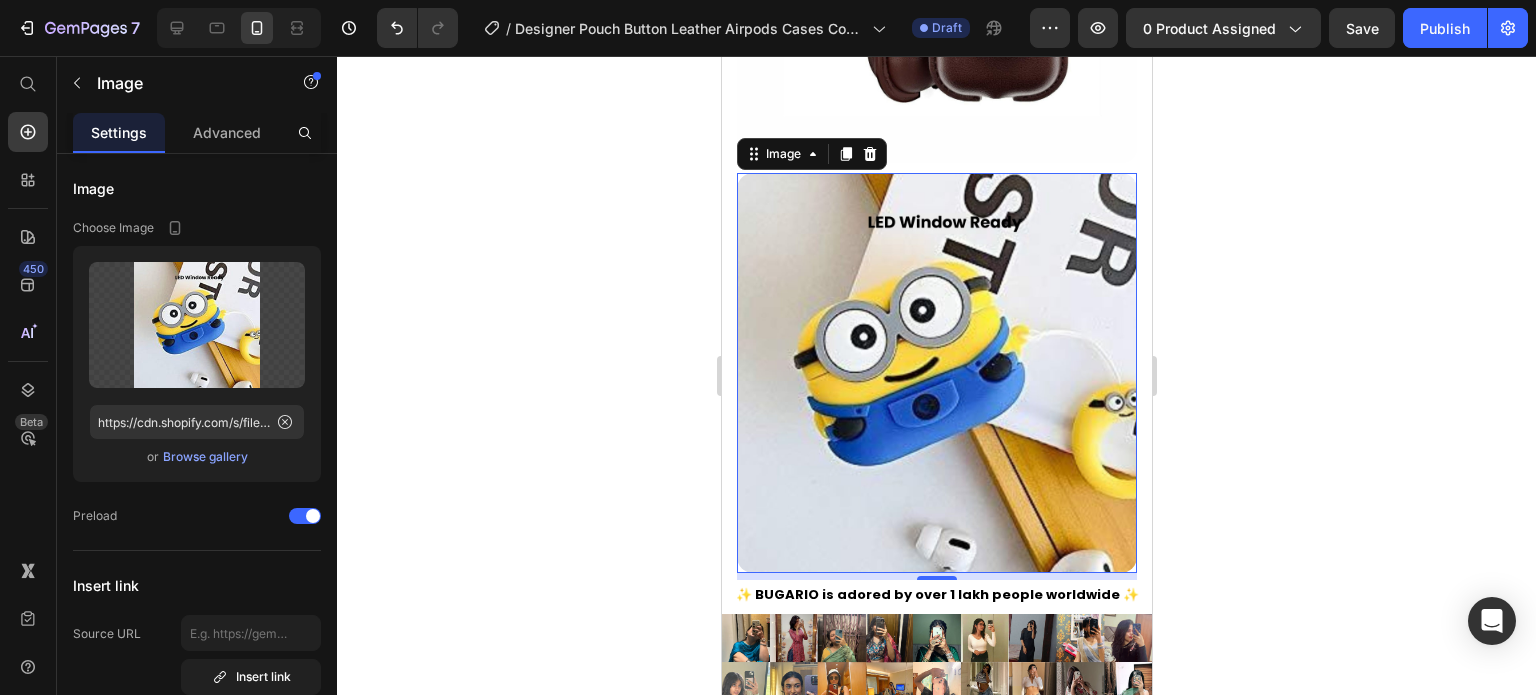 click at bounding box center (936, 373) 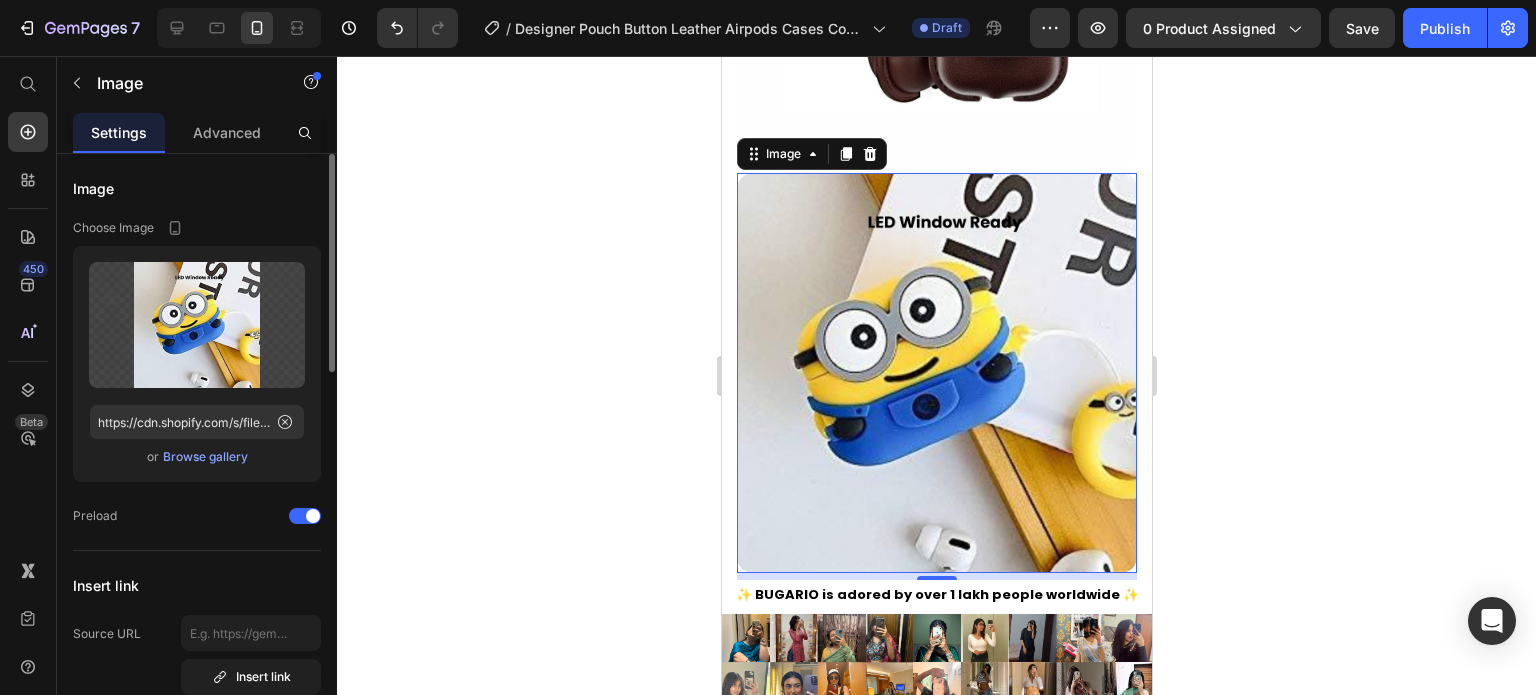 click on "Browse gallery" at bounding box center [205, 457] 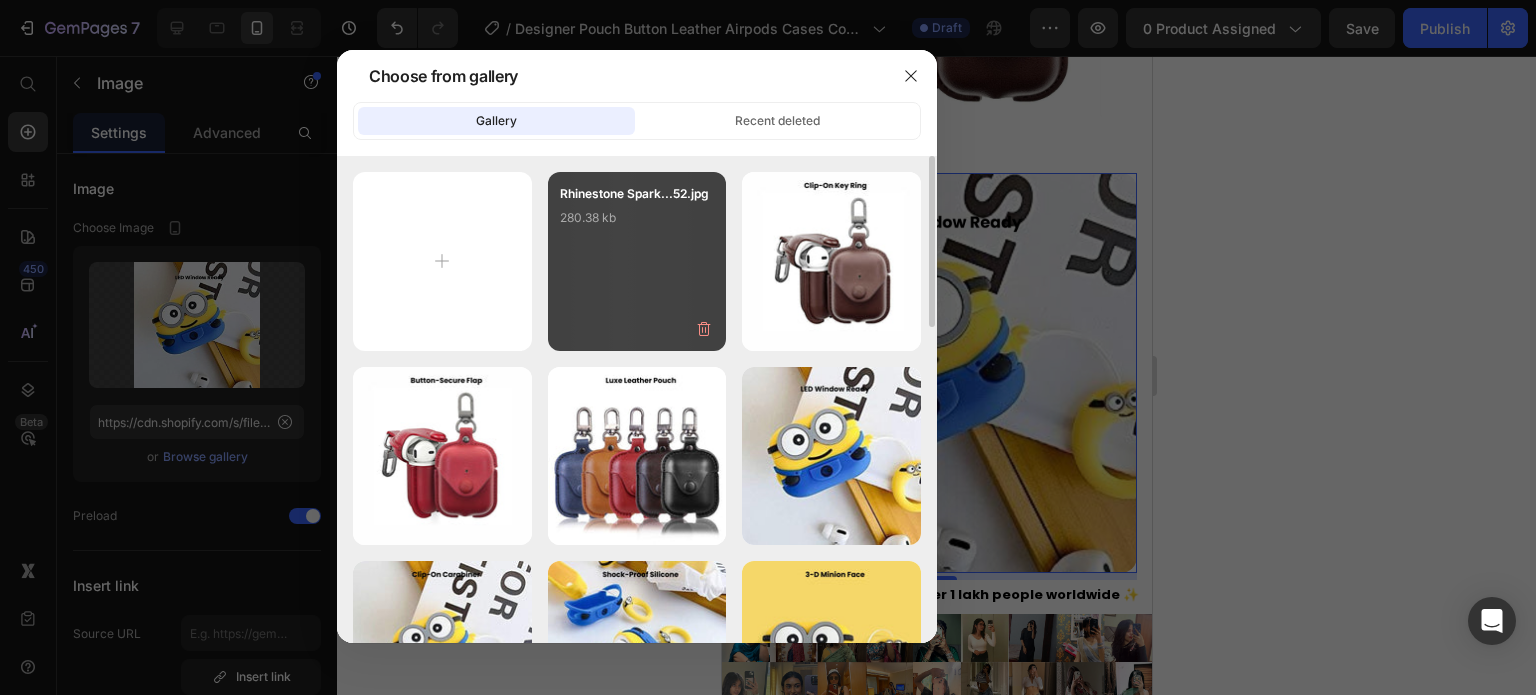 click on "Rhinestone Spark...52.jpg 280.38 kb" at bounding box center [637, 261] 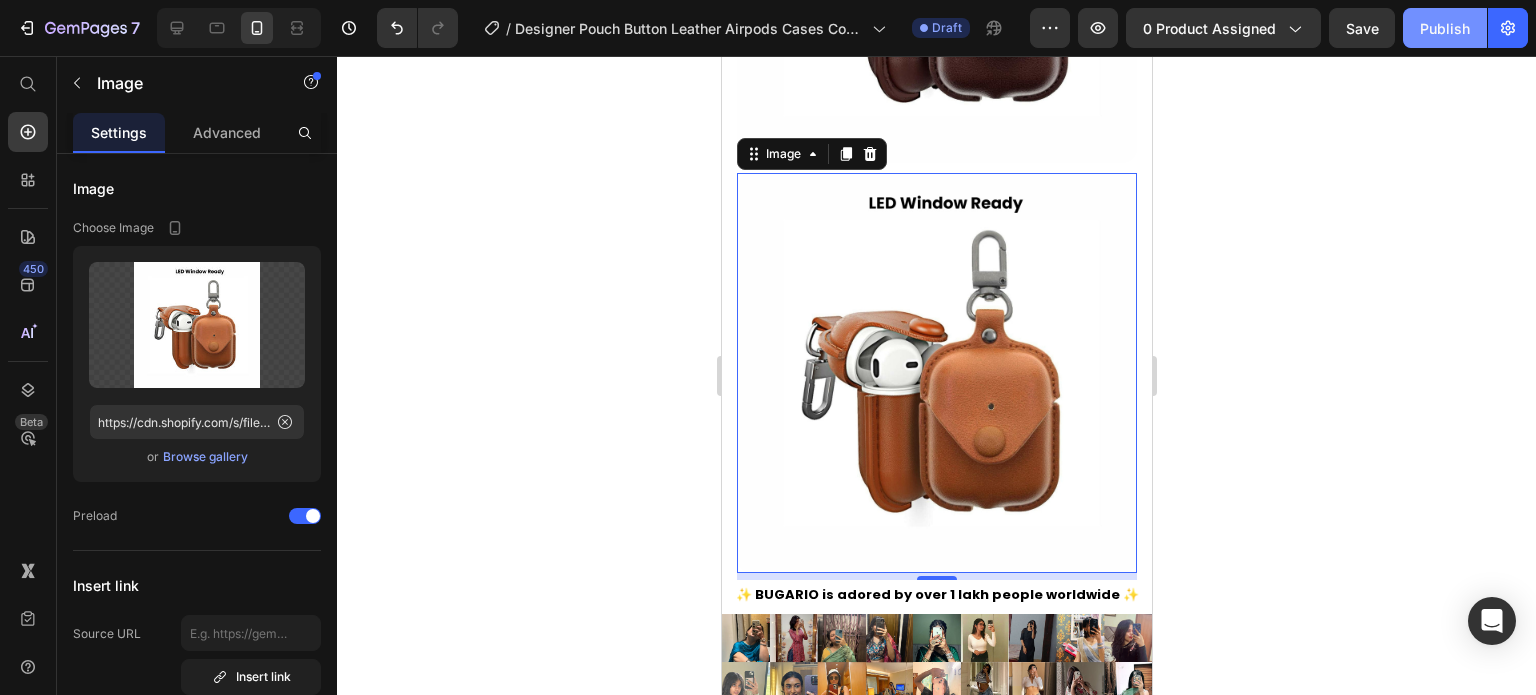 click on "Publish" 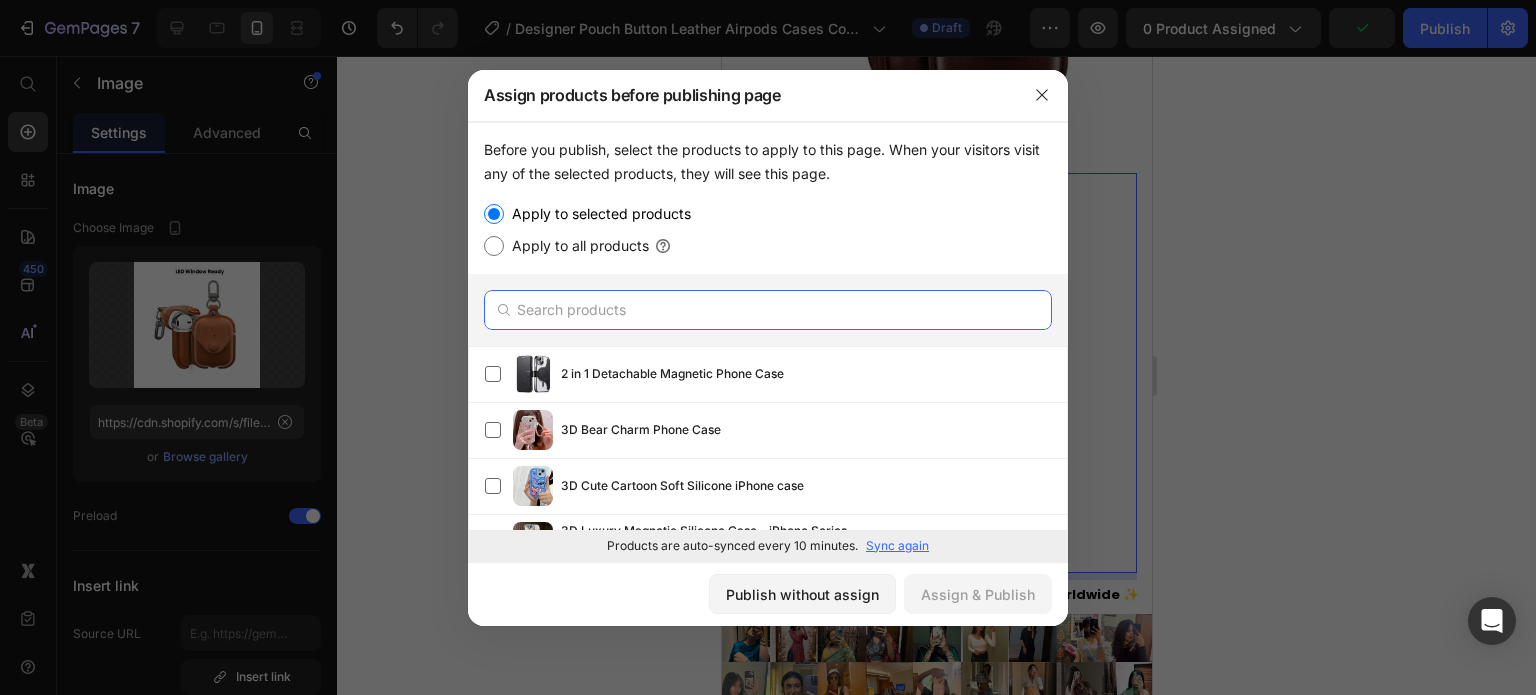 click at bounding box center (768, 310) 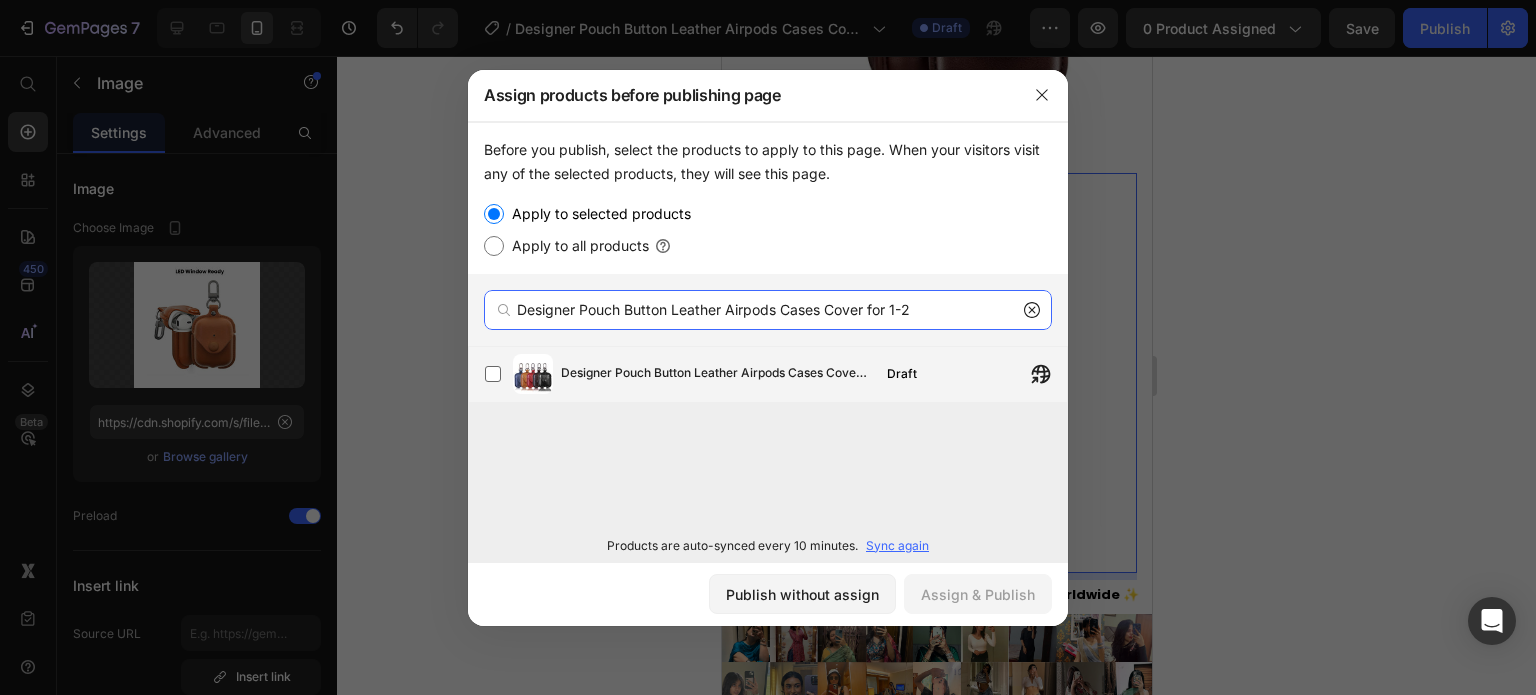 type on "Designer Pouch Button Leather Airpods Cases Cover for 1-2" 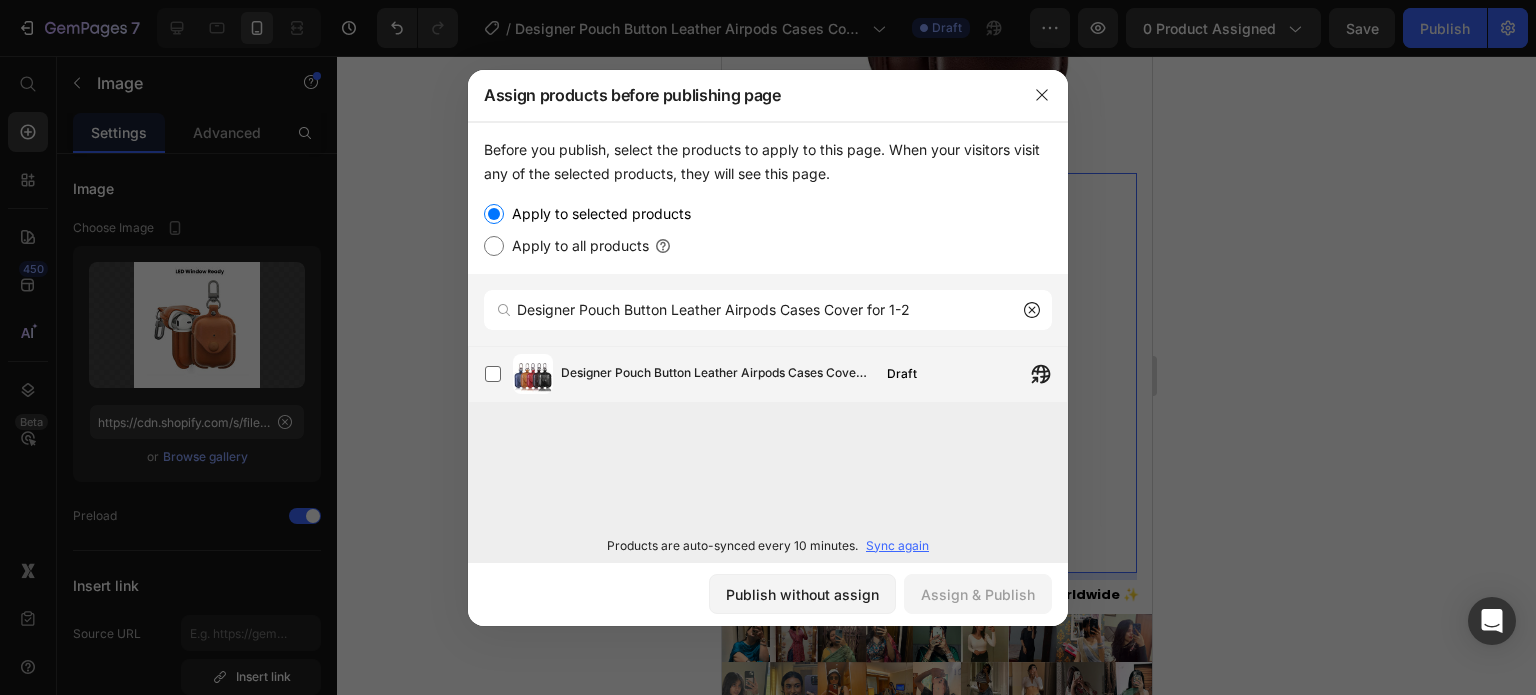 click on "Designer Pouch Button Leather Airpods Cases Cover for 1-2" at bounding box center [716, 374] 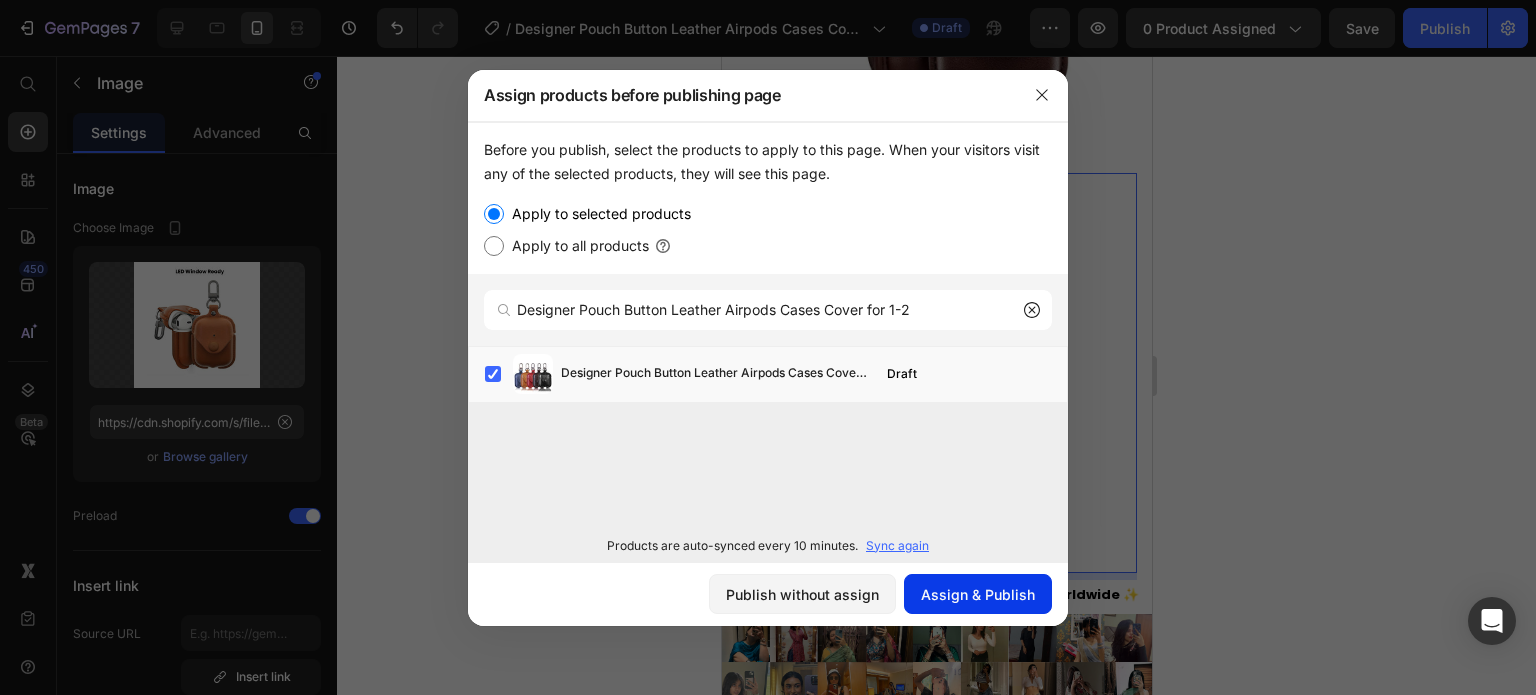 click on "Assign & Publish" at bounding box center (978, 594) 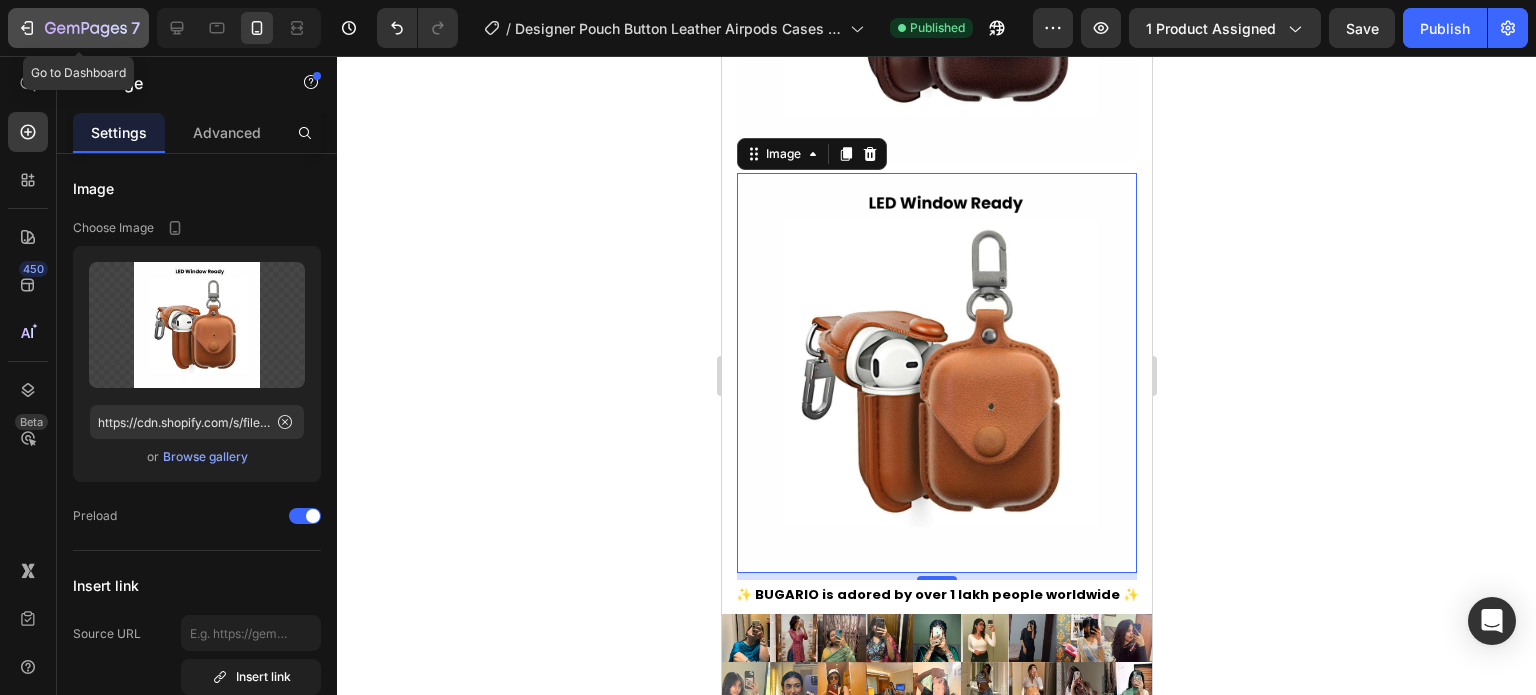 click 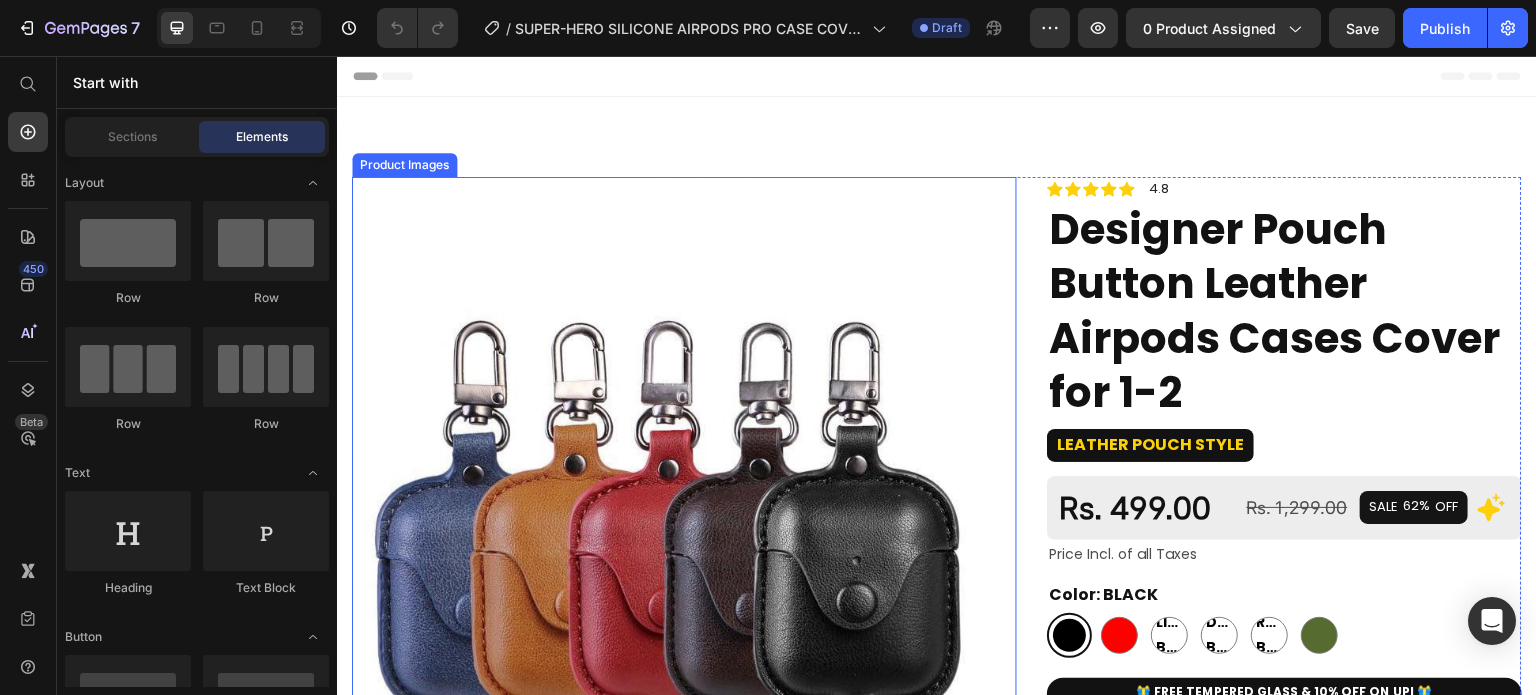 scroll, scrollTop: 0, scrollLeft: 0, axis: both 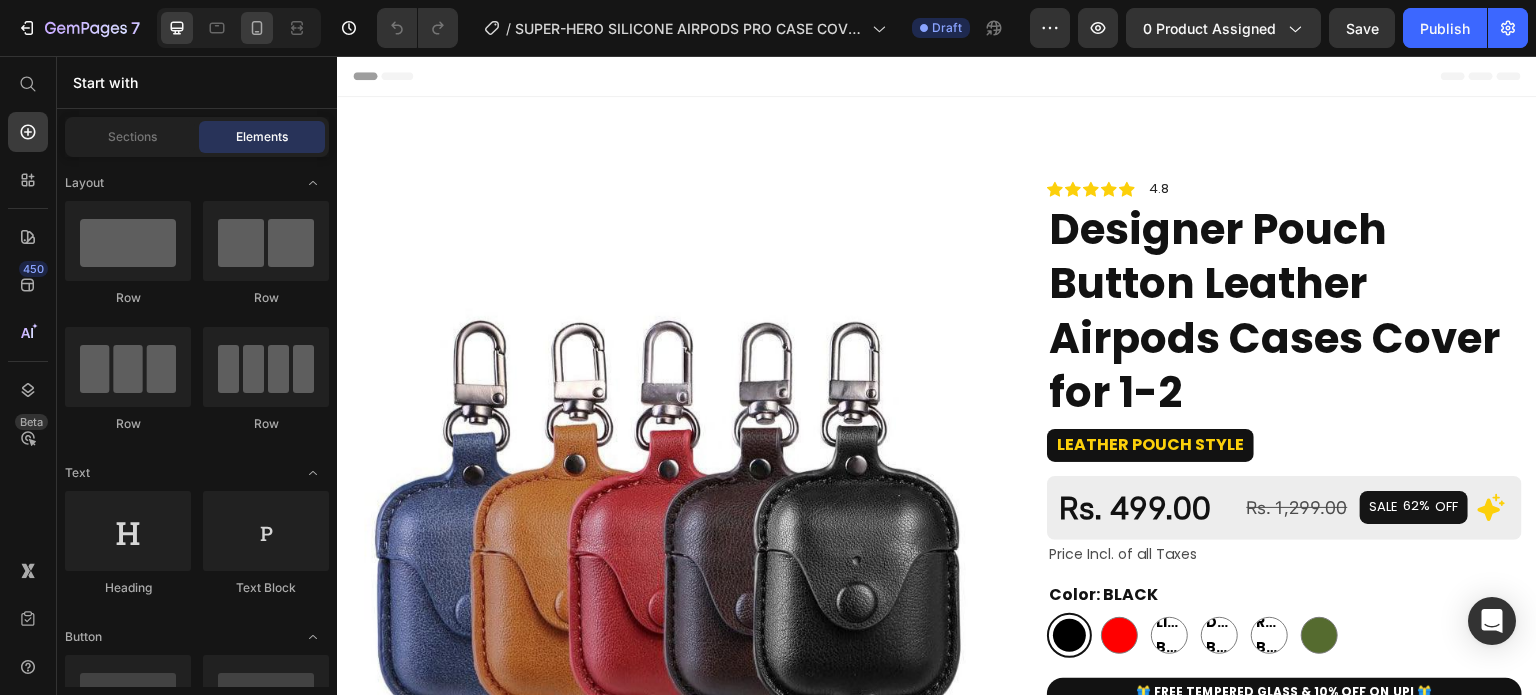 drag, startPoint x: 274, startPoint y: 28, endPoint x: 260, endPoint y: 29, distance: 14.035668 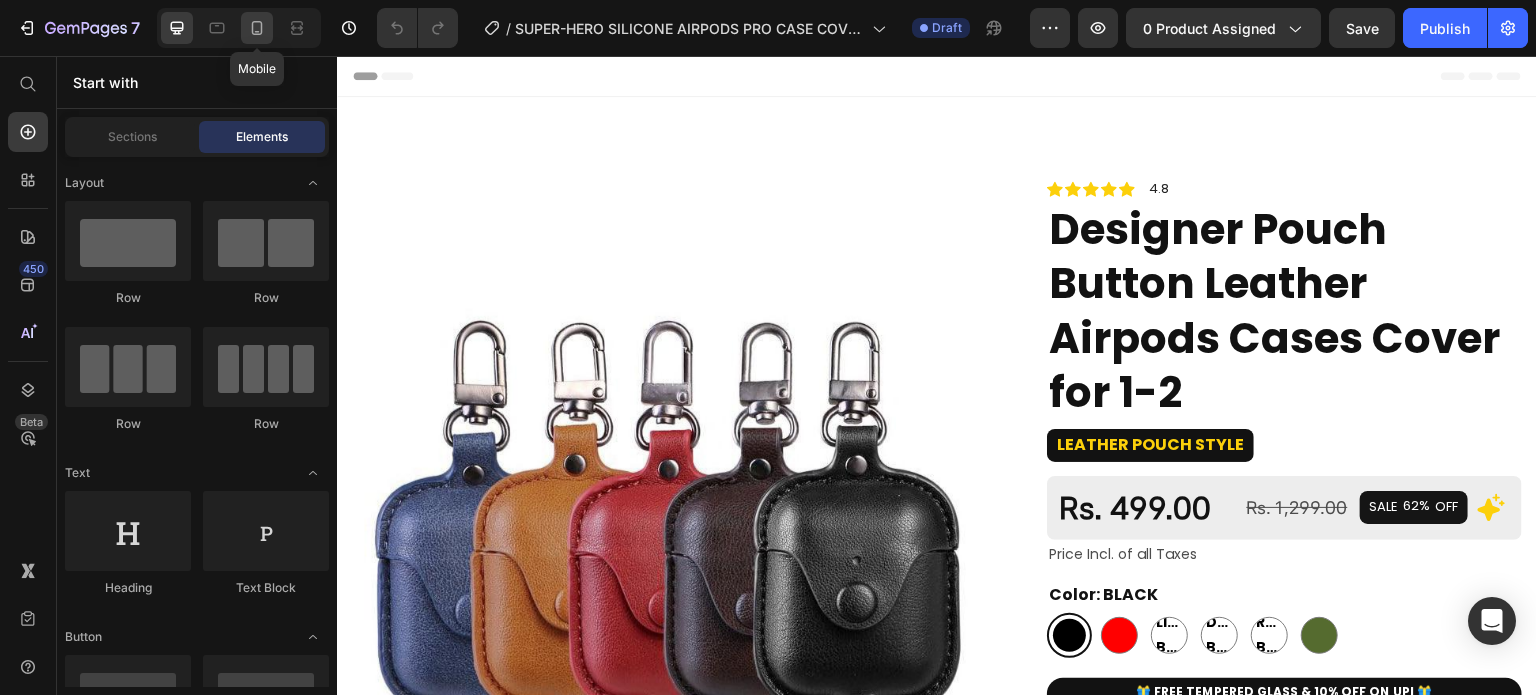 drag, startPoint x: 260, startPoint y: 29, endPoint x: 469, endPoint y: 365, distance: 395.69812 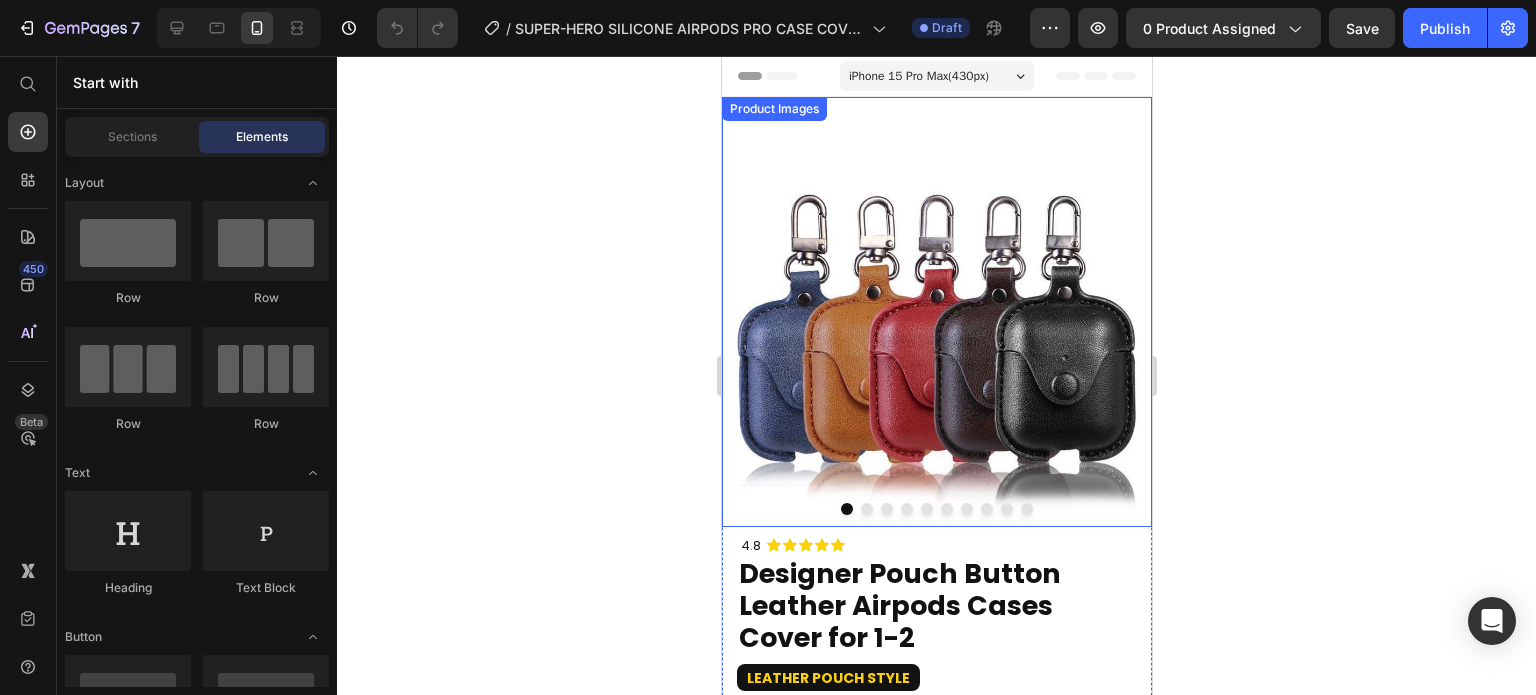 click at bounding box center (936, 312) 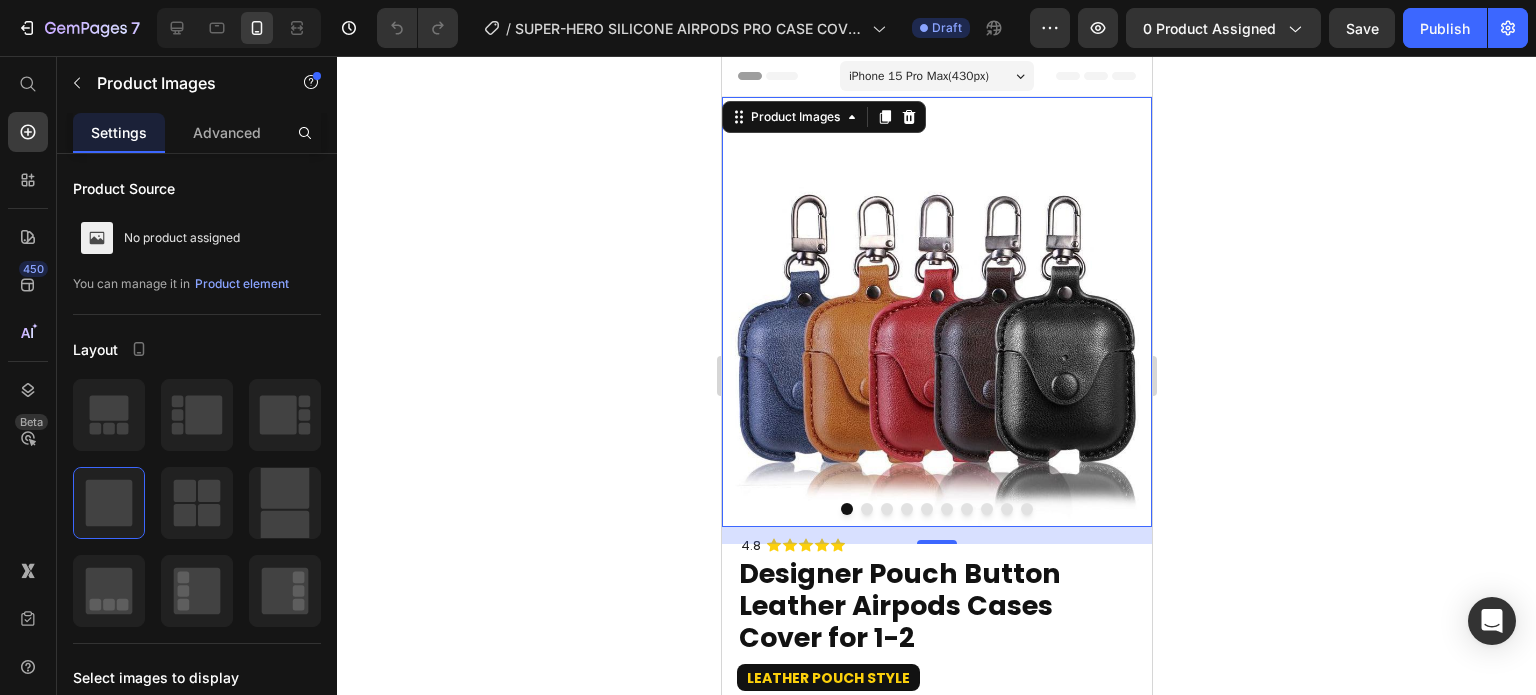 click at bounding box center [936, 312] 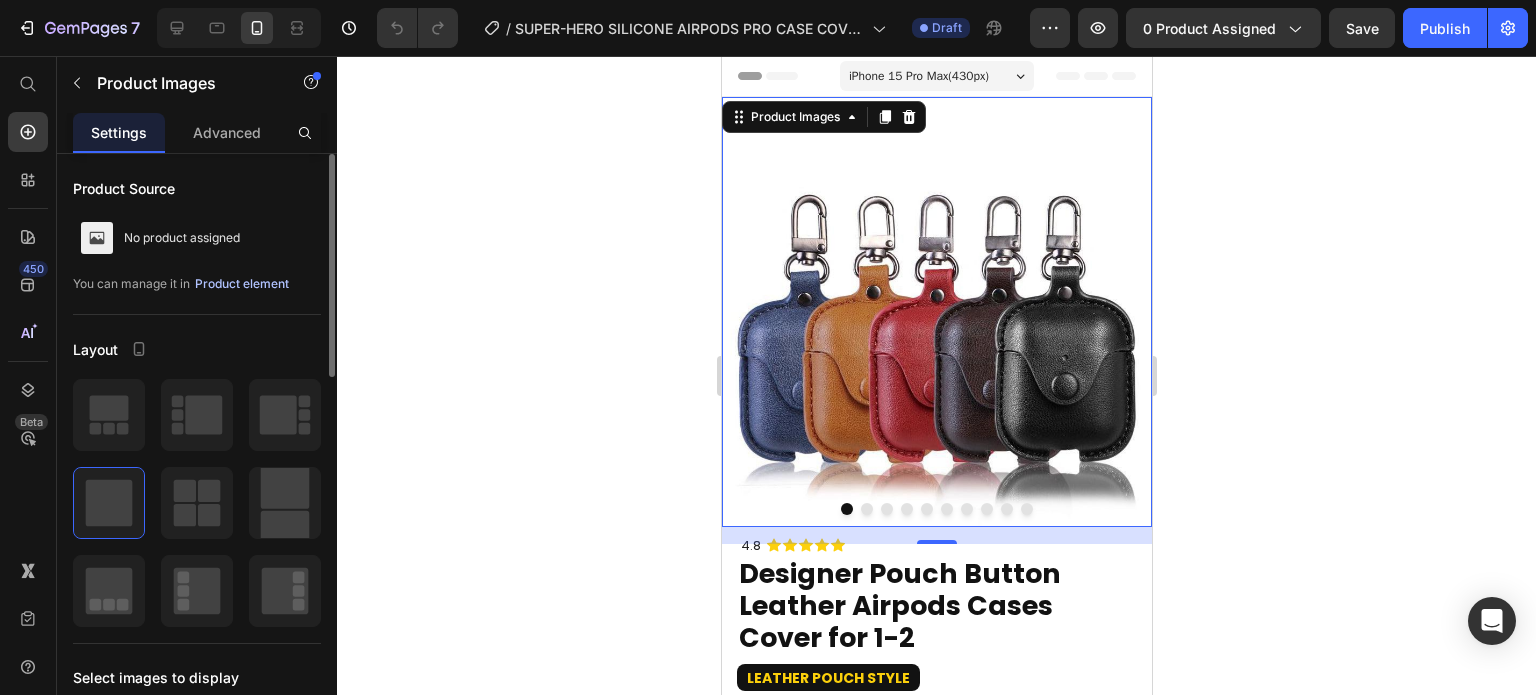 click on "Product element" at bounding box center (242, 284) 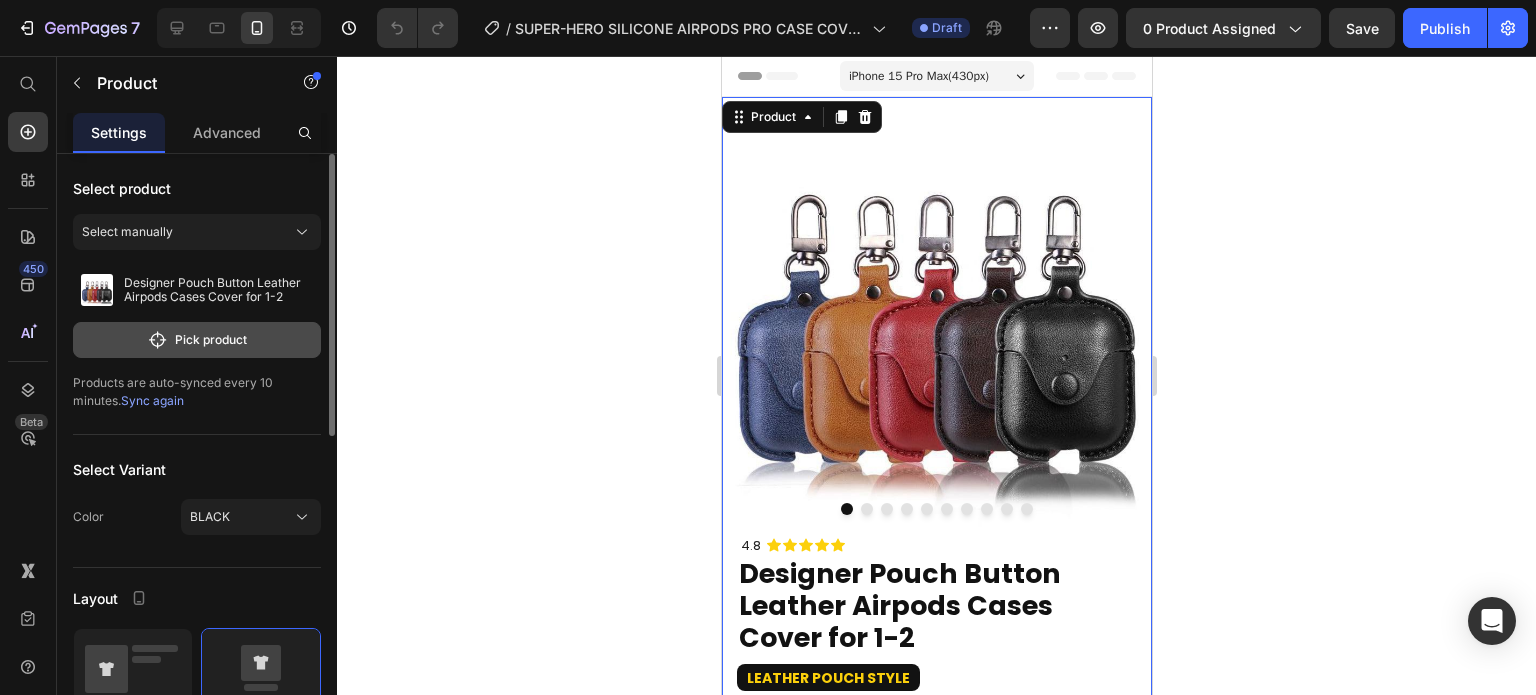 click on "Pick product" 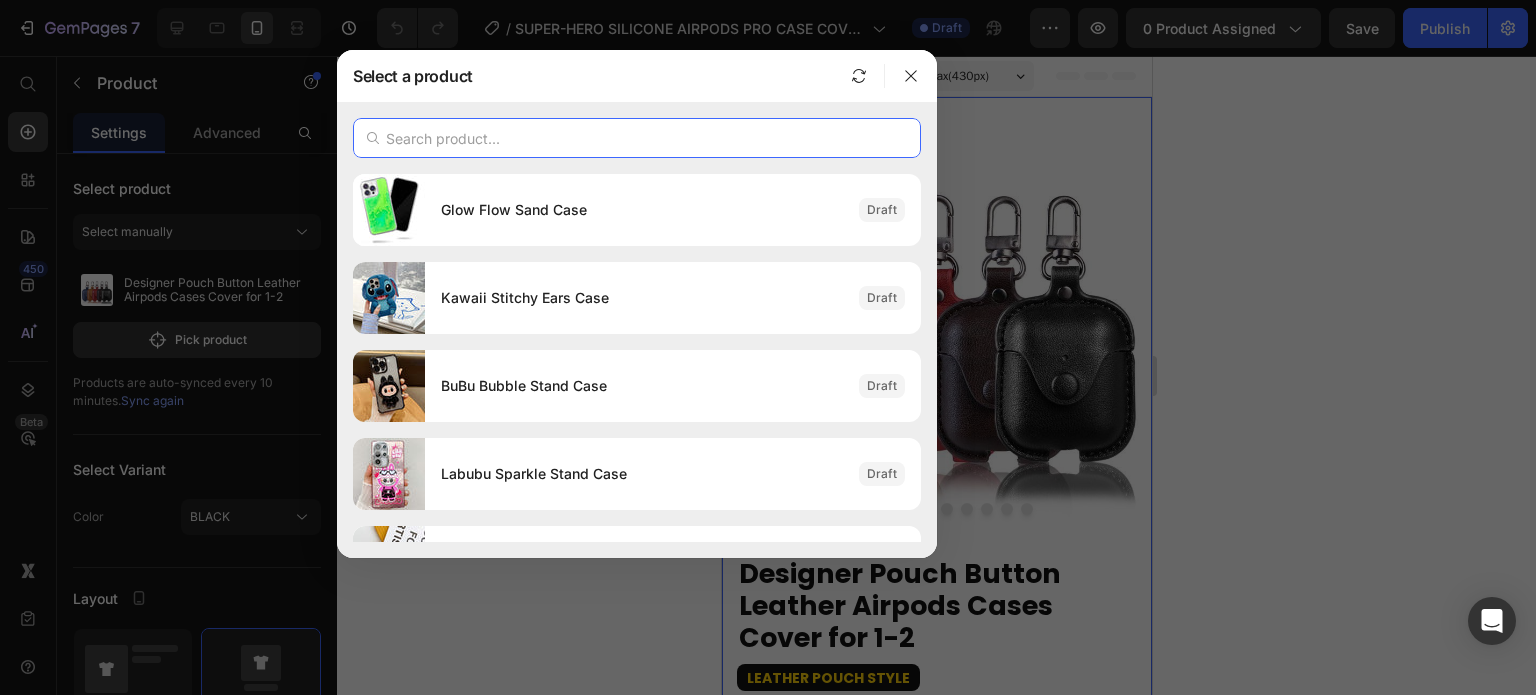 click at bounding box center [637, 138] 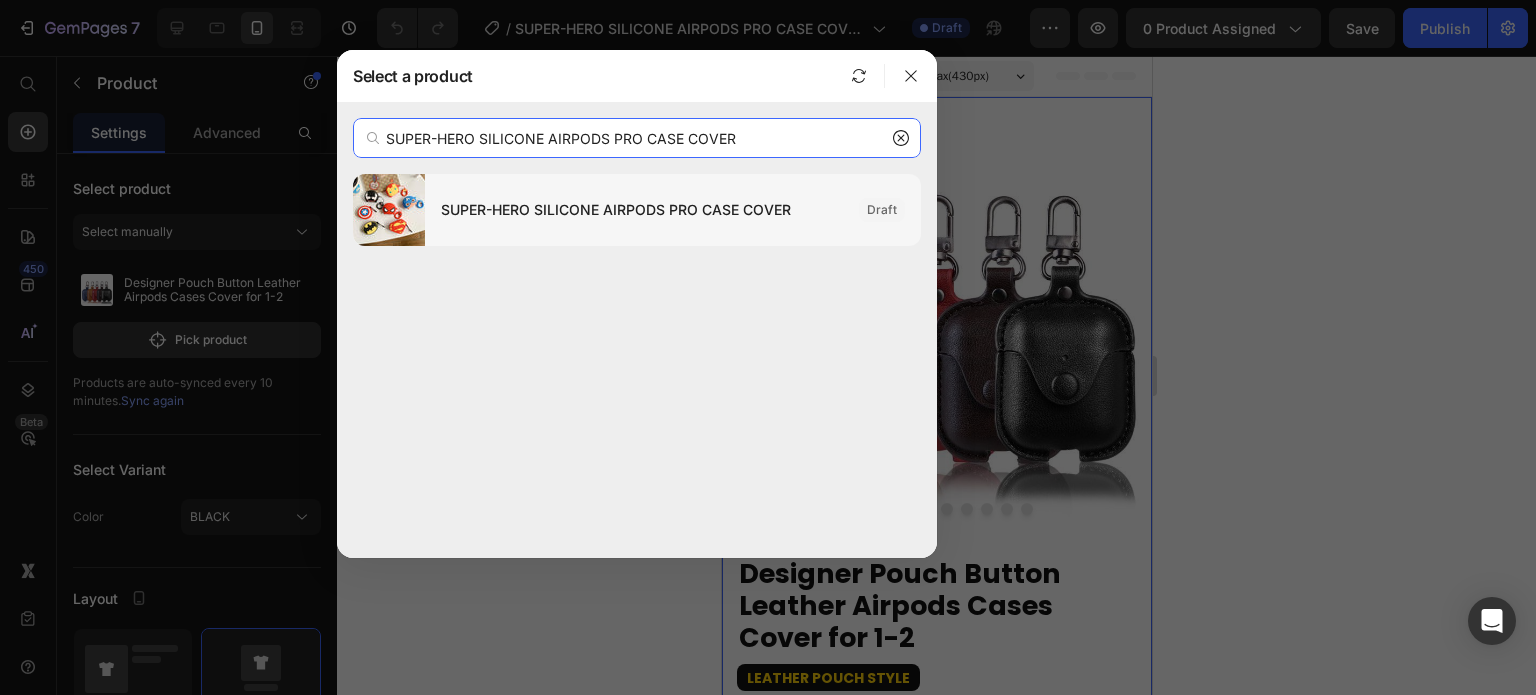 type on "SUPER-HERO SILICONE AIRPODS PRO CASE COVER" 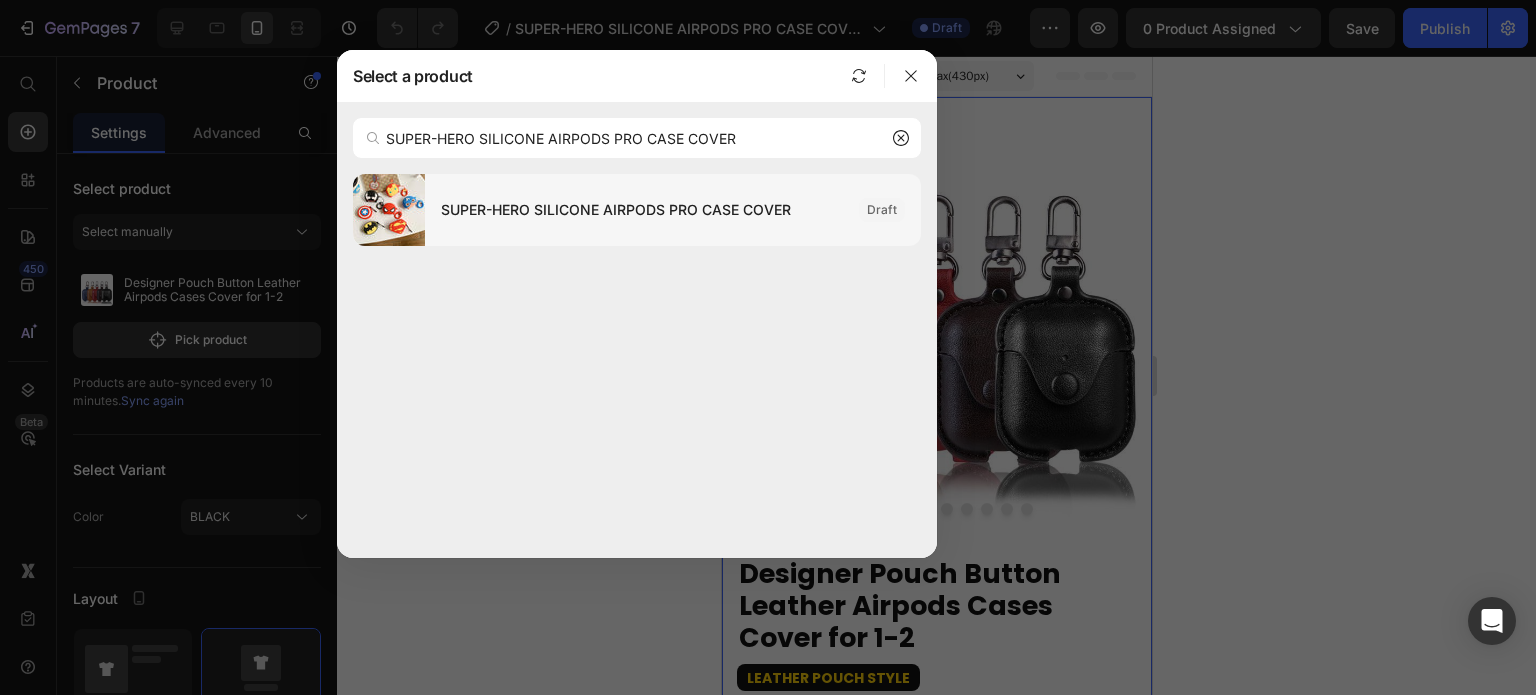 click on "SUPER-HERO SILICONE AIRPODS PRO CASE COVER" at bounding box center [642, 210] 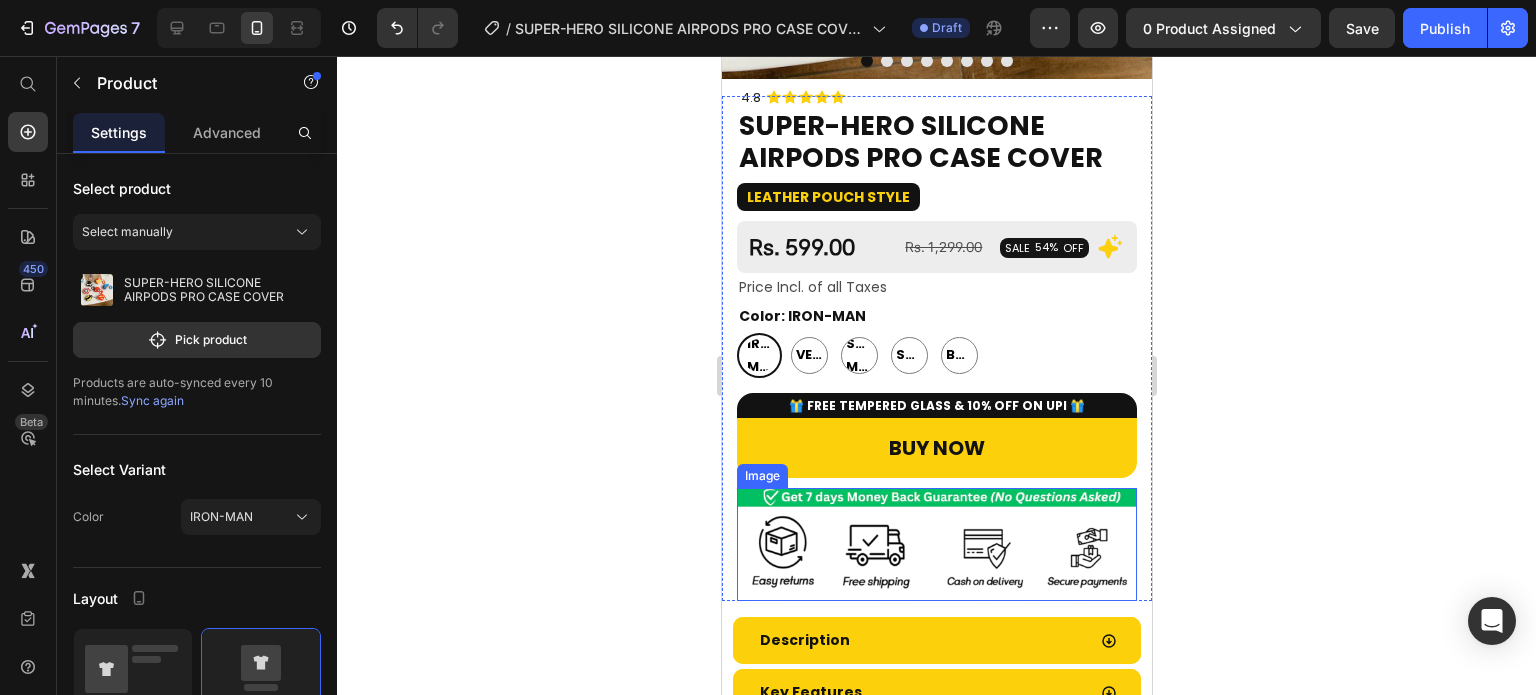 scroll, scrollTop: 500, scrollLeft: 0, axis: vertical 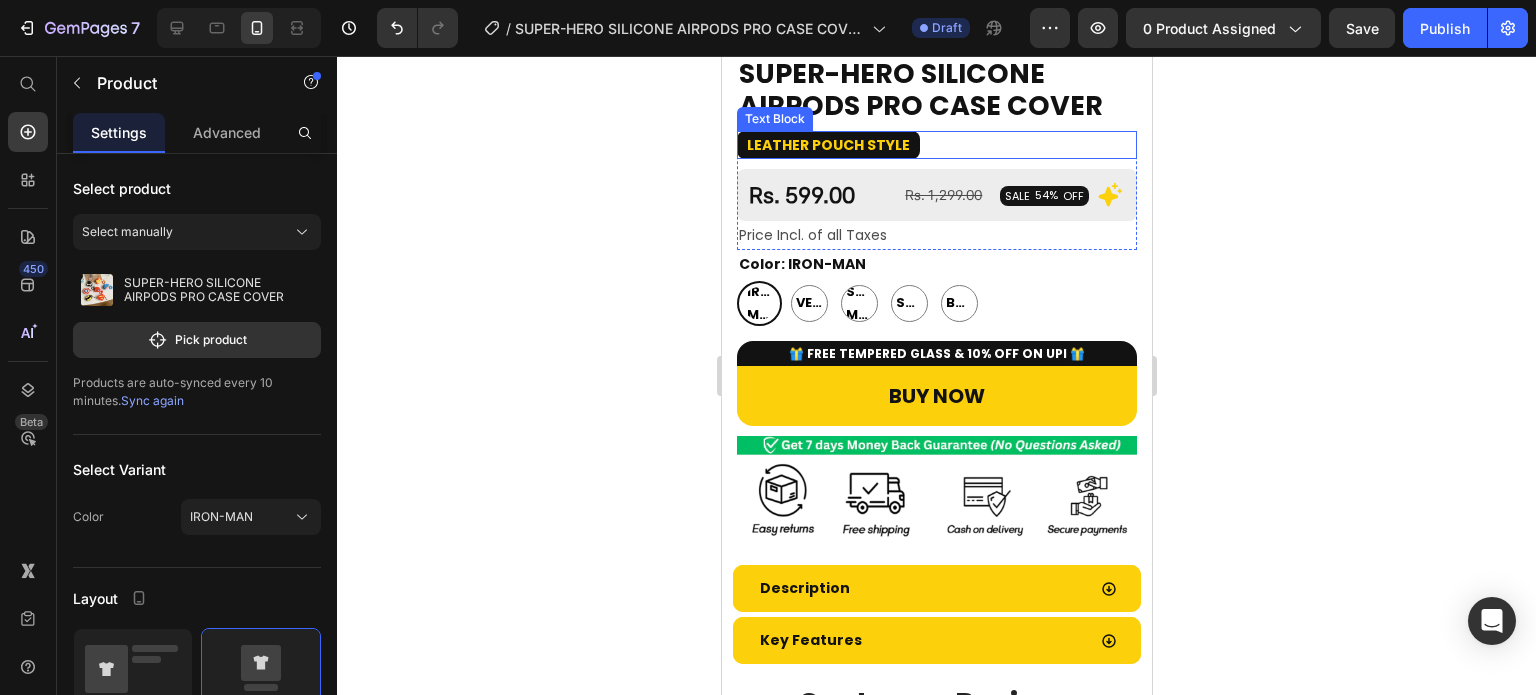 click on "Leather Pouch Style" at bounding box center (827, 145) 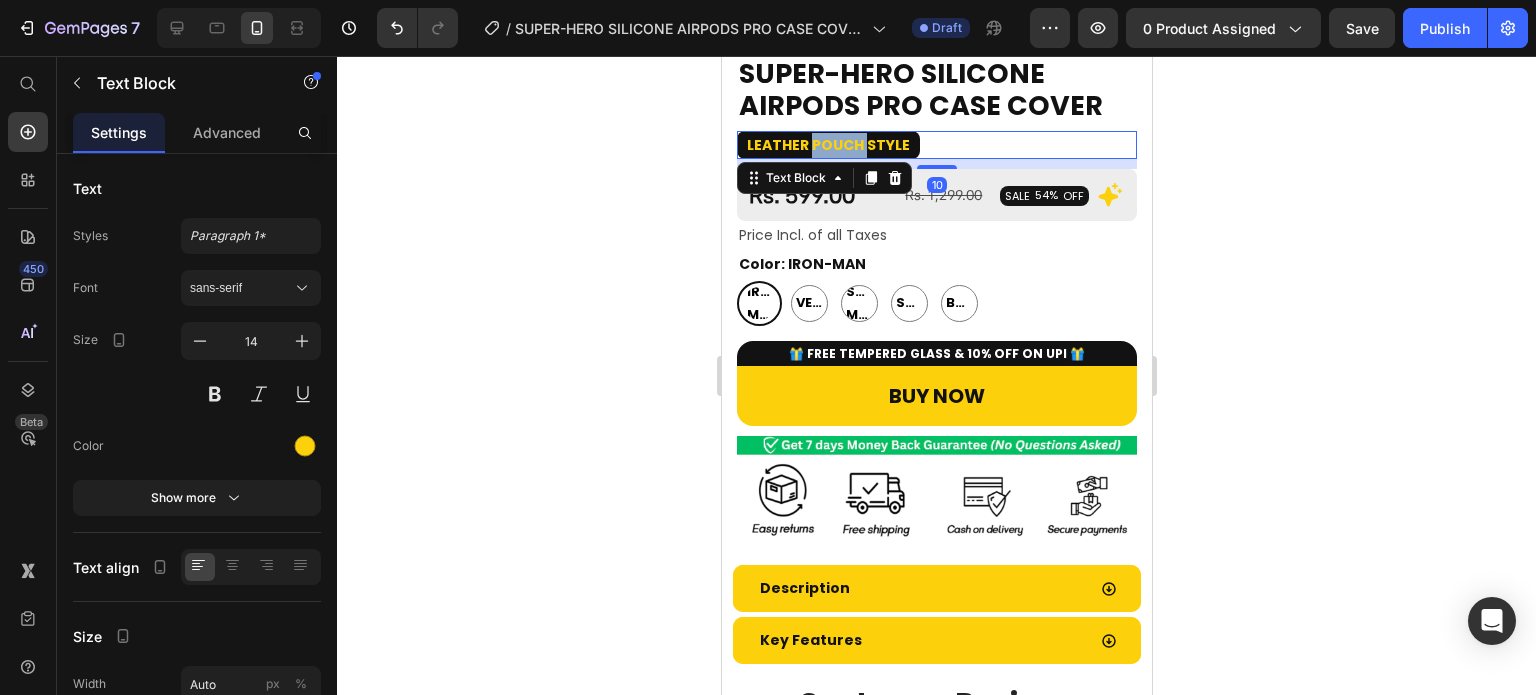 click on "Leather Pouch Style" at bounding box center [827, 145] 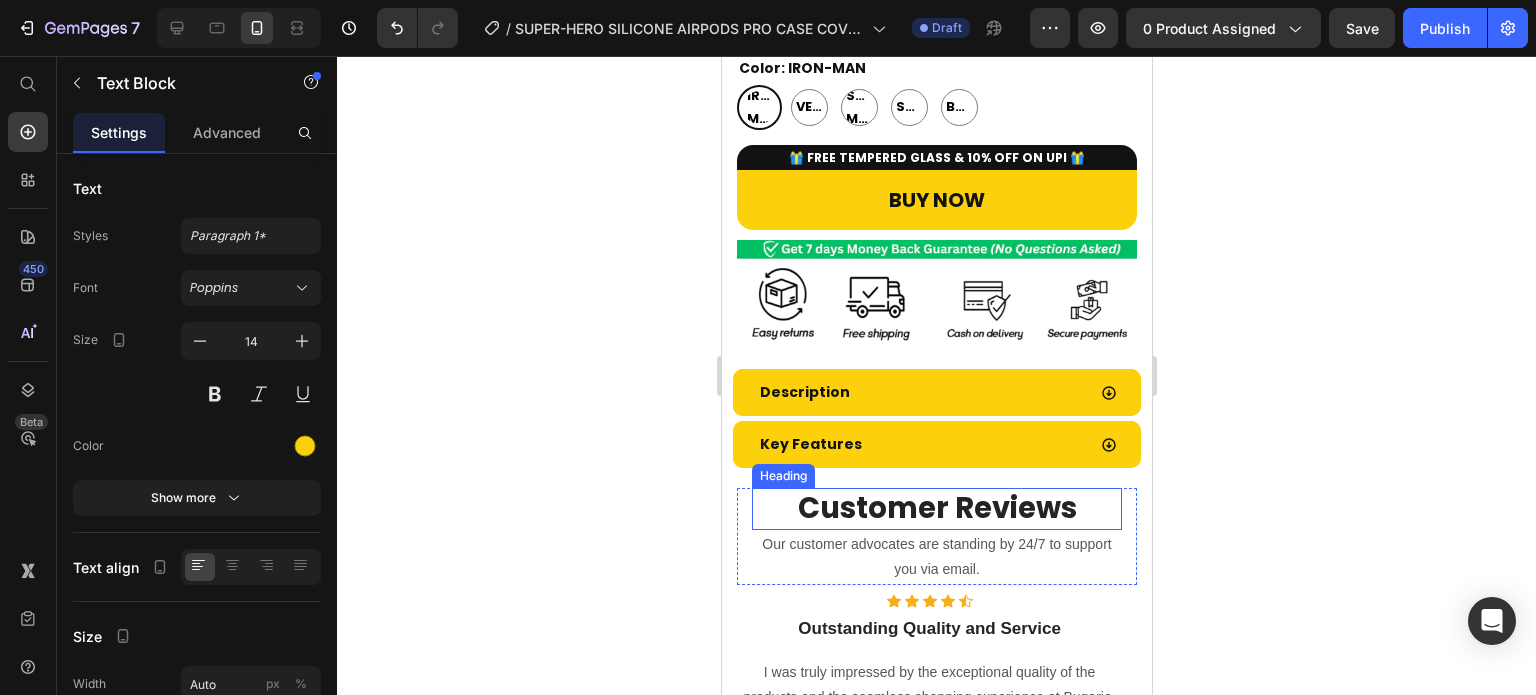 scroll, scrollTop: 700, scrollLeft: 0, axis: vertical 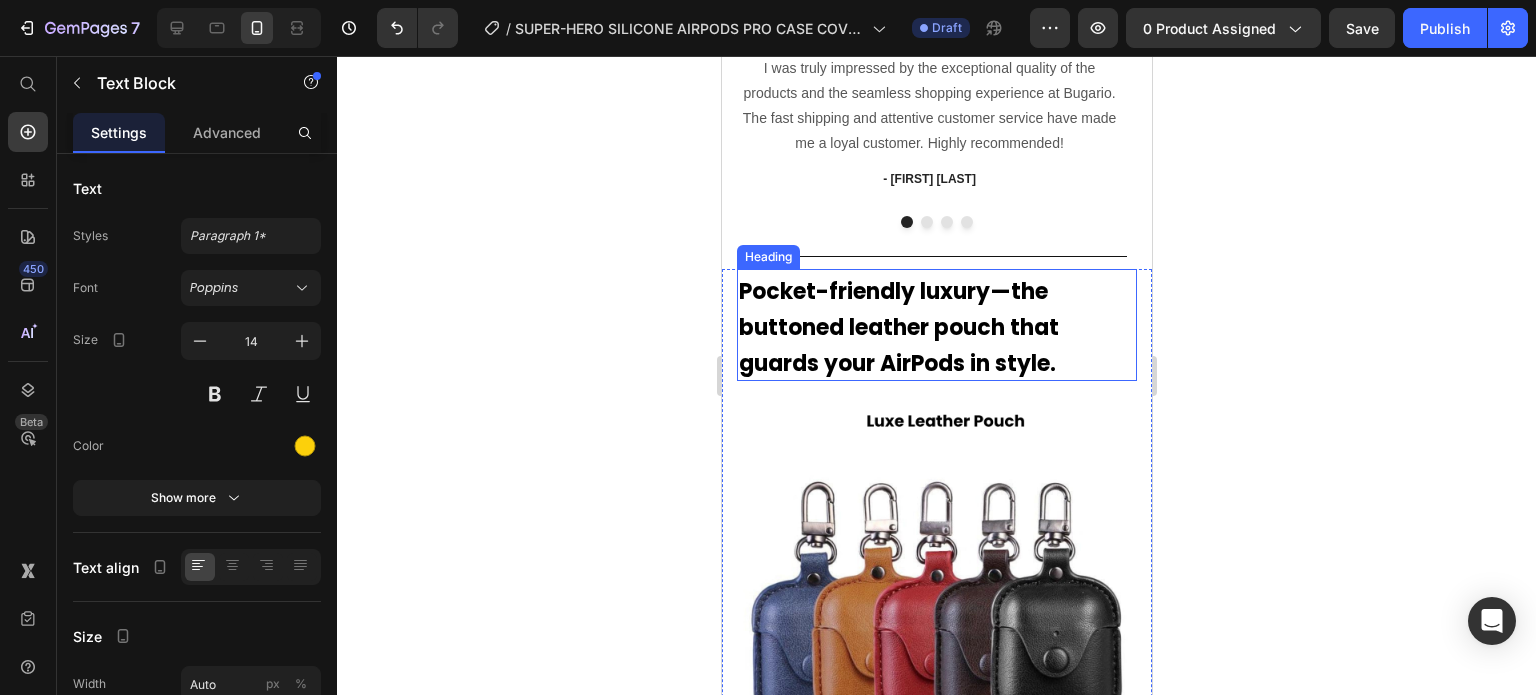 click on "Pocket-friendly luxury—the buttoned leather pouch that guards your AirPods in style." at bounding box center (898, 327) 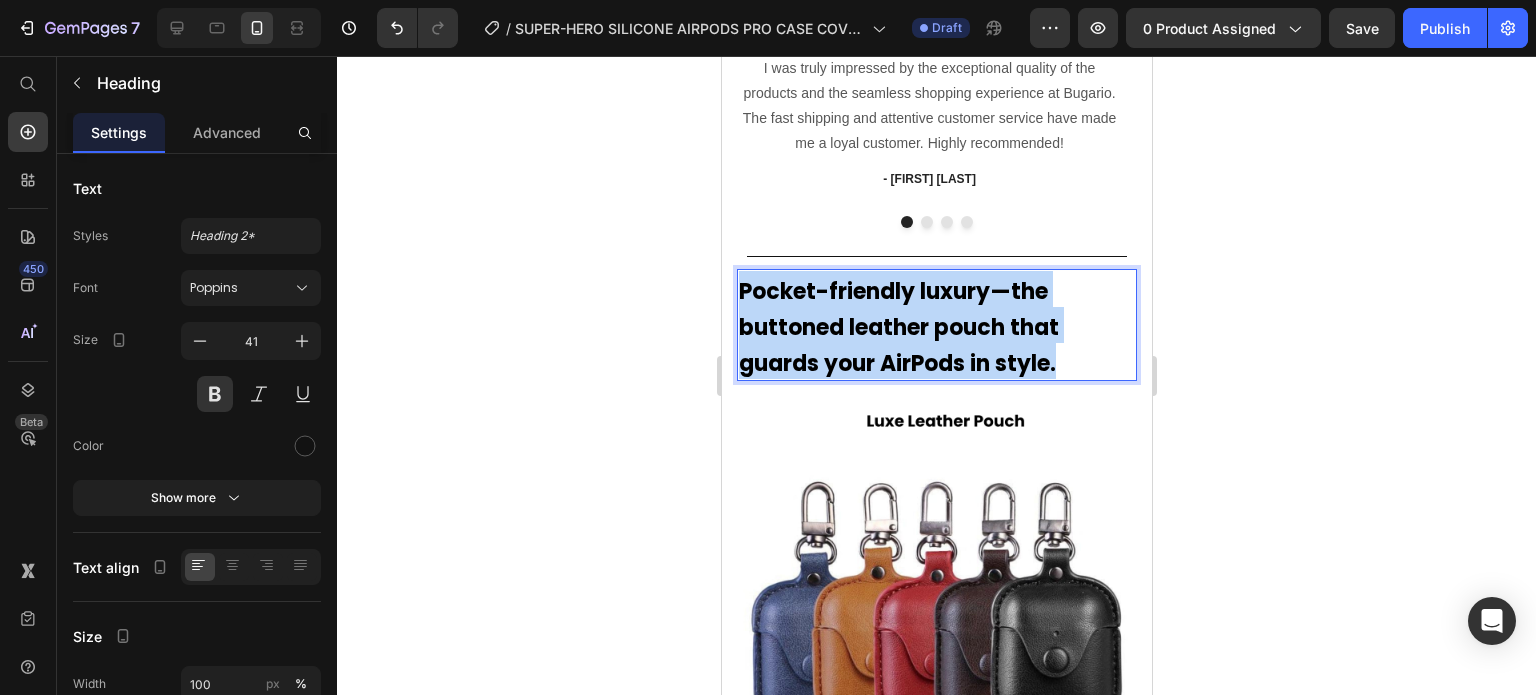 click on "Pocket-friendly luxury—the buttoned leather pouch that guards your AirPods in style." at bounding box center [898, 327] 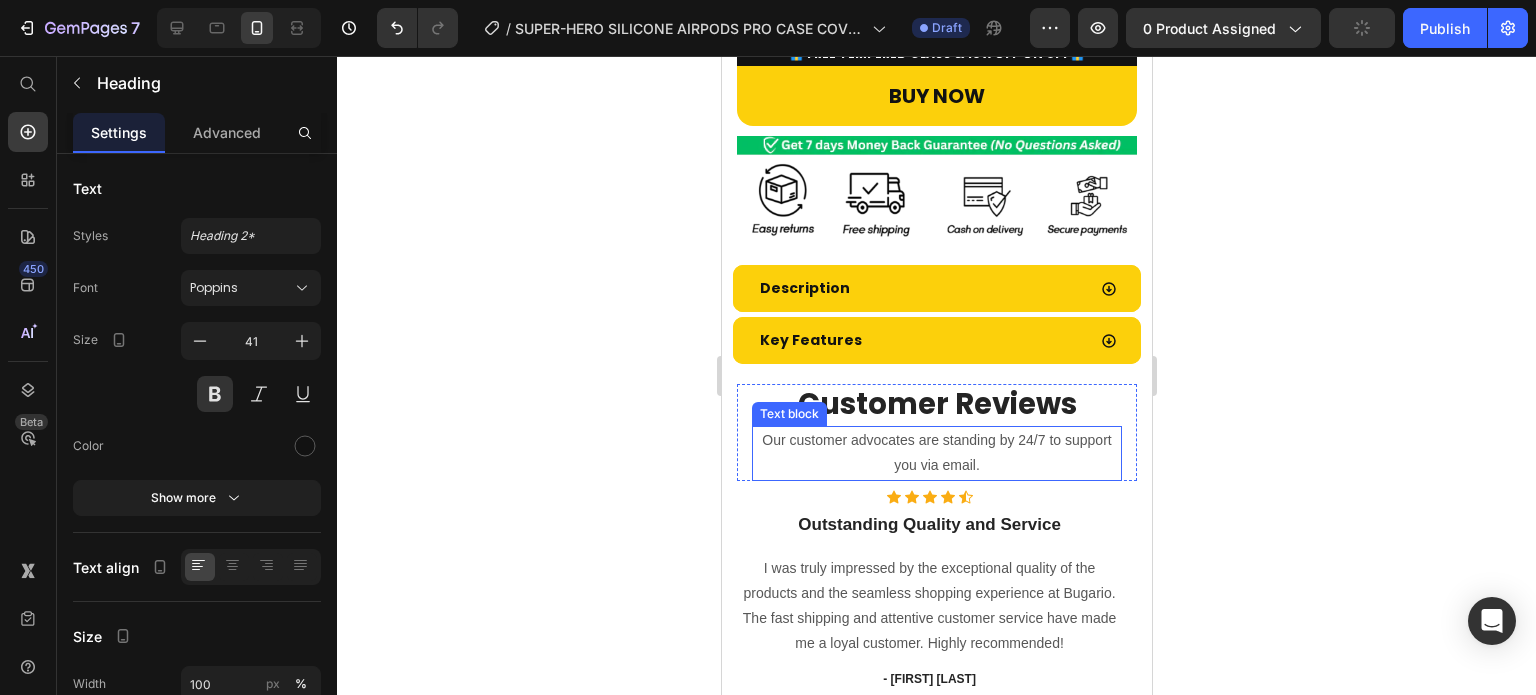 scroll, scrollTop: 800, scrollLeft: 0, axis: vertical 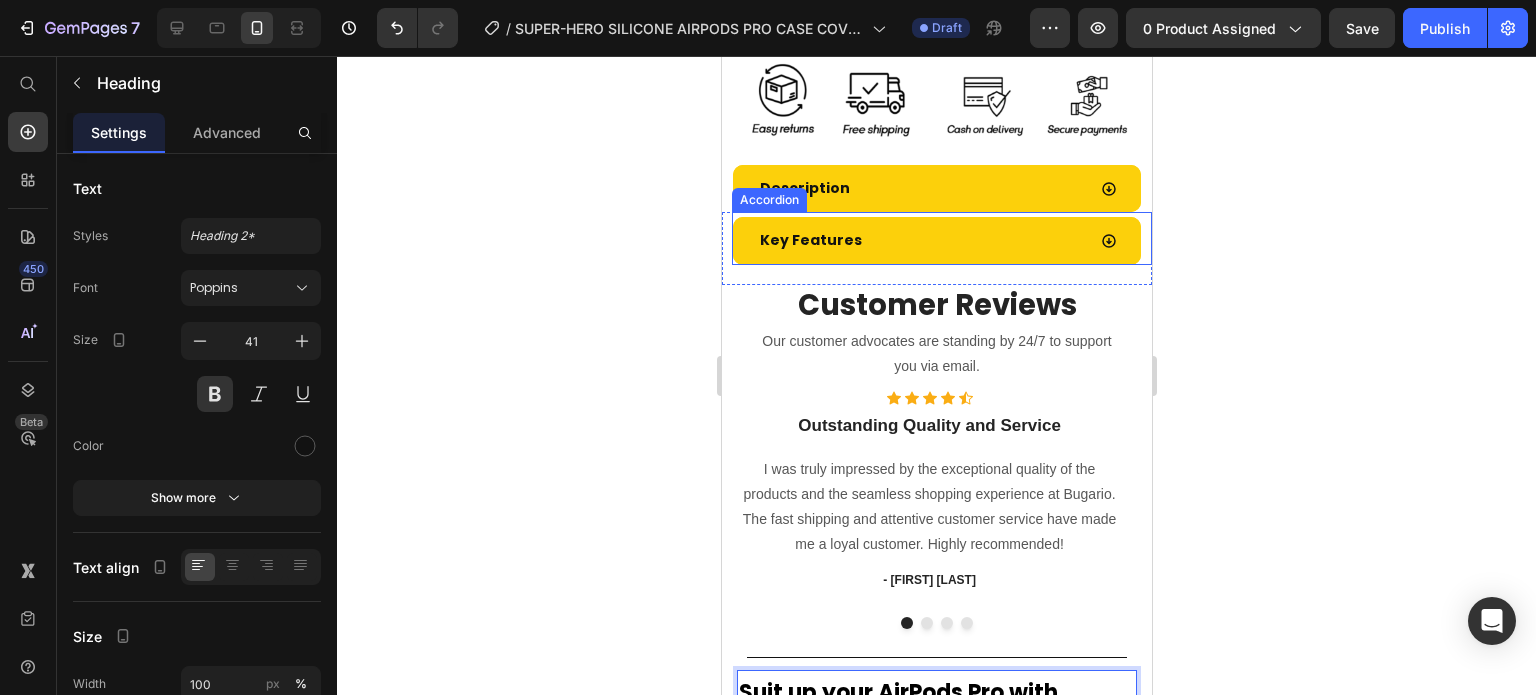 click on "Key Features" at bounding box center [810, 240] 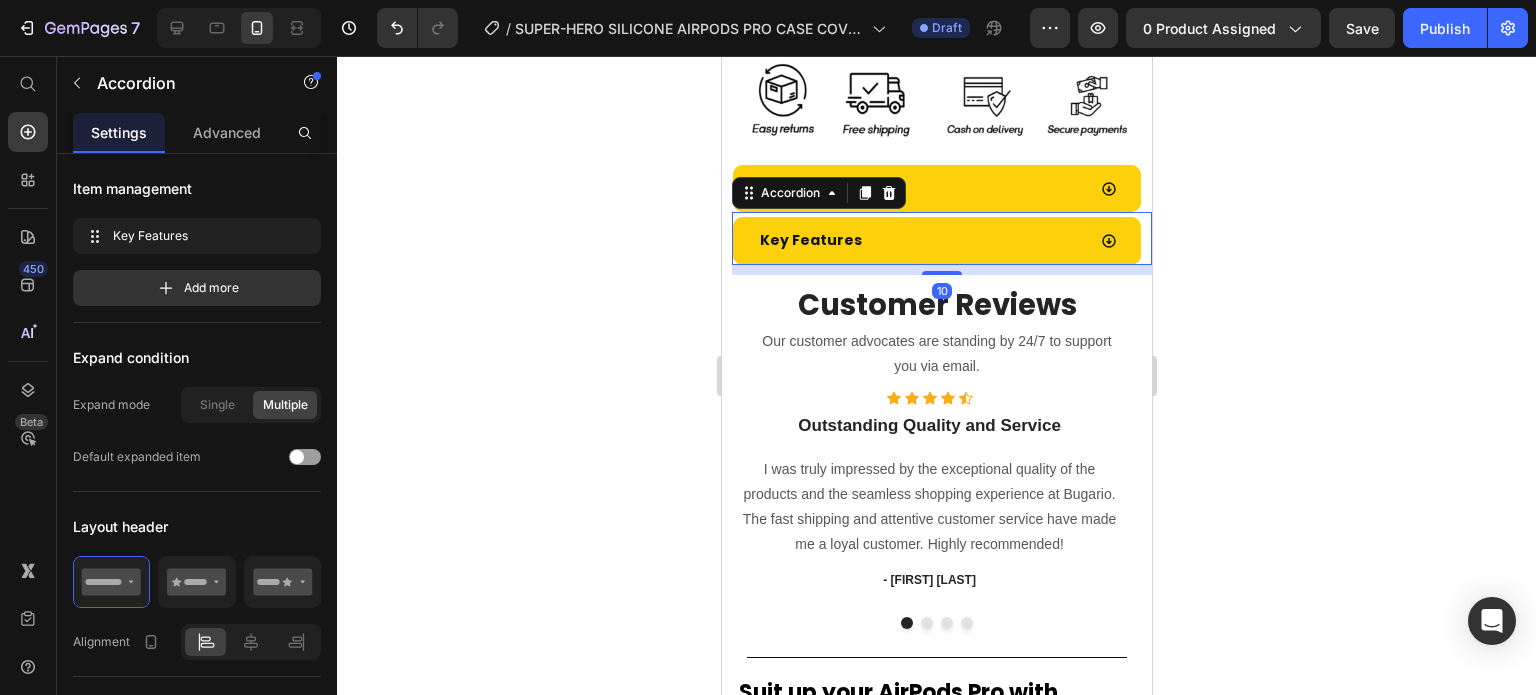 click on "Key Features" at bounding box center [920, 240] 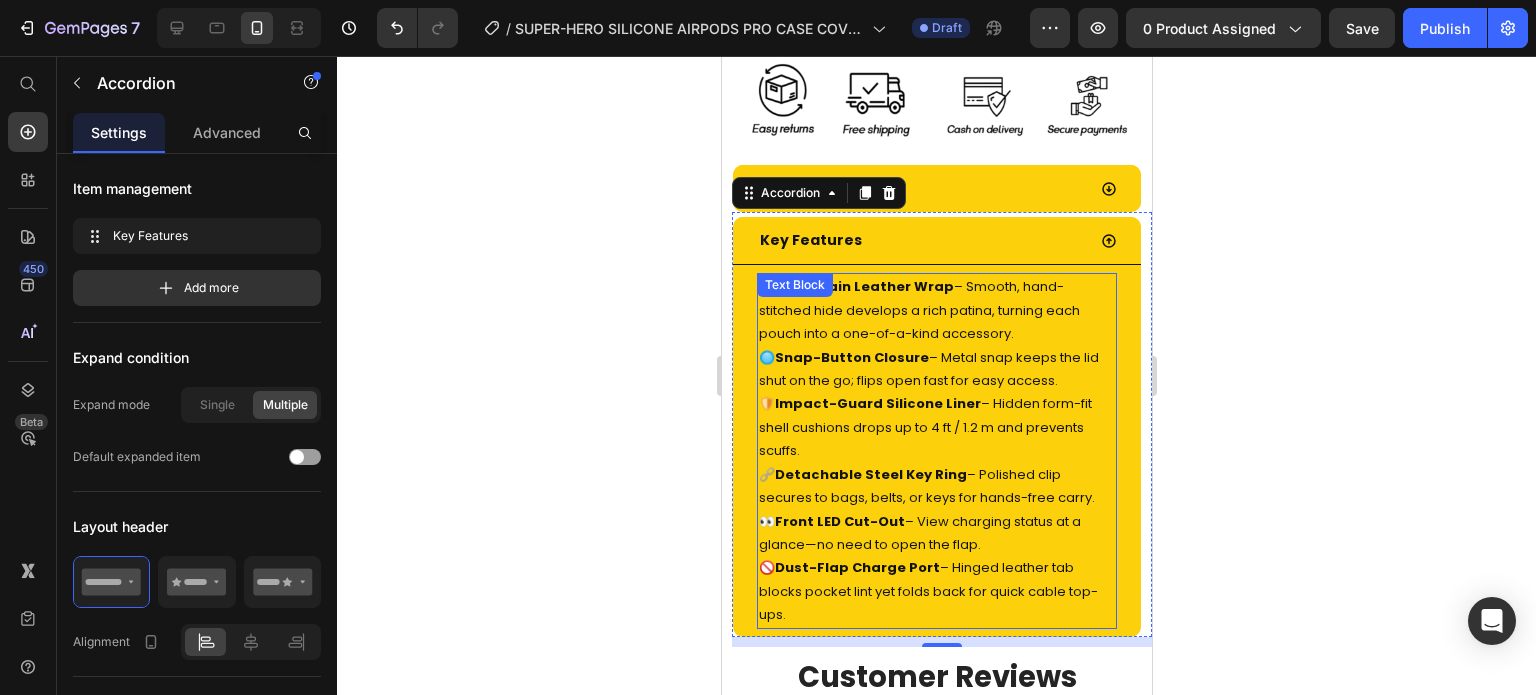 click on "Snap-Button Closure" at bounding box center [851, 357] 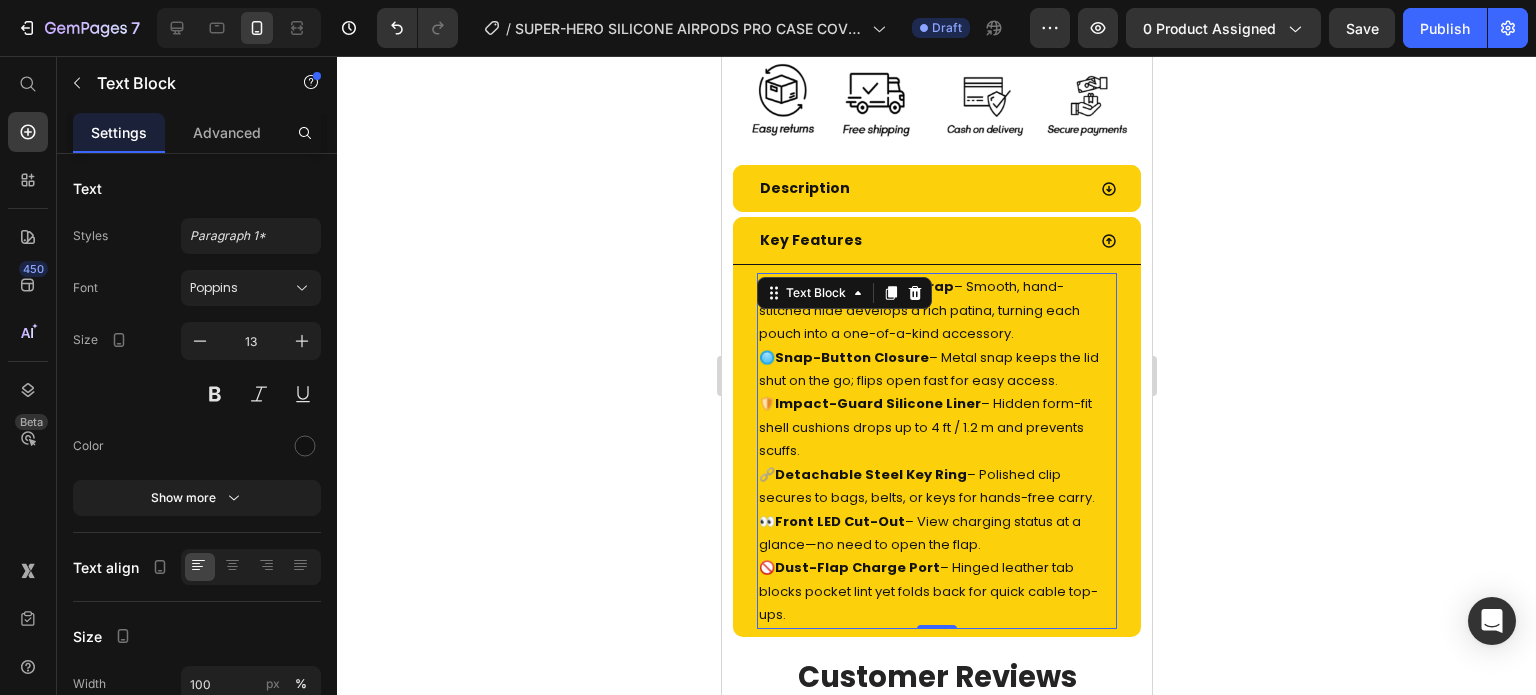 click on "🐂  Top-Grain Leather Wrap  – Smooth, hand-stitched hide develops a rich patina, turning each pouch into a one-of-a-kind accessory." at bounding box center (936, 310) 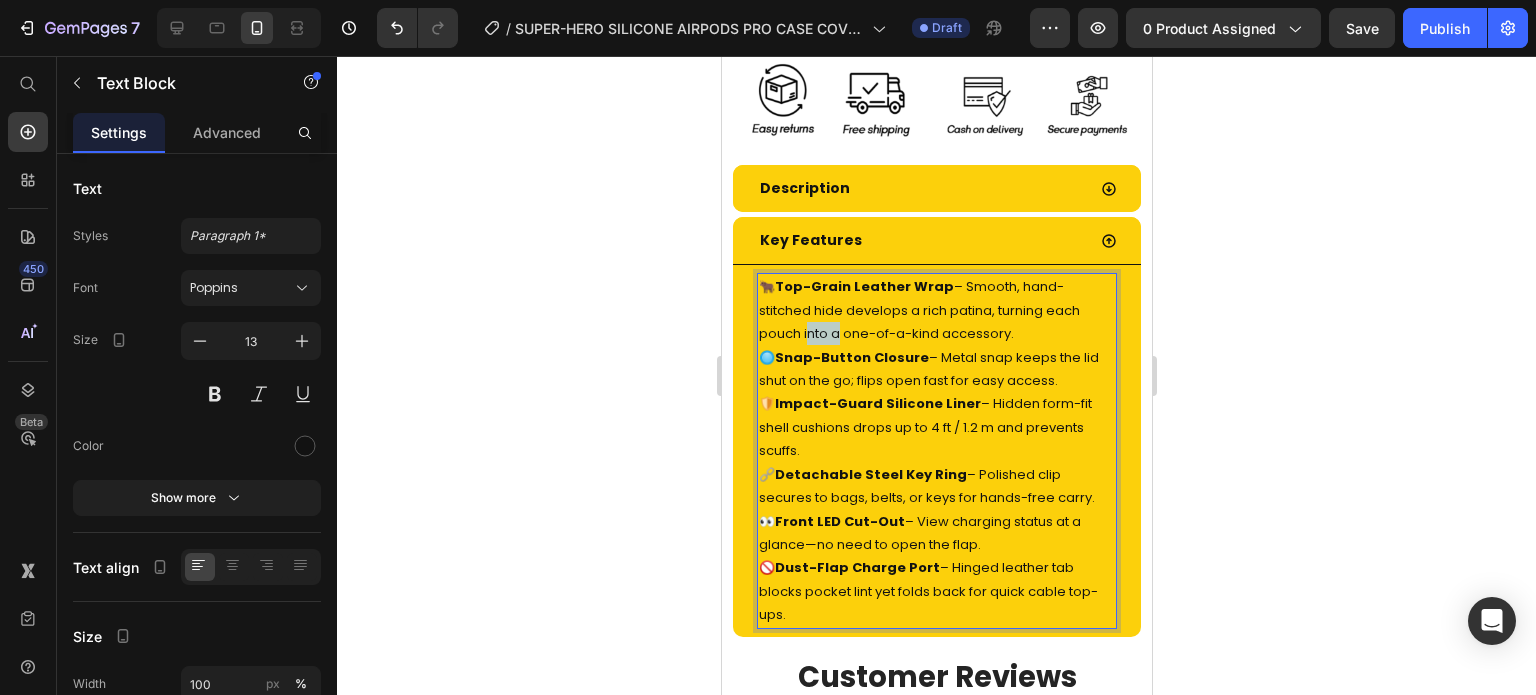 click on "🐂  Top-Grain Leather Wrap  – Smooth, hand-stitched hide develops a rich patina, turning each pouch into a one-of-a-kind accessory." at bounding box center [936, 310] 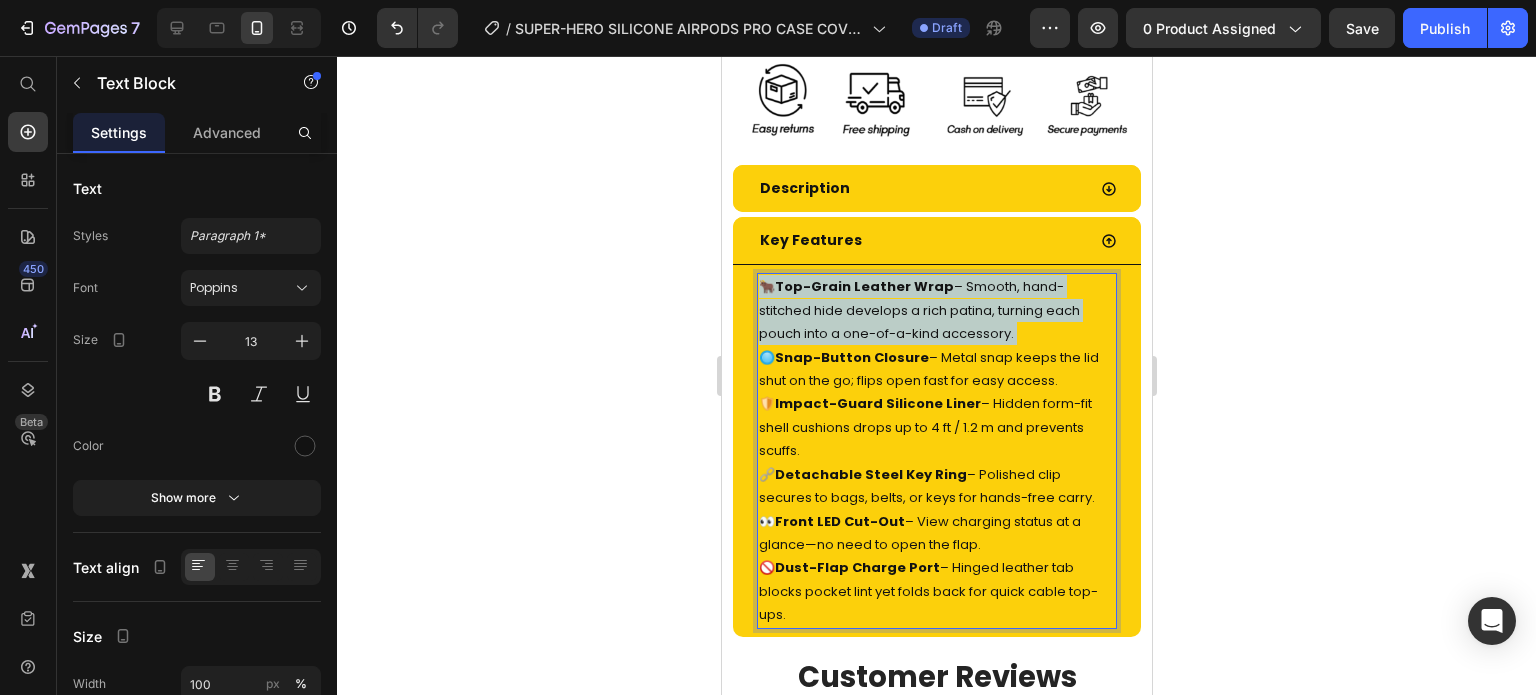 click on "🐂  Top-Grain Leather Wrap  – Smooth, hand-stitched hide develops a rich patina, turning each pouch into a one-of-a-kind accessory." at bounding box center (936, 310) 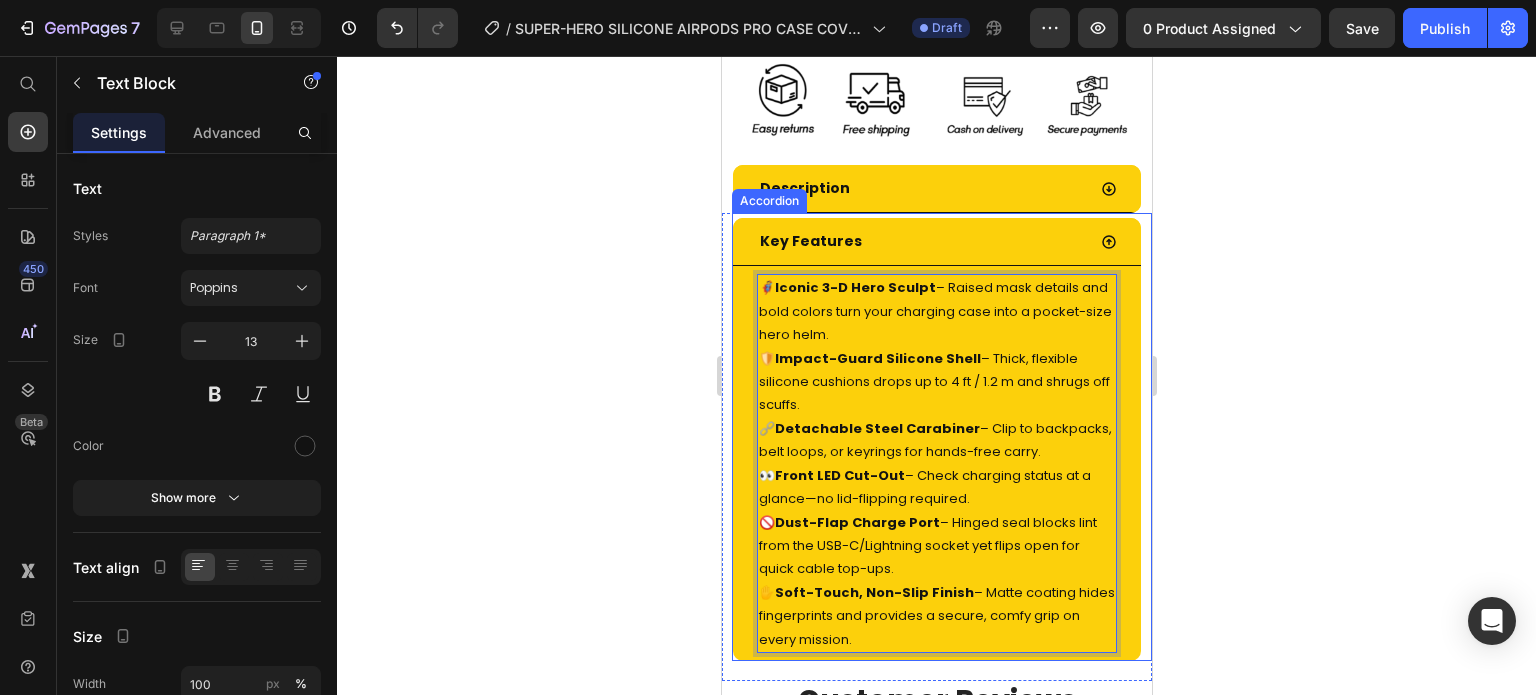 scroll, scrollTop: 901, scrollLeft: 0, axis: vertical 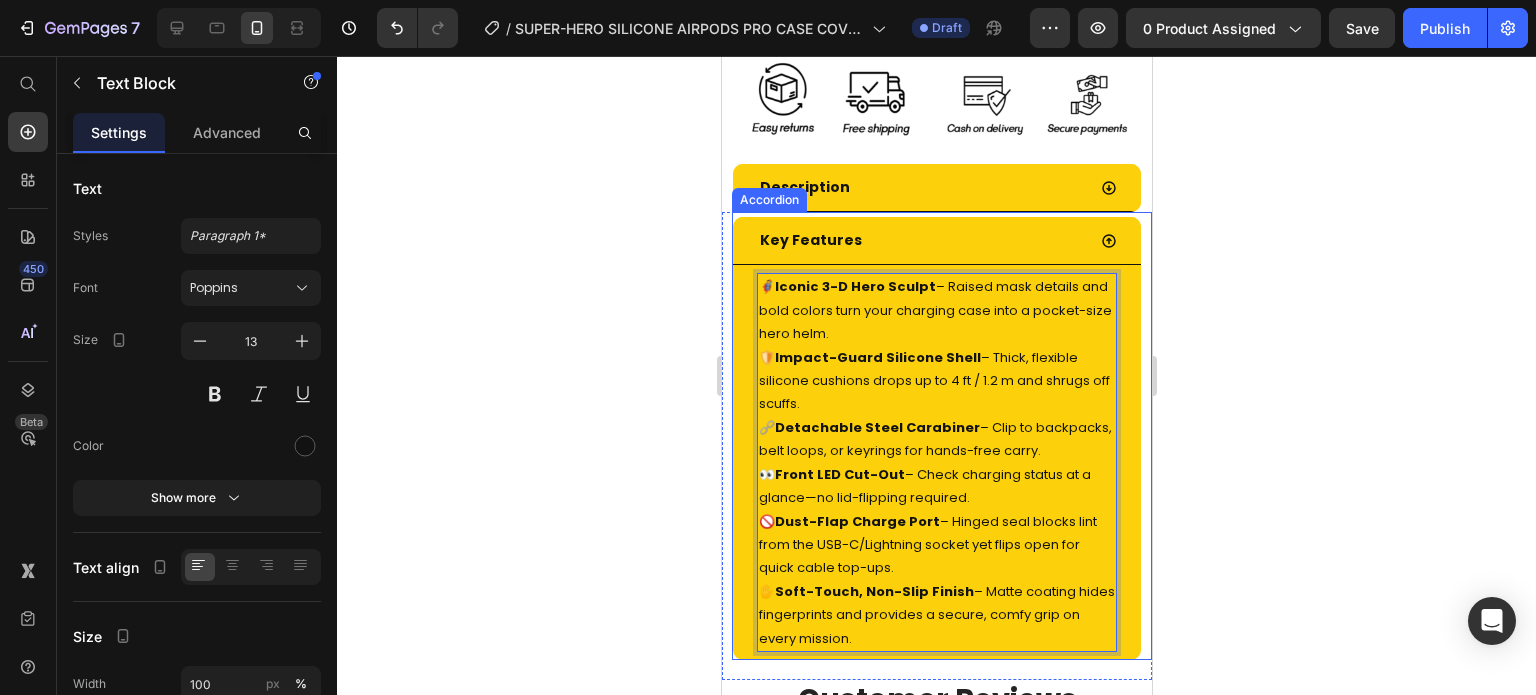 click on "Description" at bounding box center [804, 187] 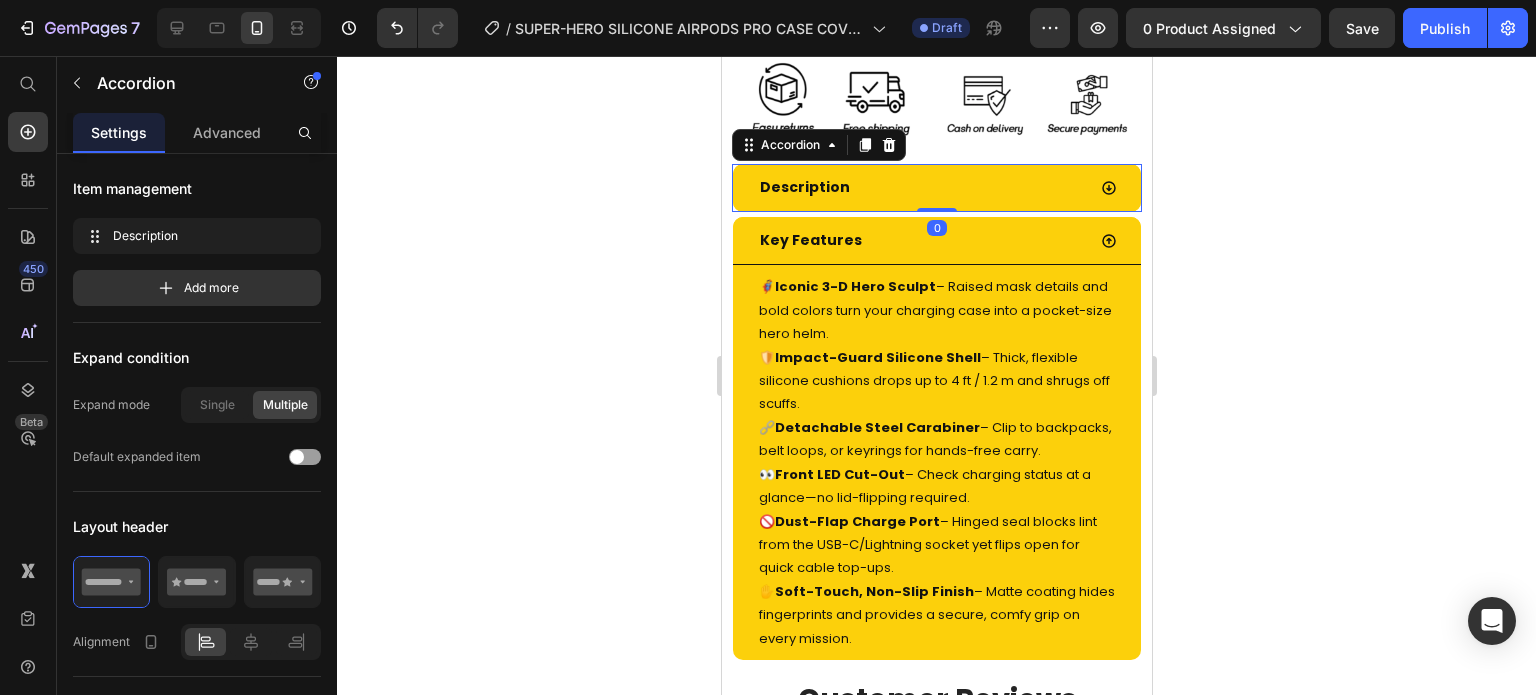click on "Description" at bounding box center [804, 187] 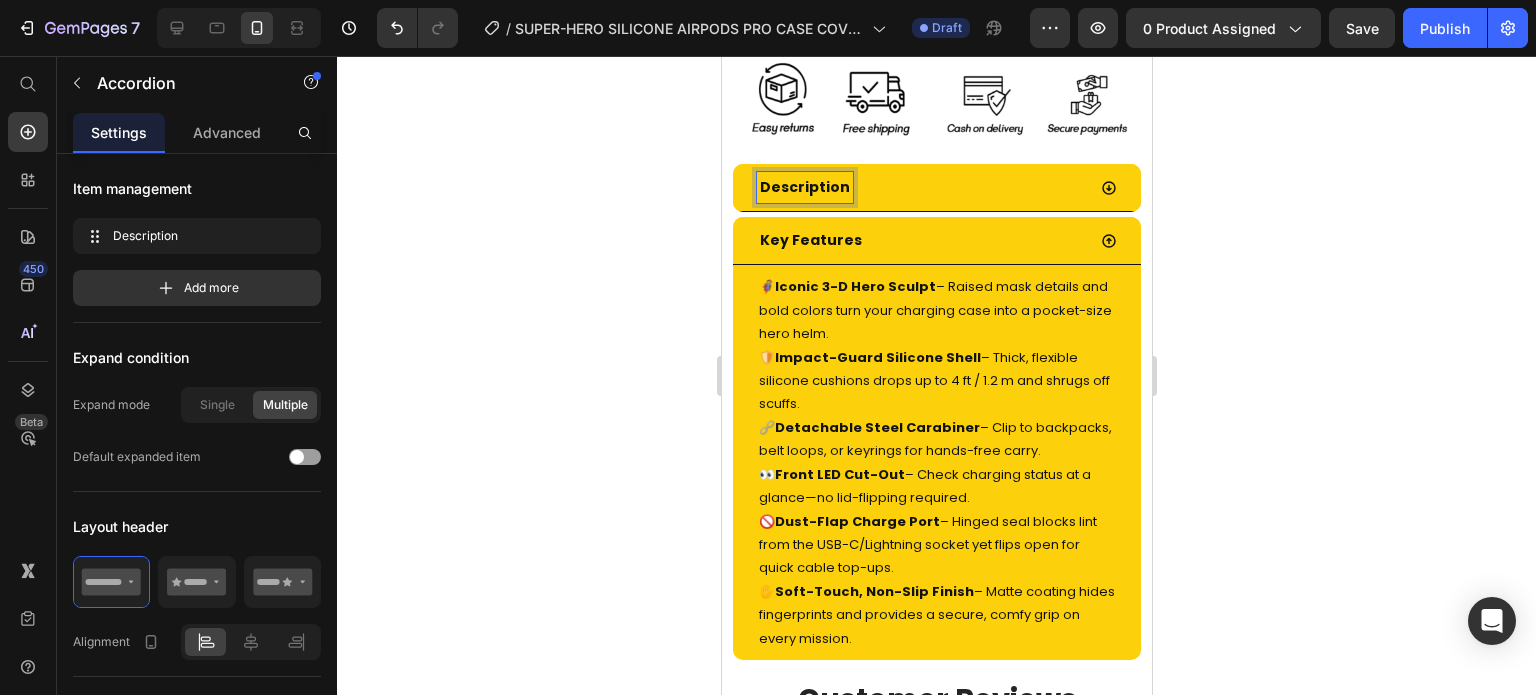 click on "Description" at bounding box center (936, 188) 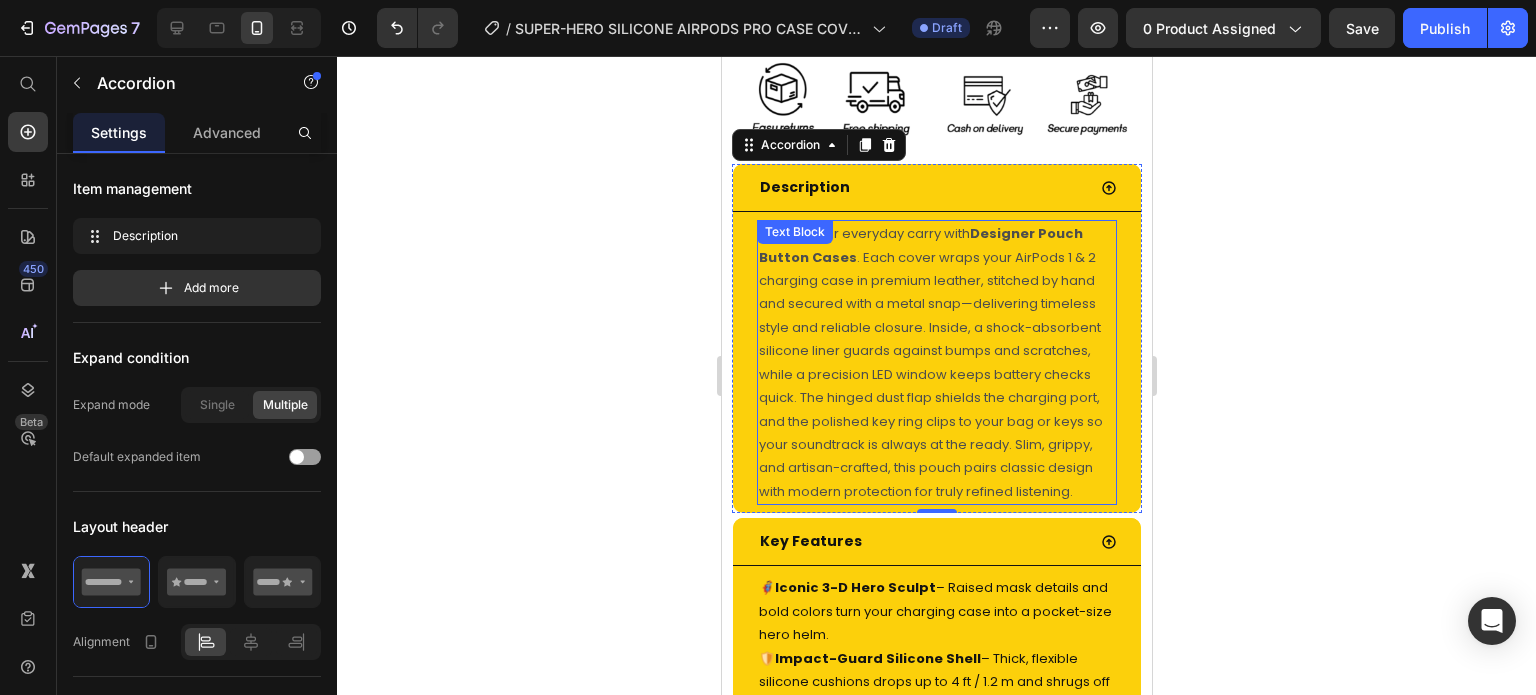 click on "Elevate your everyday carry with  Designer Pouch Button Cases . Each cover wraps your AirPods 1 & 2 charging case in premium leather, stitched by hand and secured with a metal snap—delivering timeless style and reliable closure. Inside, a shock-absorbent silicone liner guards against bumps and scratches, while a precision LED window keeps battery checks quick. The hinged dust flap shields the charging port, and the polished key ring clips to your bag or keys so your soundtrack is always at the ready. Slim, grippy, and artisan-crafted, this pouch pairs classic design with modern protection for truly refined listening." at bounding box center [936, 362] 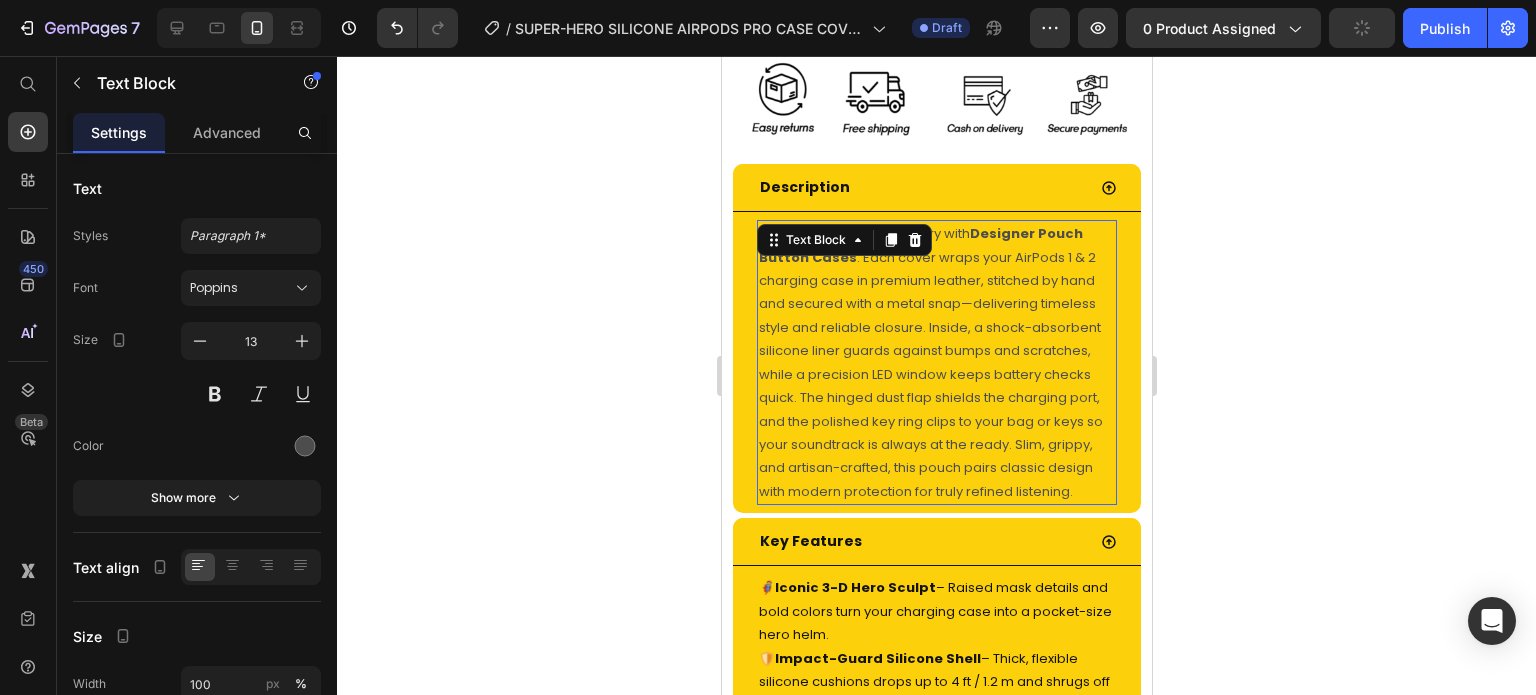 click on "Elevate your everyday carry with  Designer Pouch Button Cases . Each cover wraps your AirPods 1 & 2 charging case in premium leather, stitched by hand and secured with a metal snap—delivering timeless style and reliable closure. Inside, a shock-absorbent silicone liner guards against bumps and scratches, while a precision LED window keeps battery checks quick. The hinged dust flap shields the charging port, and the polished key ring clips to your bag or keys so your soundtrack is always at the ready. Slim, grippy, and artisan-crafted, this pouch pairs classic design with modern protection for truly refined listening." at bounding box center (936, 362) 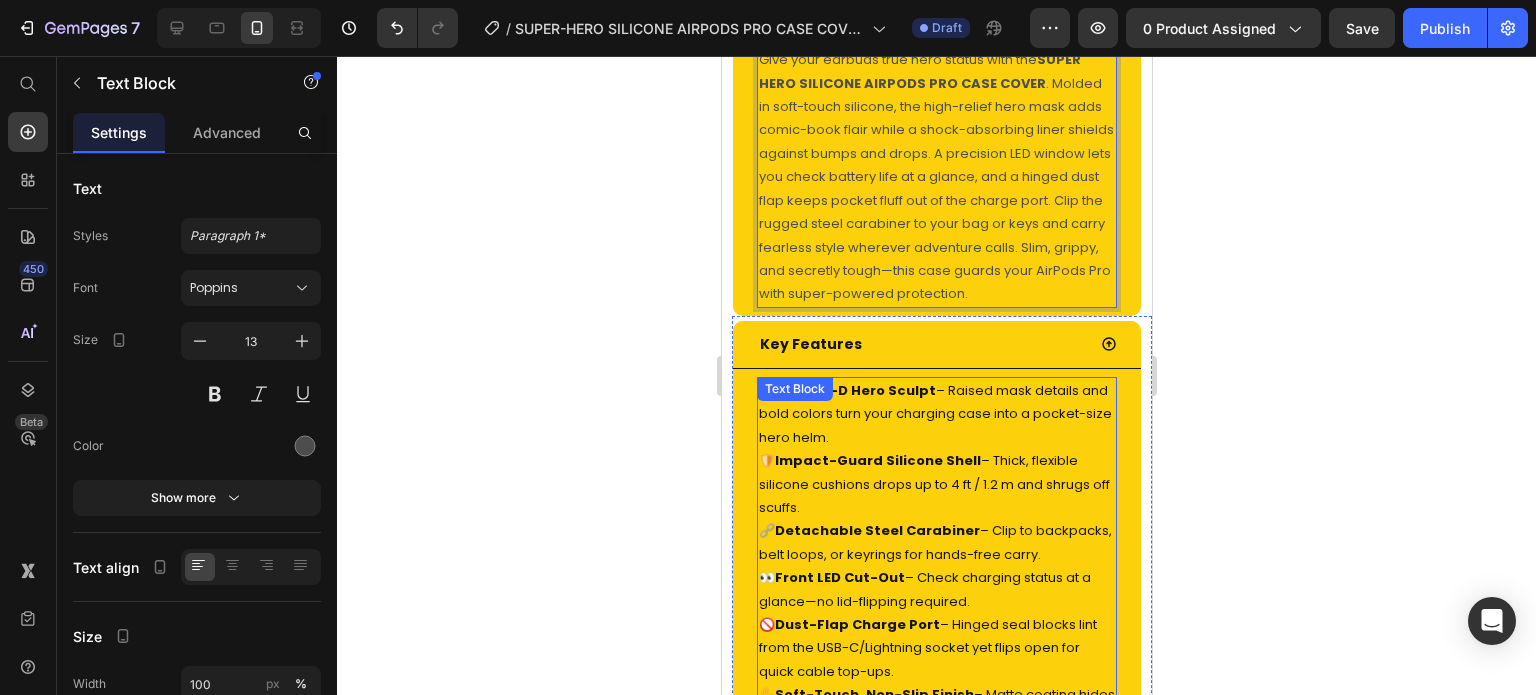 scroll, scrollTop: 1501, scrollLeft: 0, axis: vertical 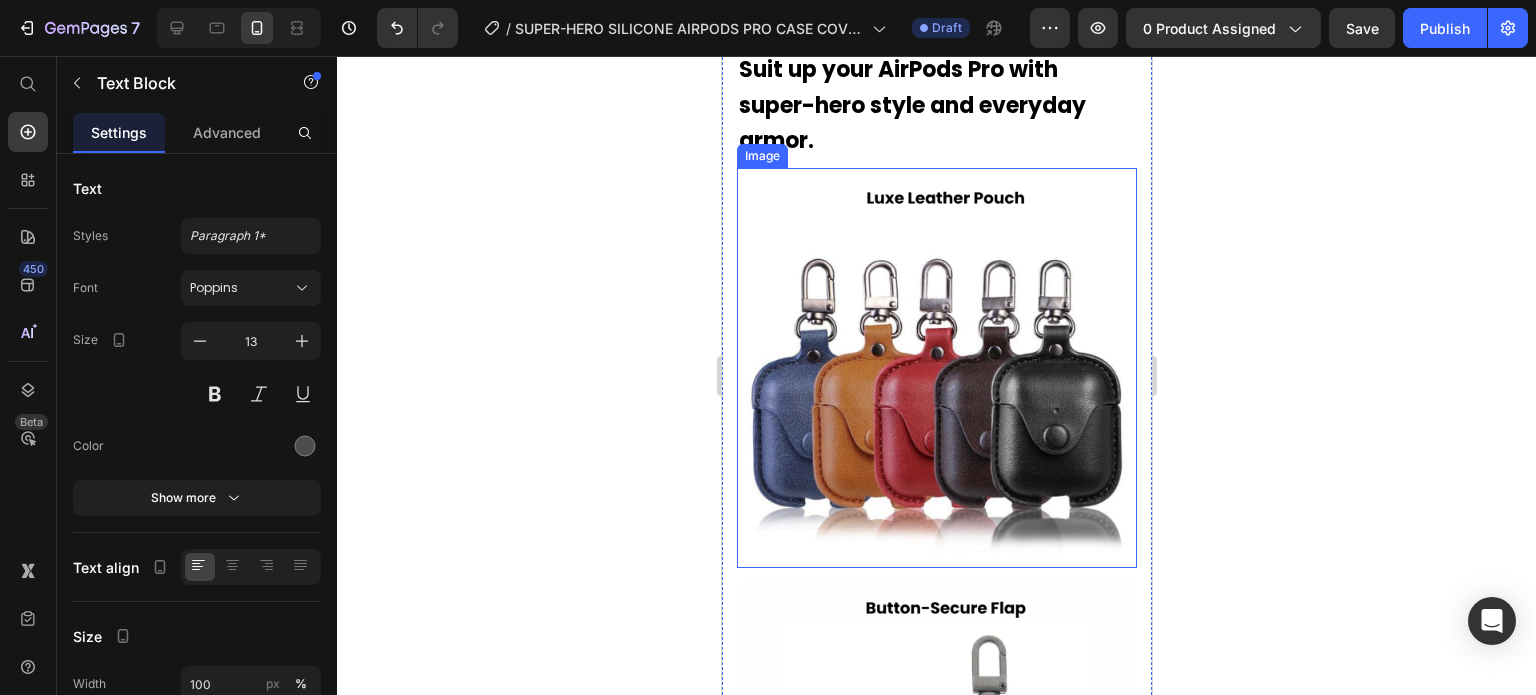 click at bounding box center (936, 368) 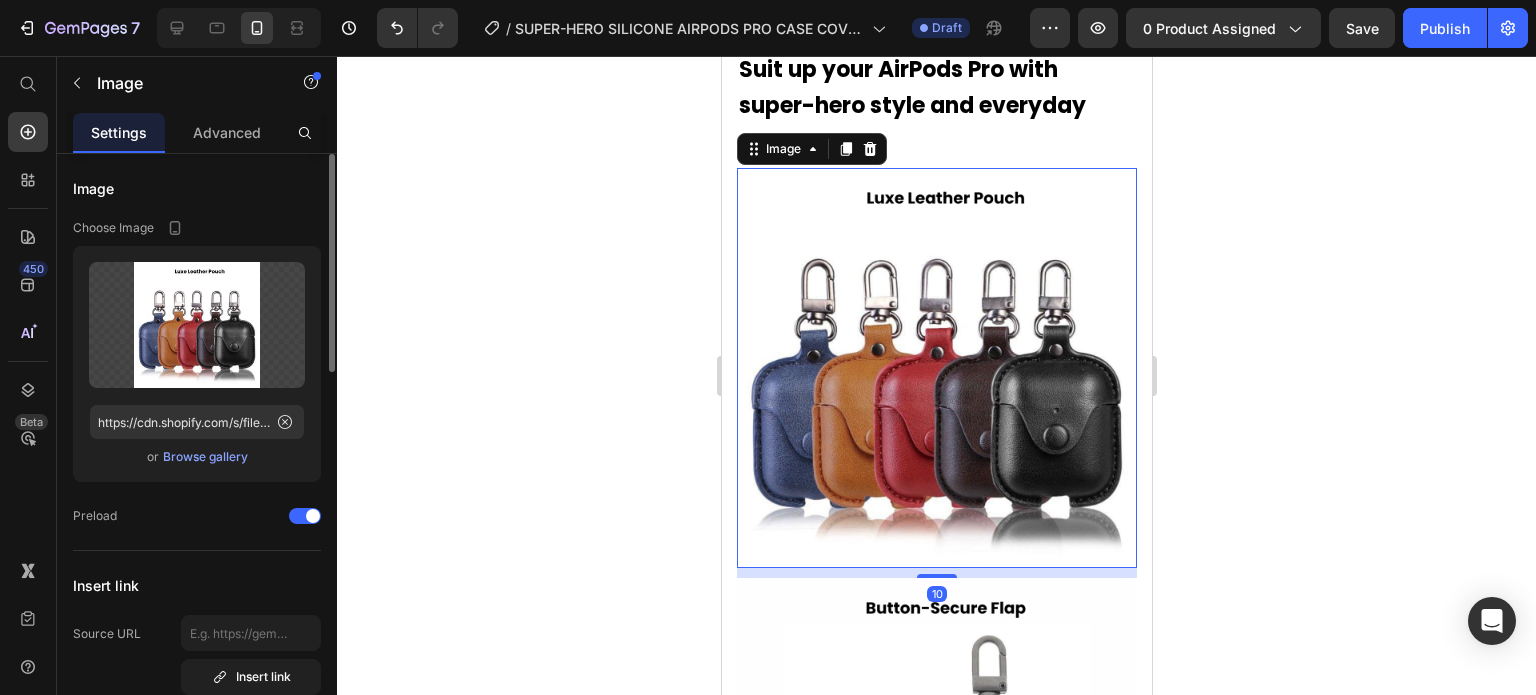 click on "Browse gallery" at bounding box center (205, 457) 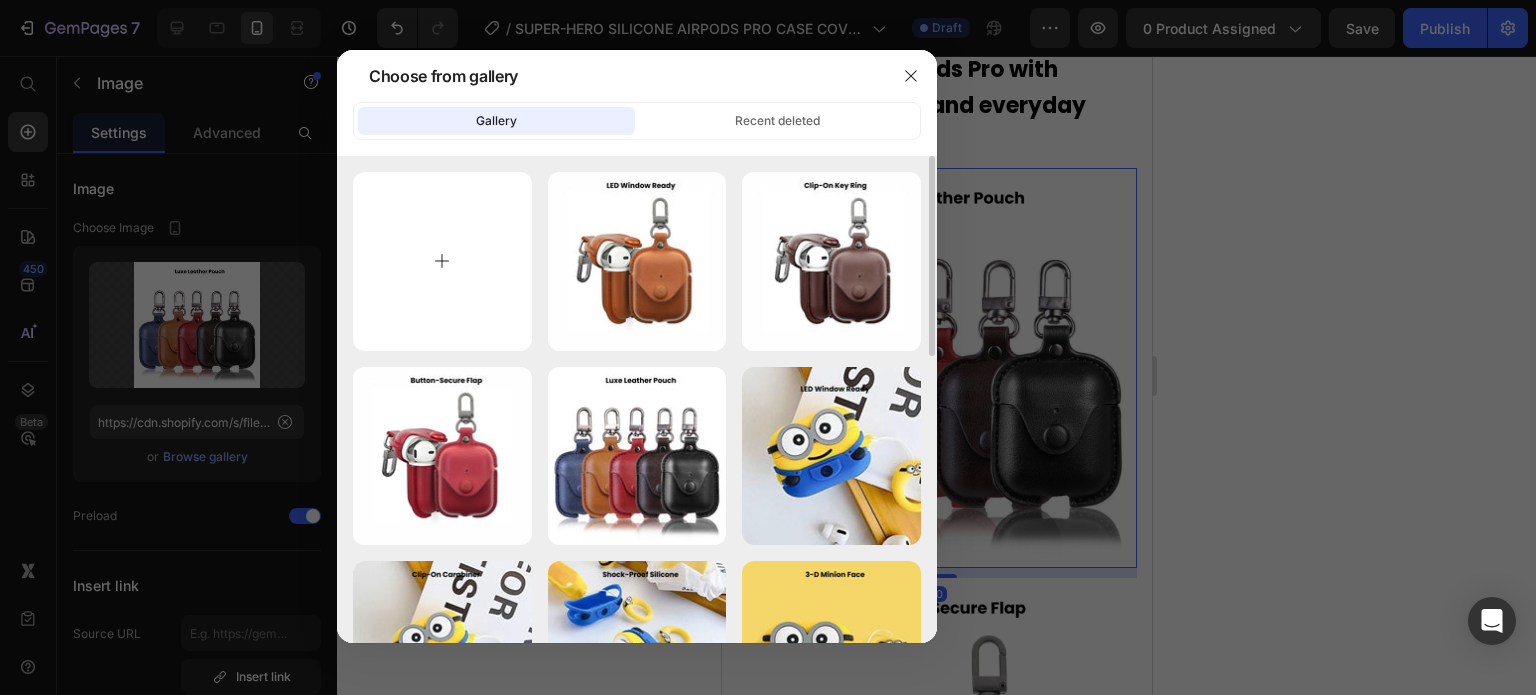 click at bounding box center [442, 261] 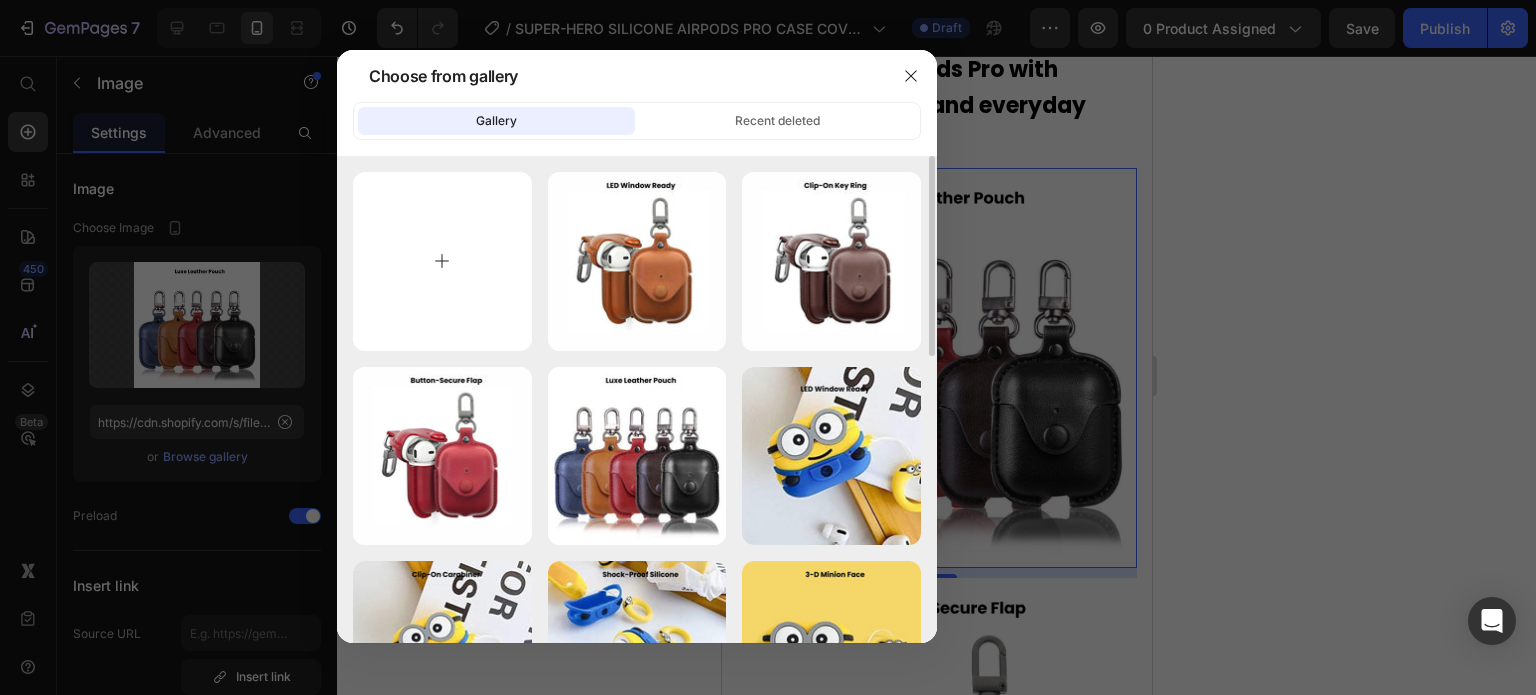 type on "C:\fakepath\Rhinestone Sparkle Frame - [DATE]T[TIME].jpg" 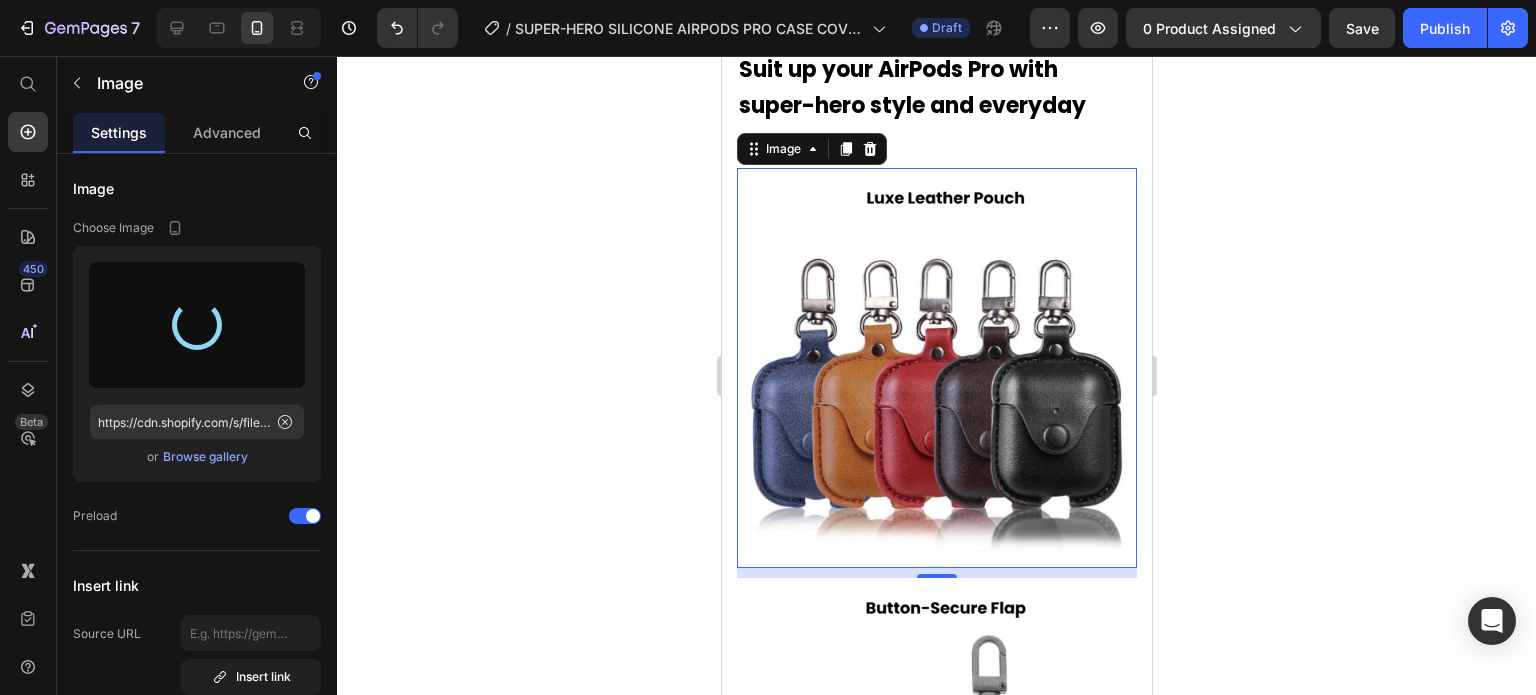 type on "https://cdn.shopify.com/s/files/1/0835/5119/1341/files/gempages_553512382287054019-a59ff34a-51be-4048-aaf7-ab3d84774c91.jpg" 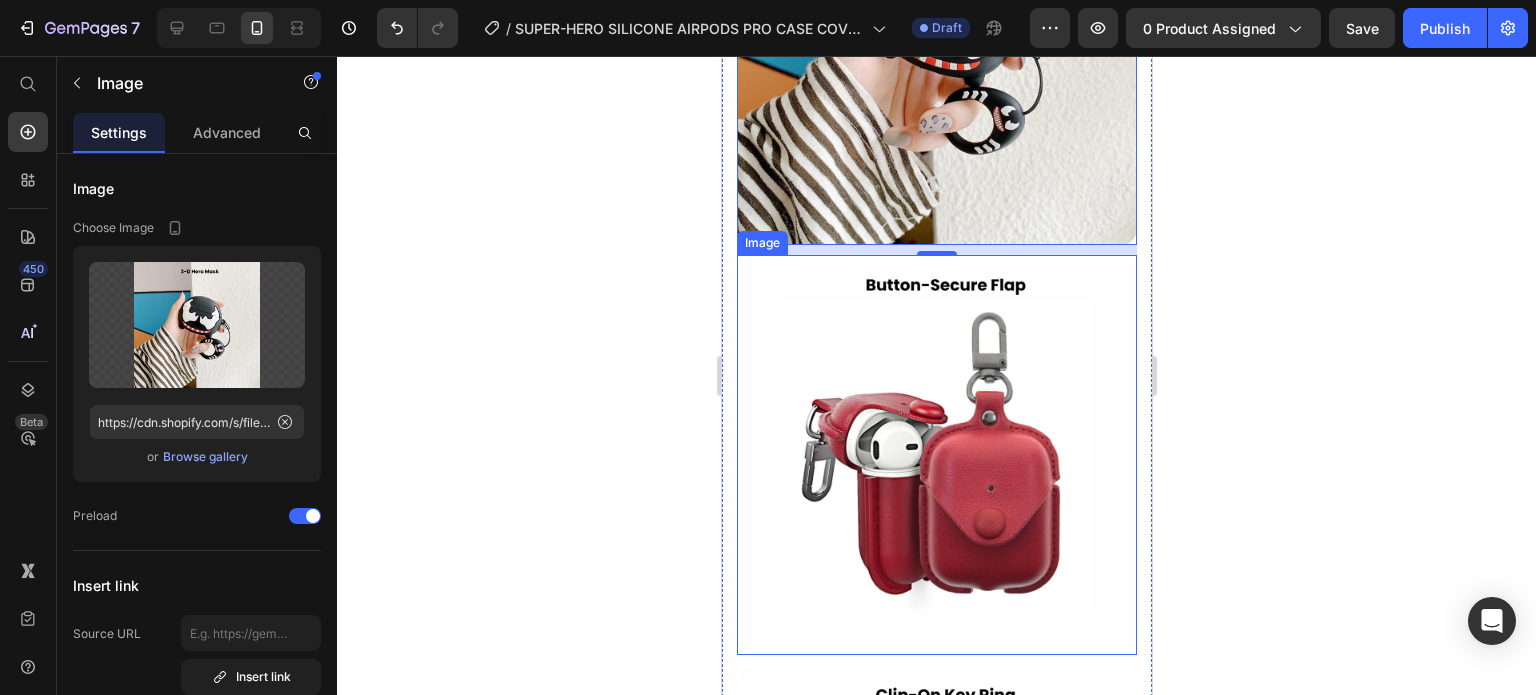 scroll, scrollTop: 2701, scrollLeft: 0, axis: vertical 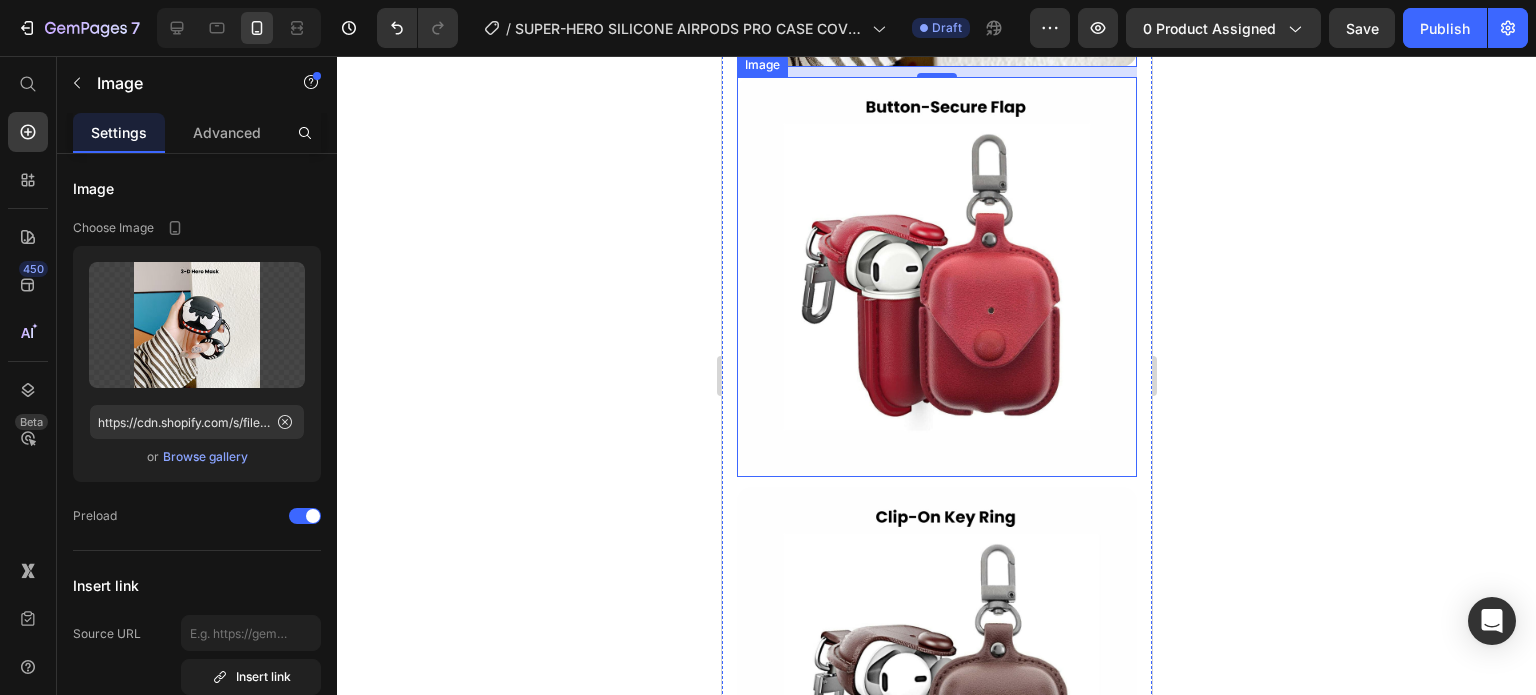 click at bounding box center [936, 277] 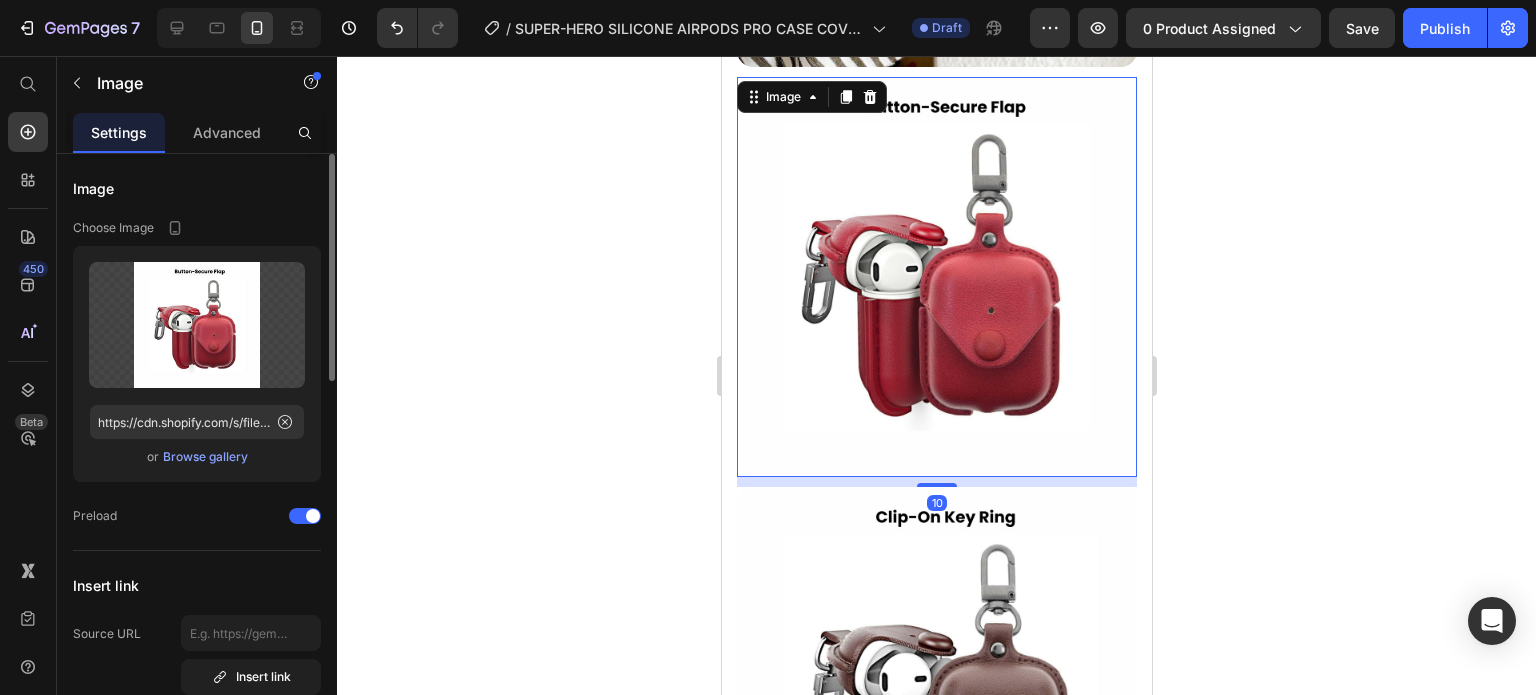 click on "Browse gallery" at bounding box center [205, 457] 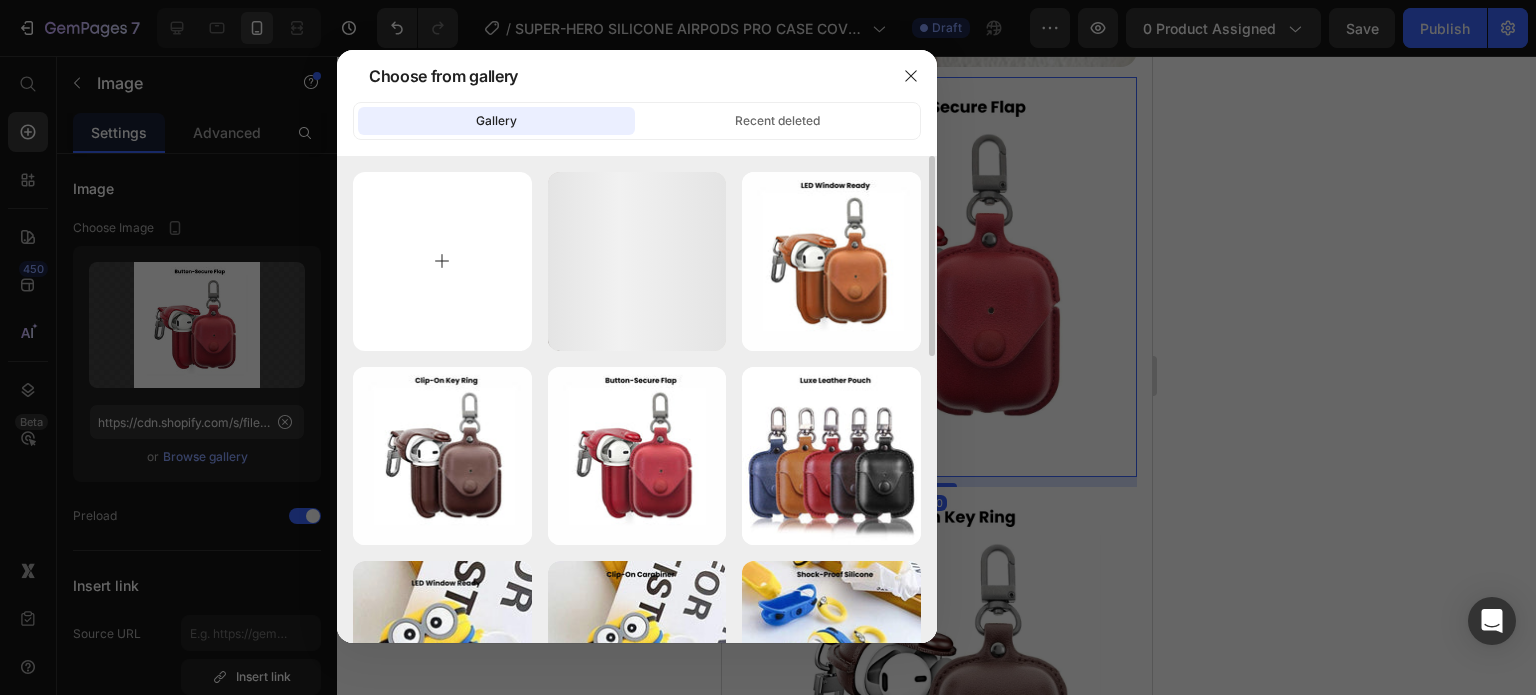 click at bounding box center [442, 261] 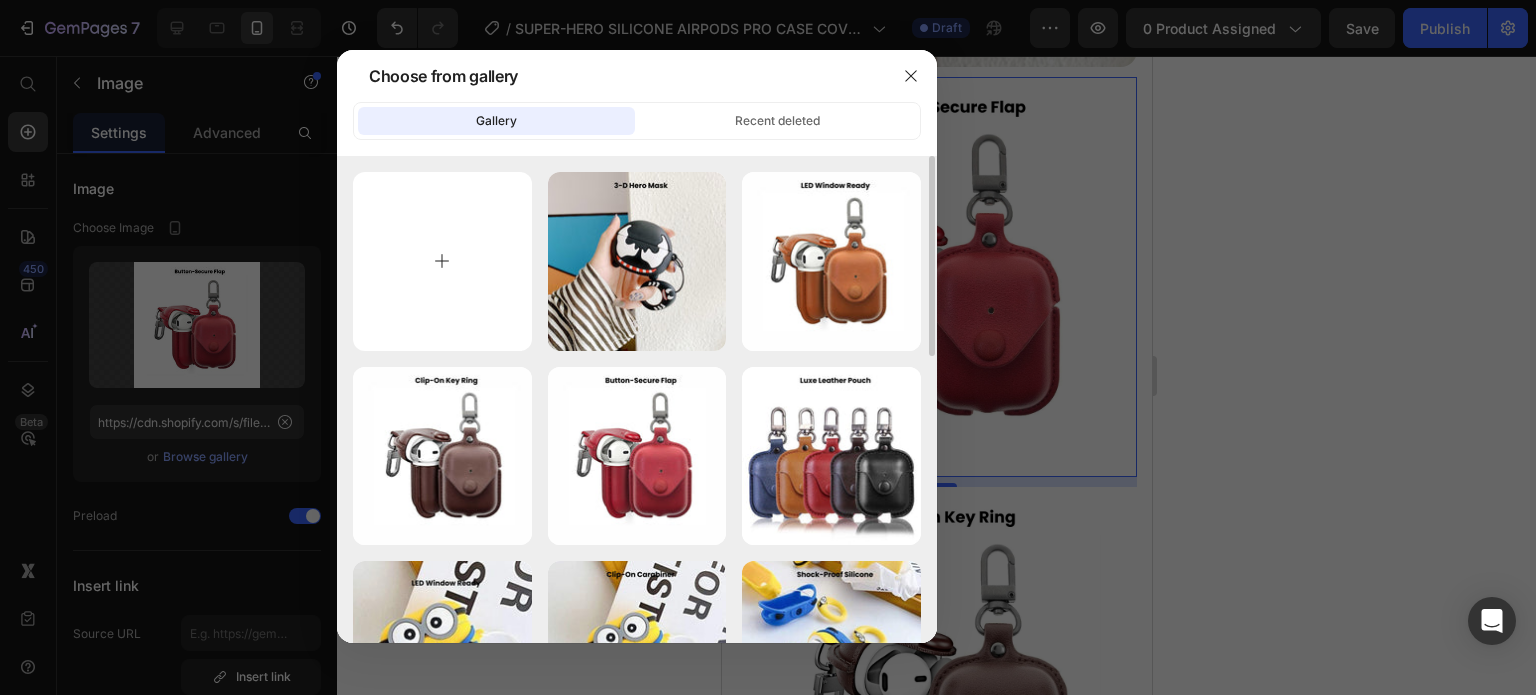 type on "C:\fakepath\Rhinestone Sparkle Frame - [DATE]T[TIME].jpg" 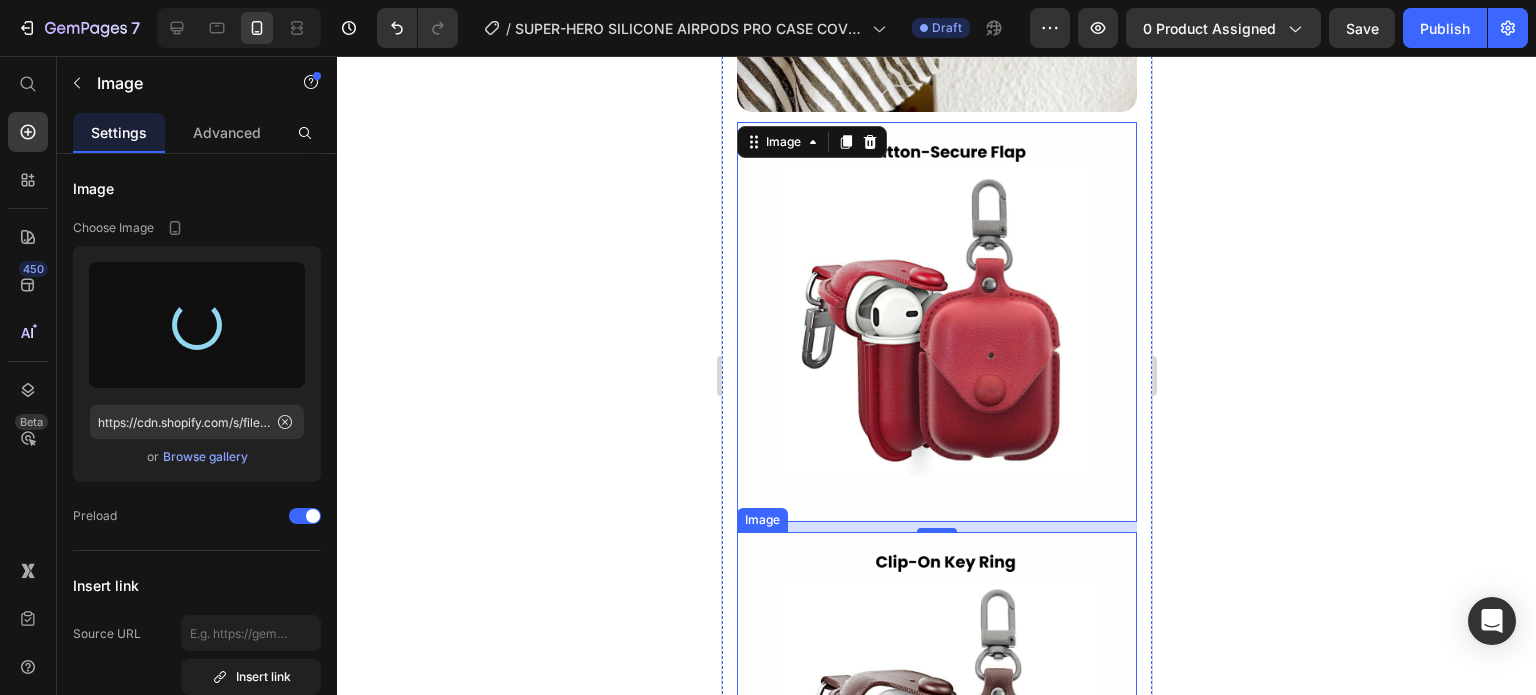 scroll, scrollTop: 2901, scrollLeft: 0, axis: vertical 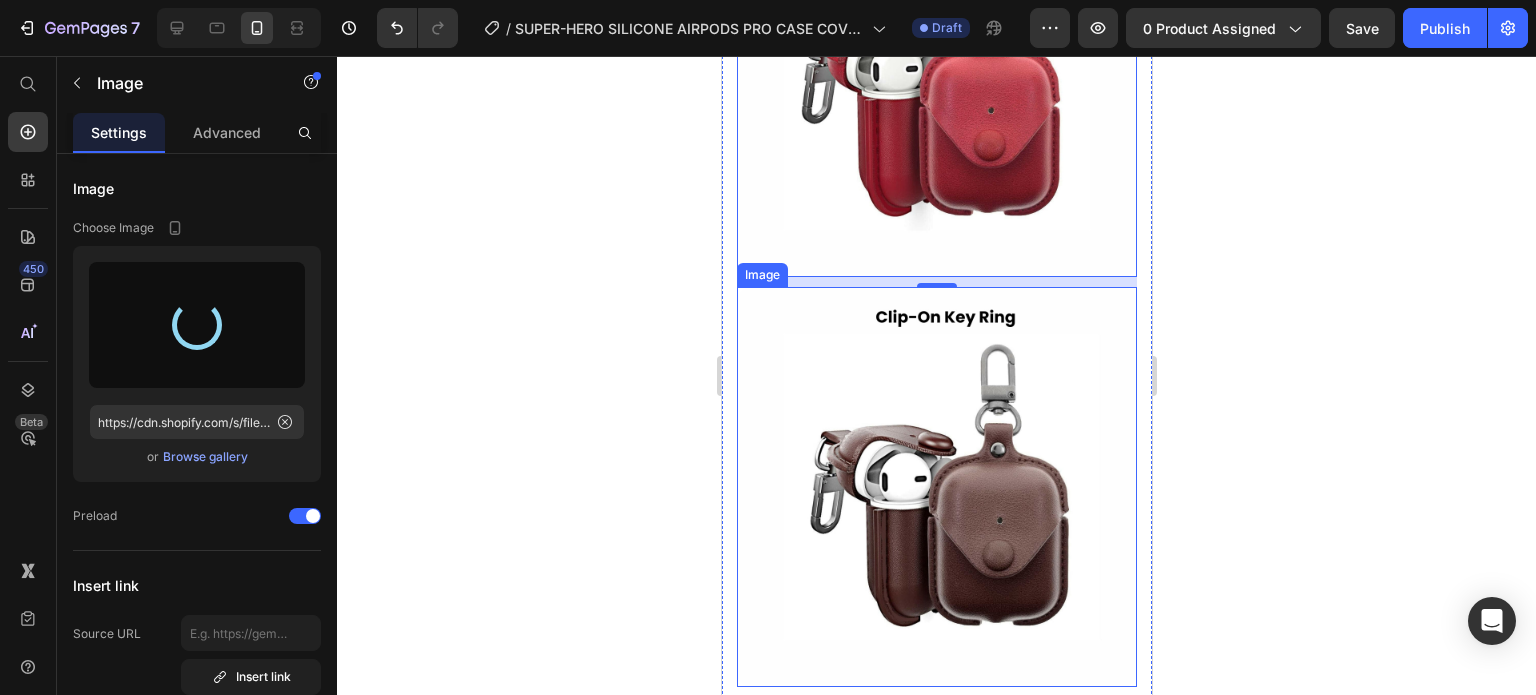 type on "https://cdn.shopify.com/s/files/1/0835/5119/1341/files/gempages_553512382287054019-c03a06ff-bd73-4f21-9f11-4010d045dade.jpg" 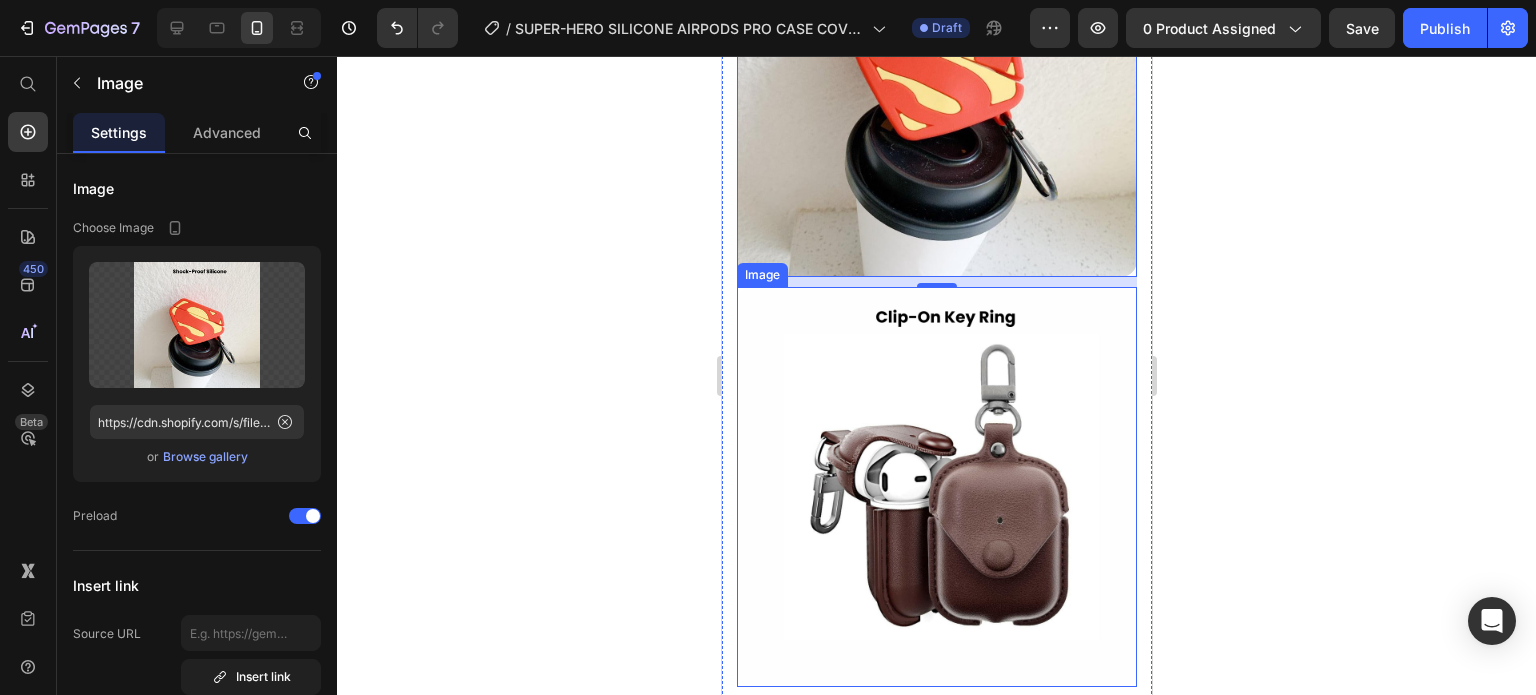 click at bounding box center (936, 487) 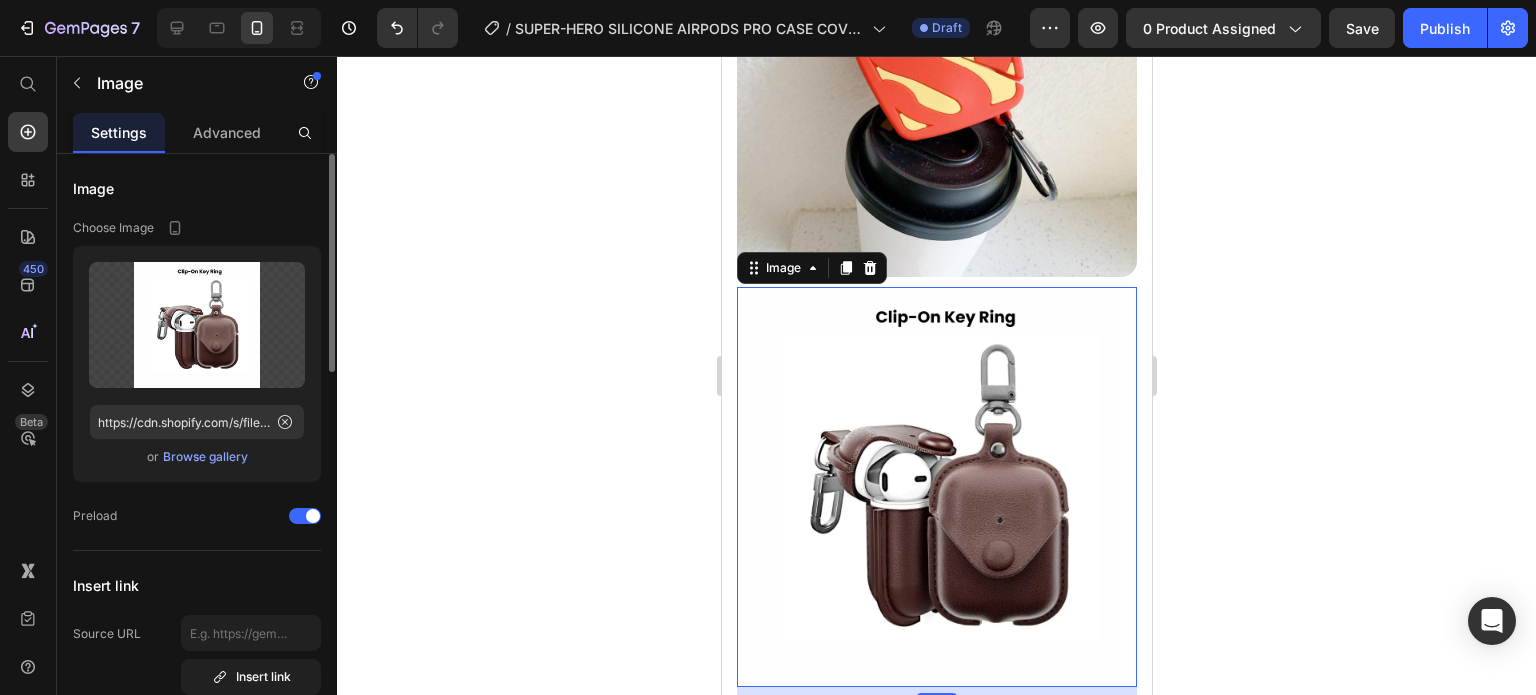 click on "Browse gallery" at bounding box center (205, 457) 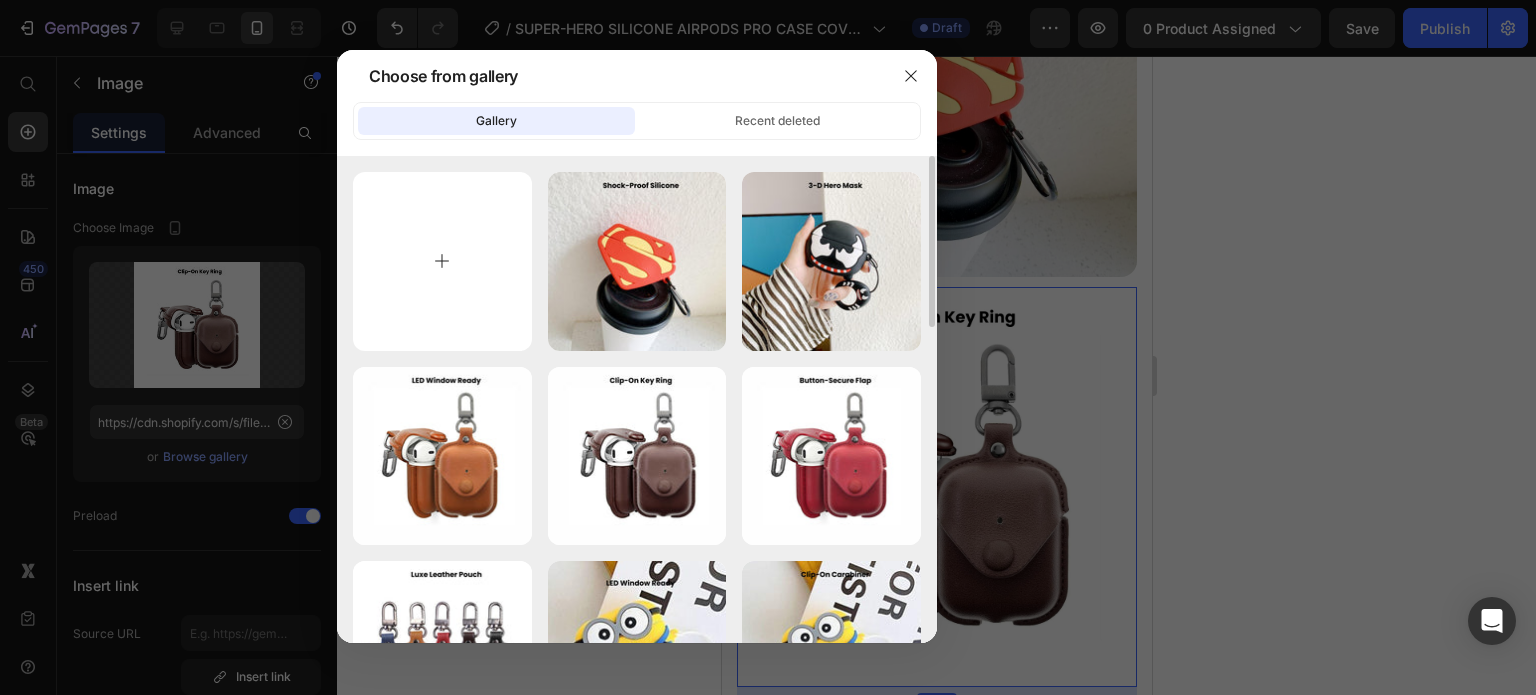 click at bounding box center (442, 261) 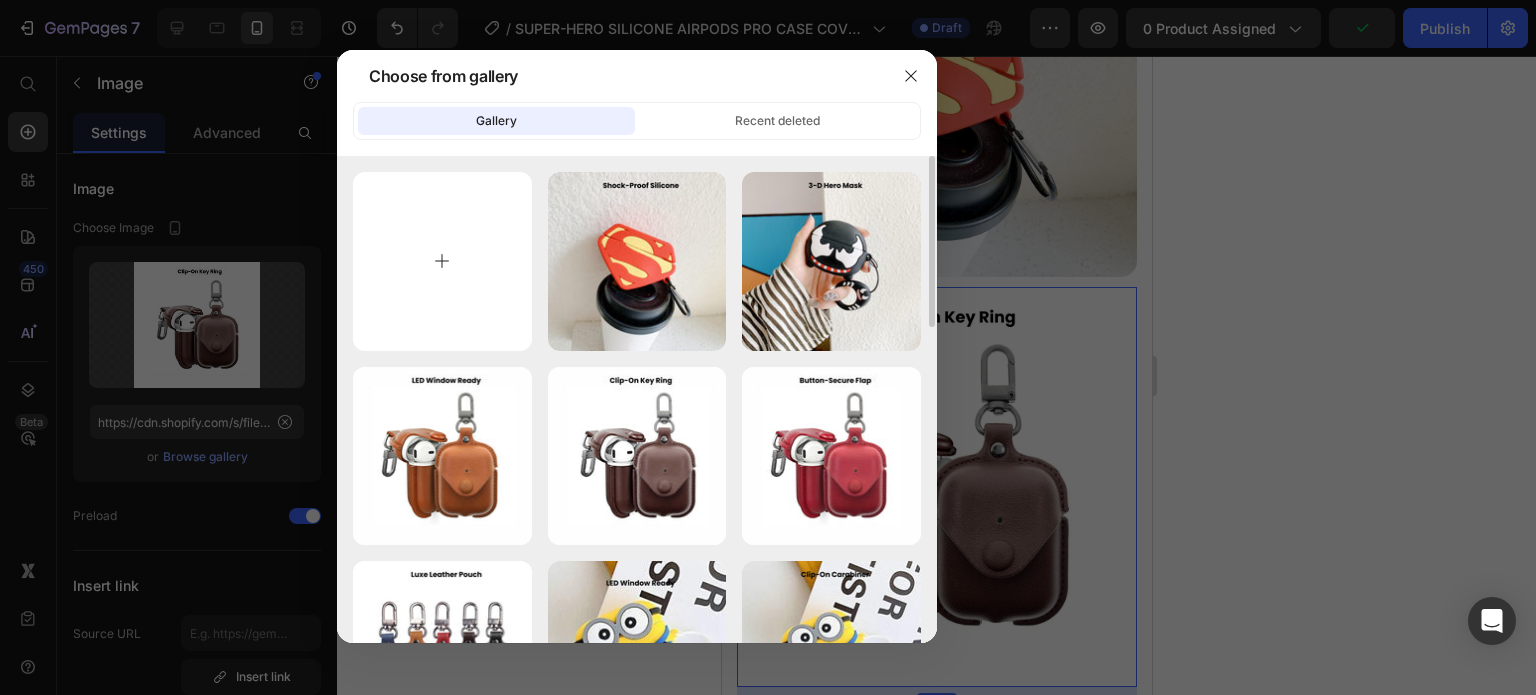 type on "C:\fakepath\Rhinestone Sparkle Frame - [DATE]T[TIME].jpg" 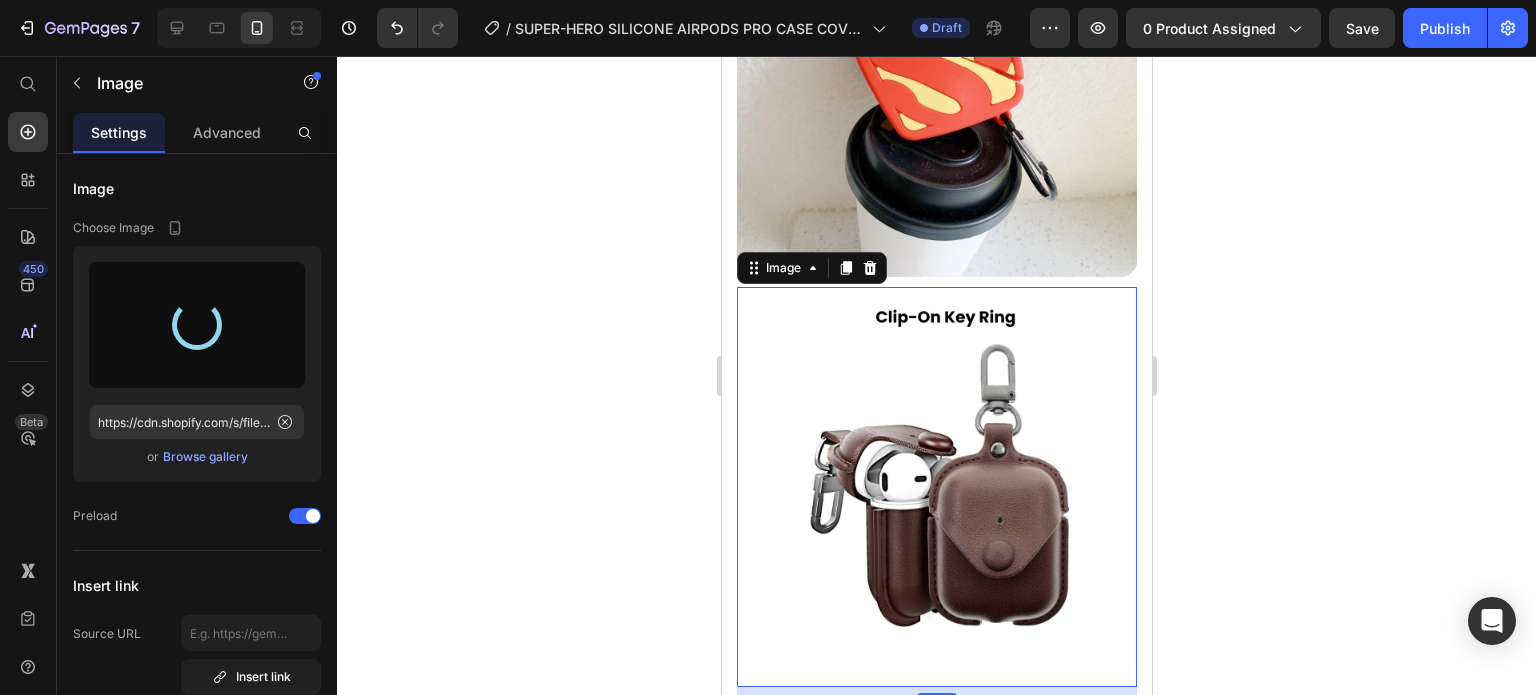 type on "https://cdn.shopify.com/s/files/1/0835/5119/1341/files/gempages_553512382287054019-4a184884-6d7b-4cf5-abb6-9552e2f161ca.jpg" 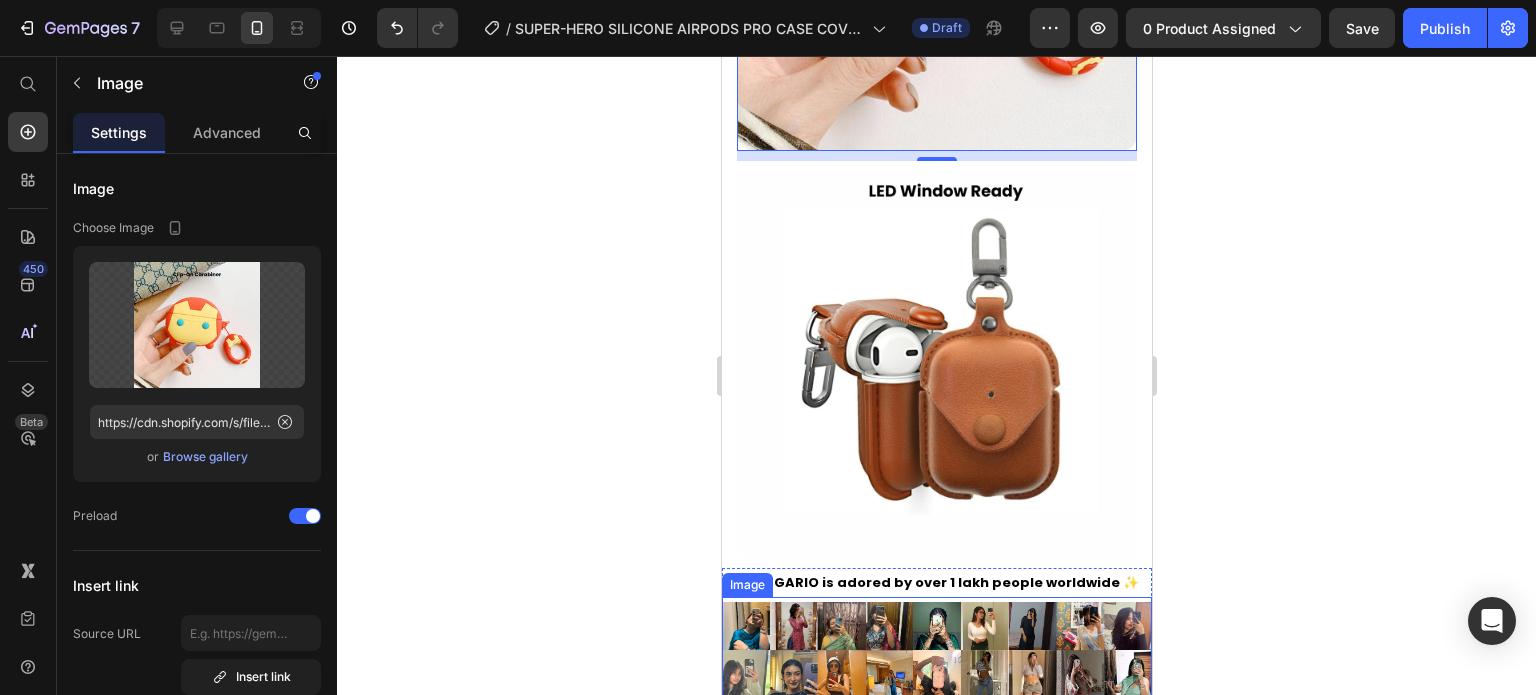 scroll, scrollTop: 3301, scrollLeft: 0, axis: vertical 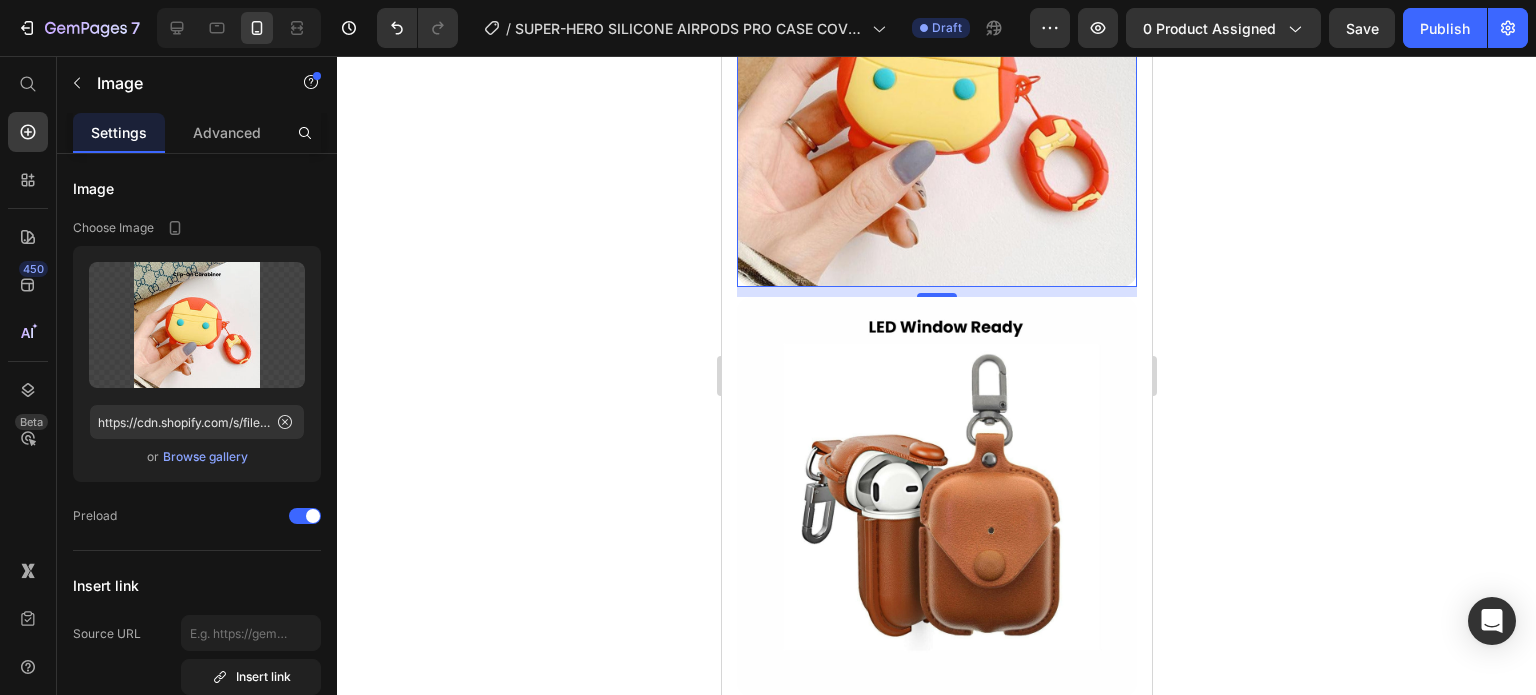 click at bounding box center (936, 497) 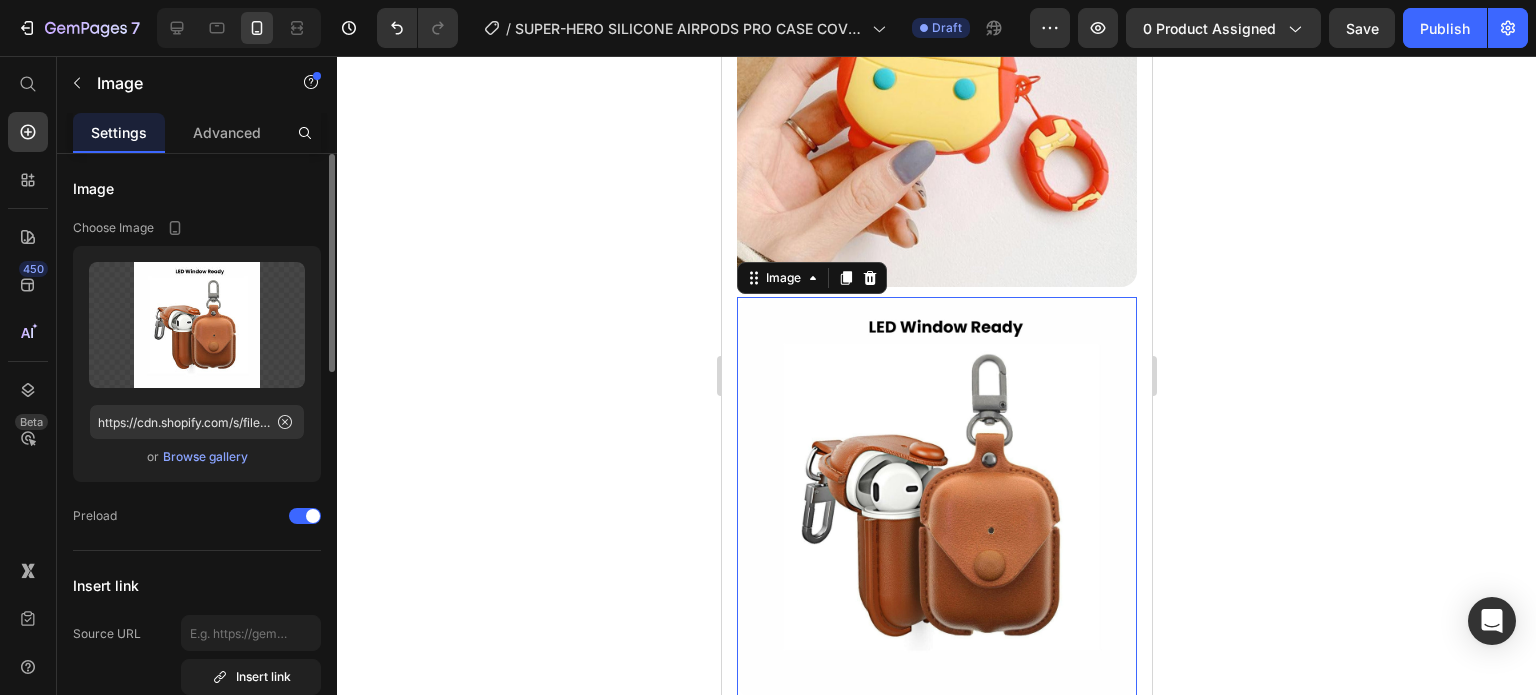 click on "Browse gallery" at bounding box center [205, 457] 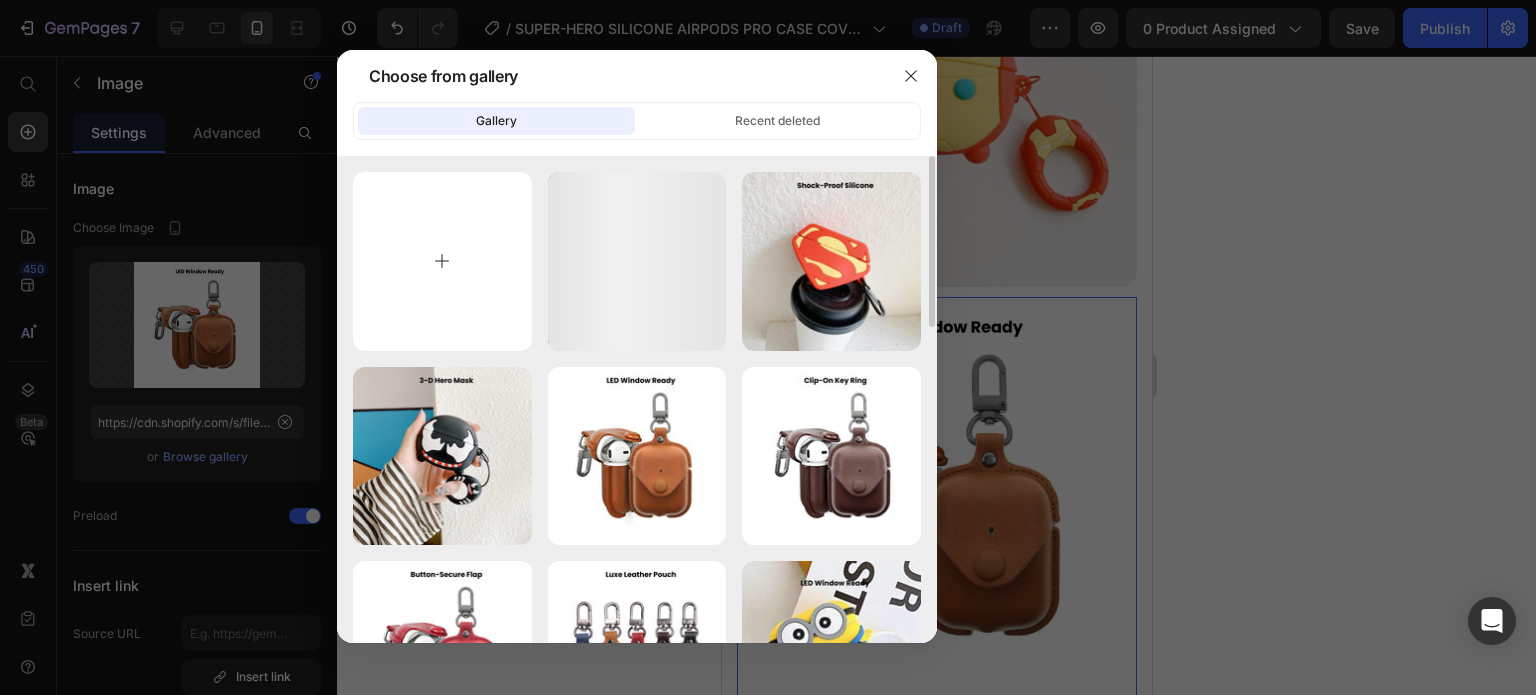 click at bounding box center (442, 261) 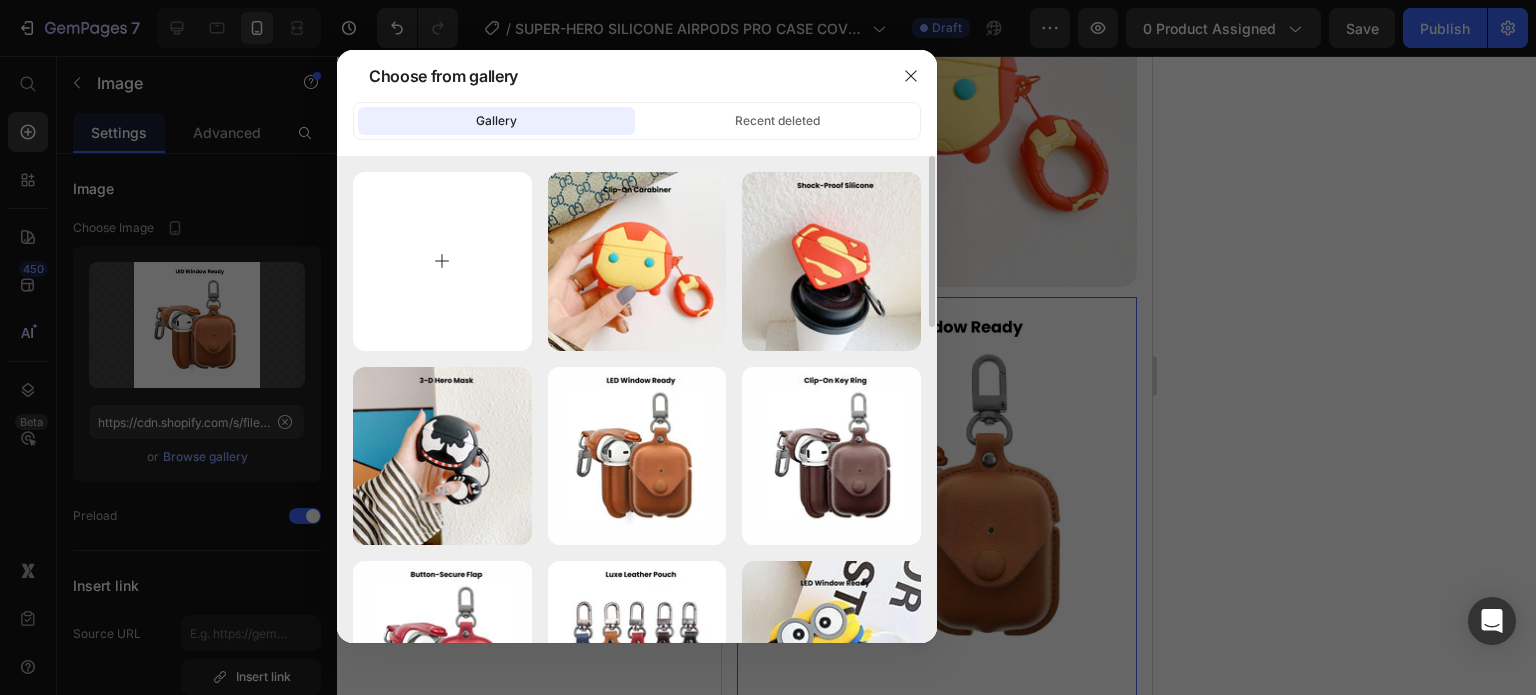 type on "C:\fakepath\Rhinestone Sparkle Frame - [DATE]T[TIME].jpg" 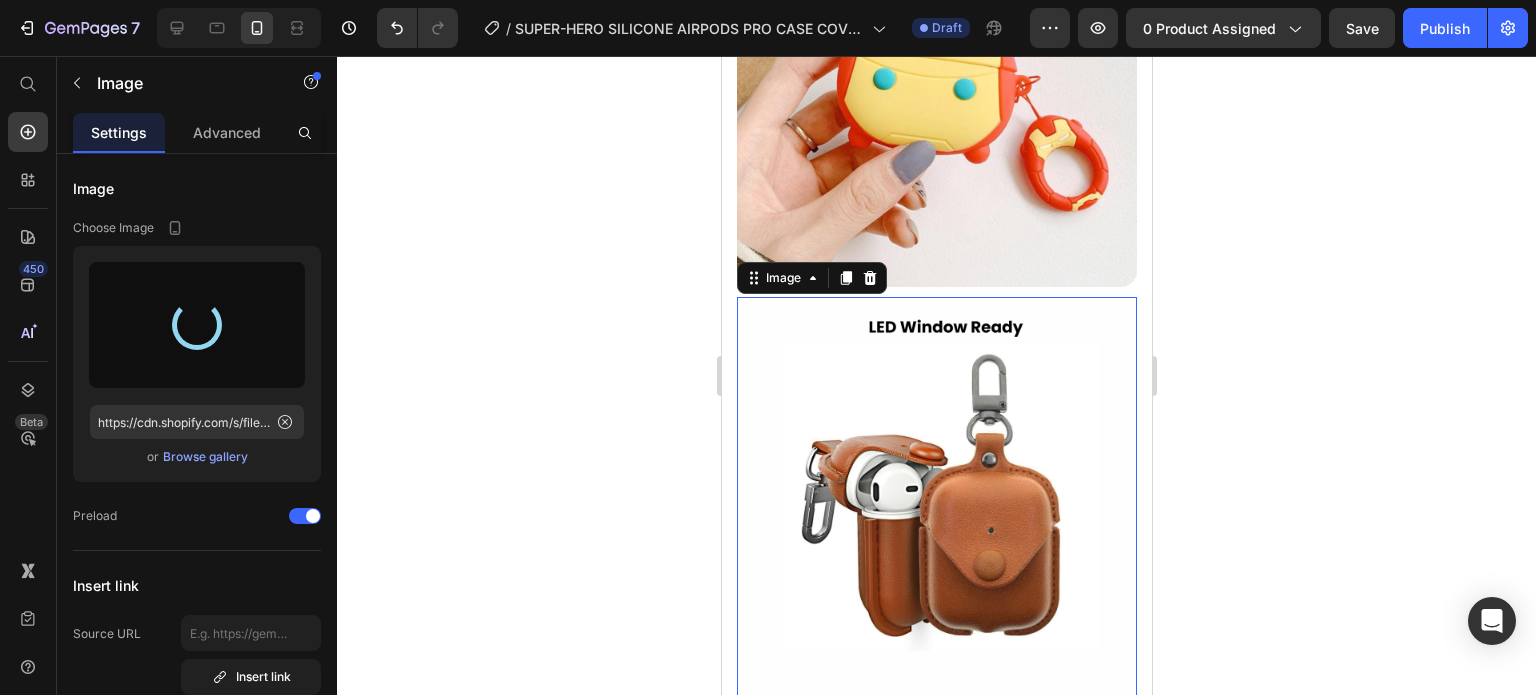 type on "https://cdn.shopify.com/s/files/1/0835/5119/1341/files/gempages_553512382287054019-c0cabd1b-d250-464f-be05-fe86f6371ab5.jpg" 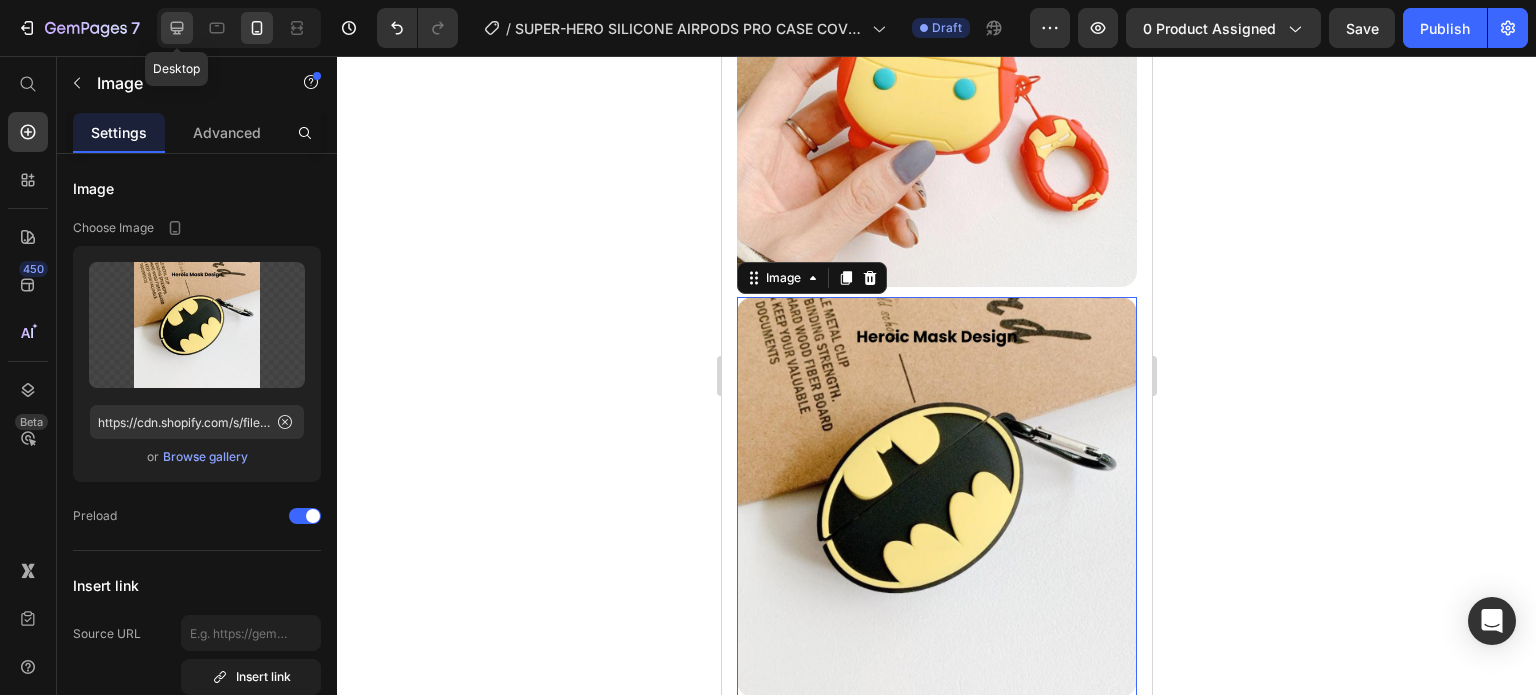click 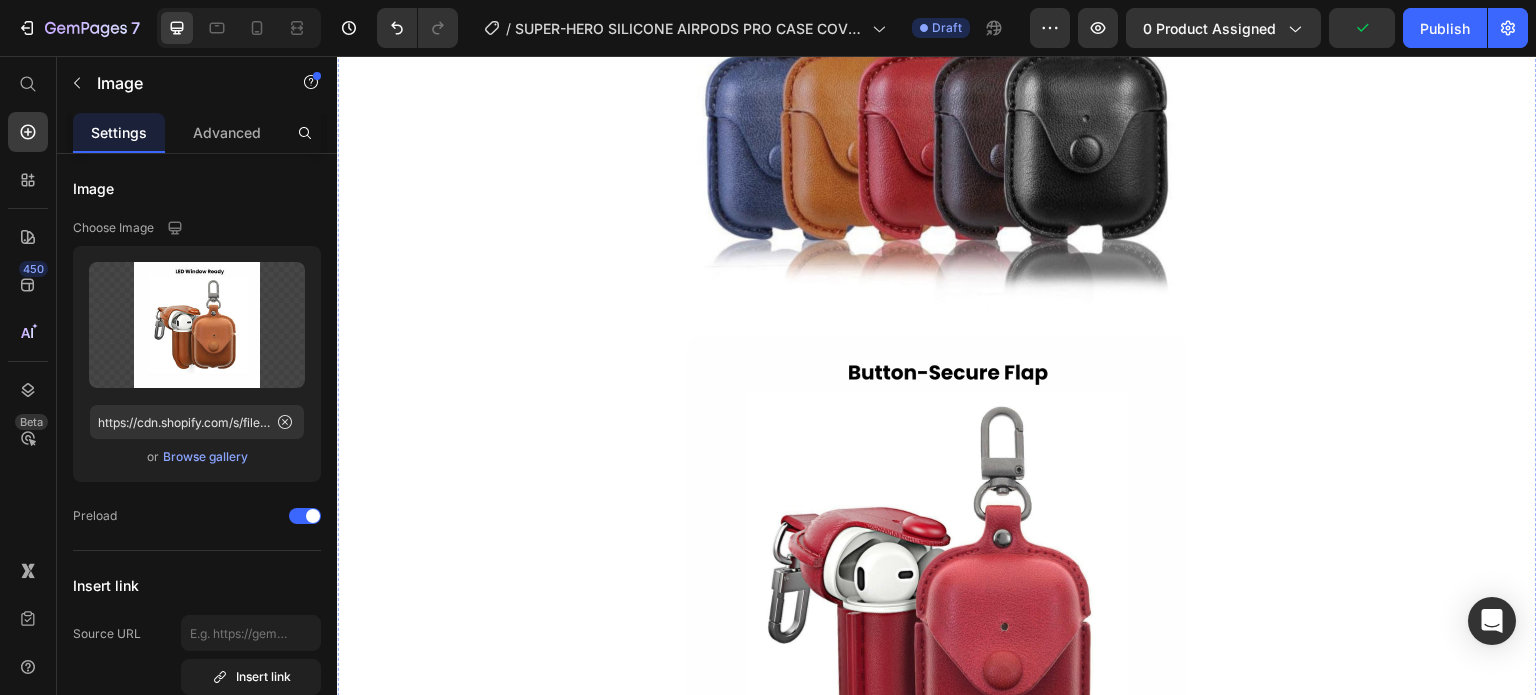scroll, scrollTop: 1600, scrollLeft: 0, axis: vertical 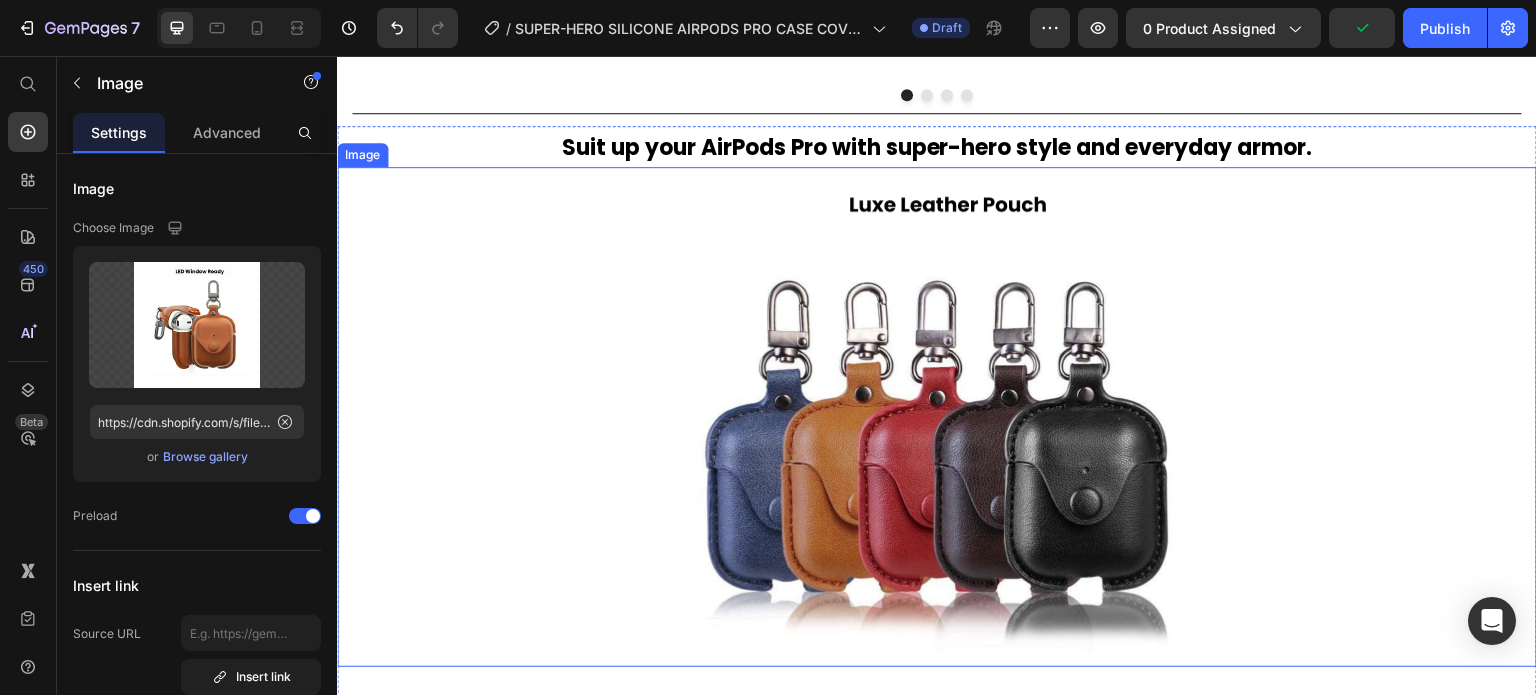 click at bounding box center (937, 417) 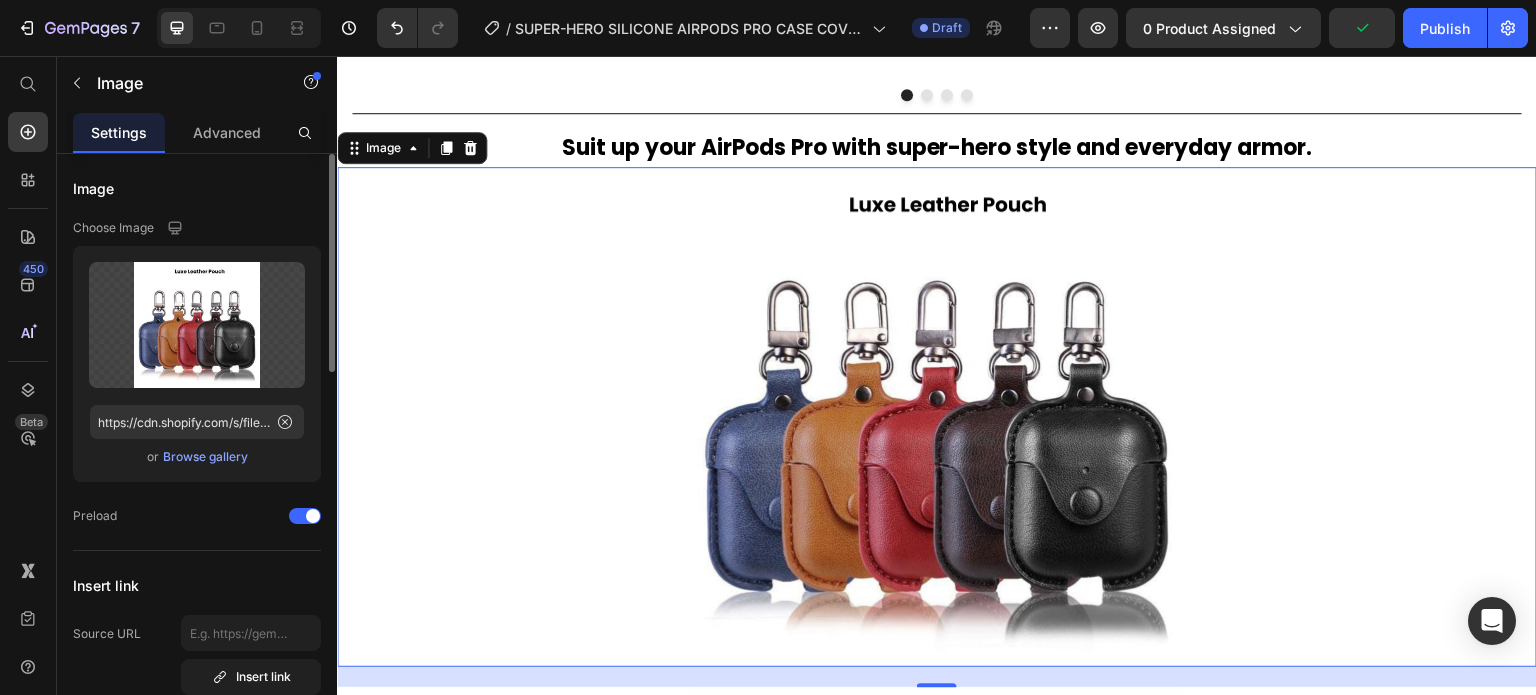click on "Browse gallery" at bounding box center (205, 457) 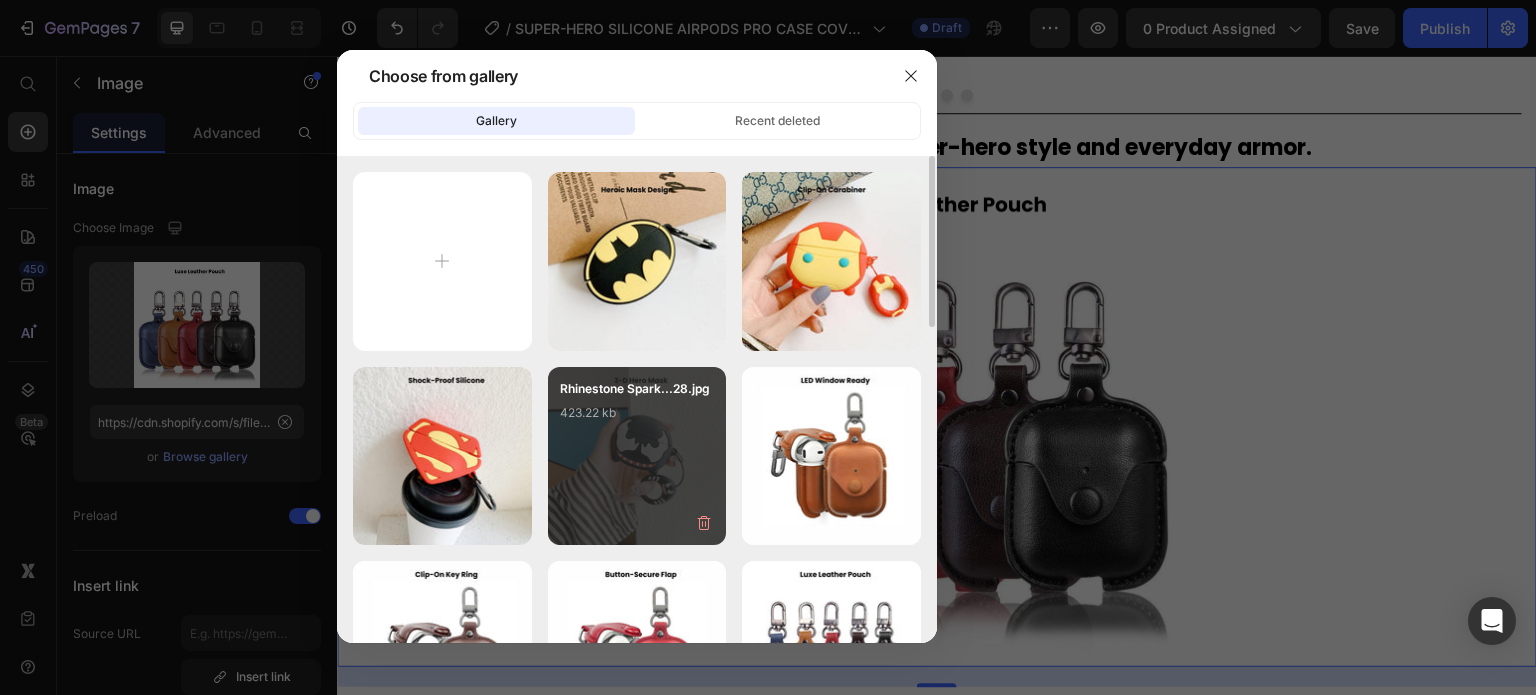 click on "Rhinestone Spark...28.jpg 423.22 kb" at bounding box center (637, 419) 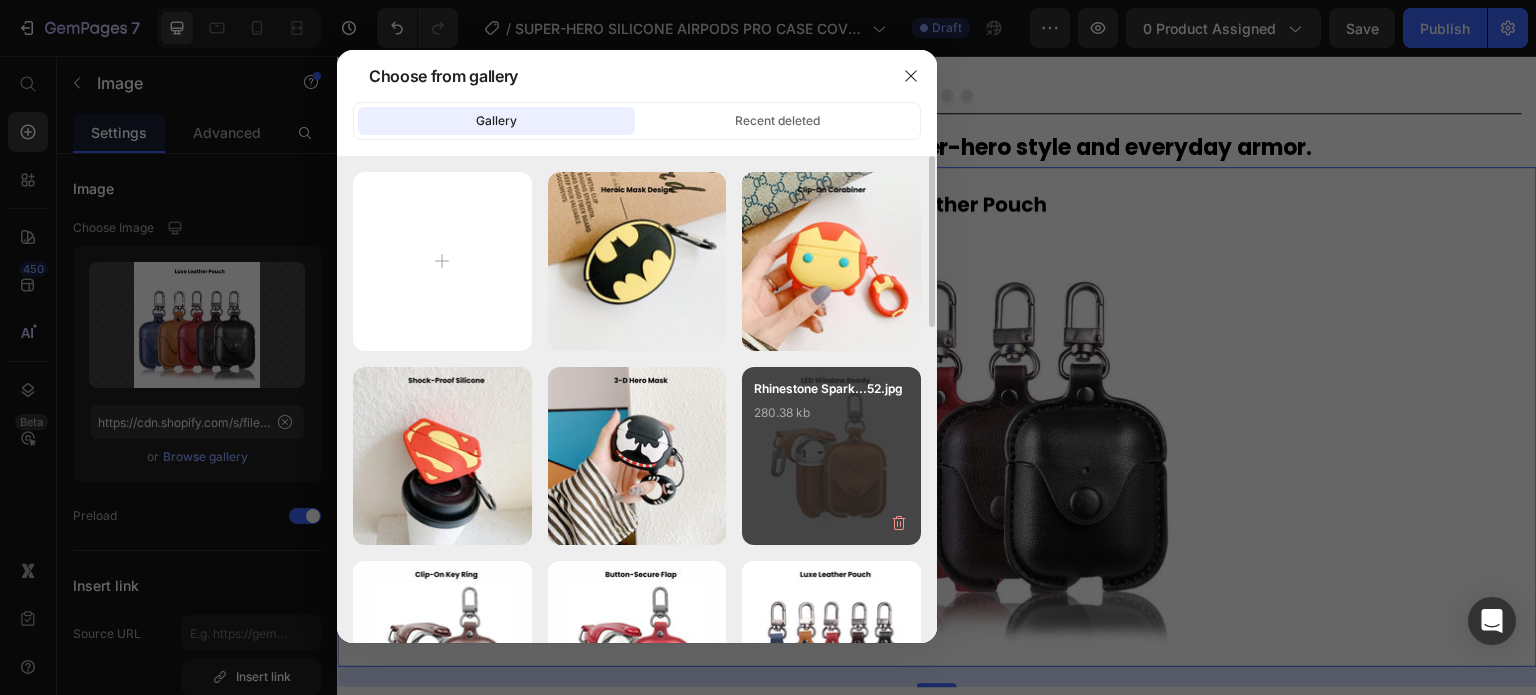 type on "https://cdn.shopify.com/s/files/1/0835/5119/1341/files/gempages_553512382287054019-a59ff34a-51be-4048-aaf7-ab3d84774c91.jpg" 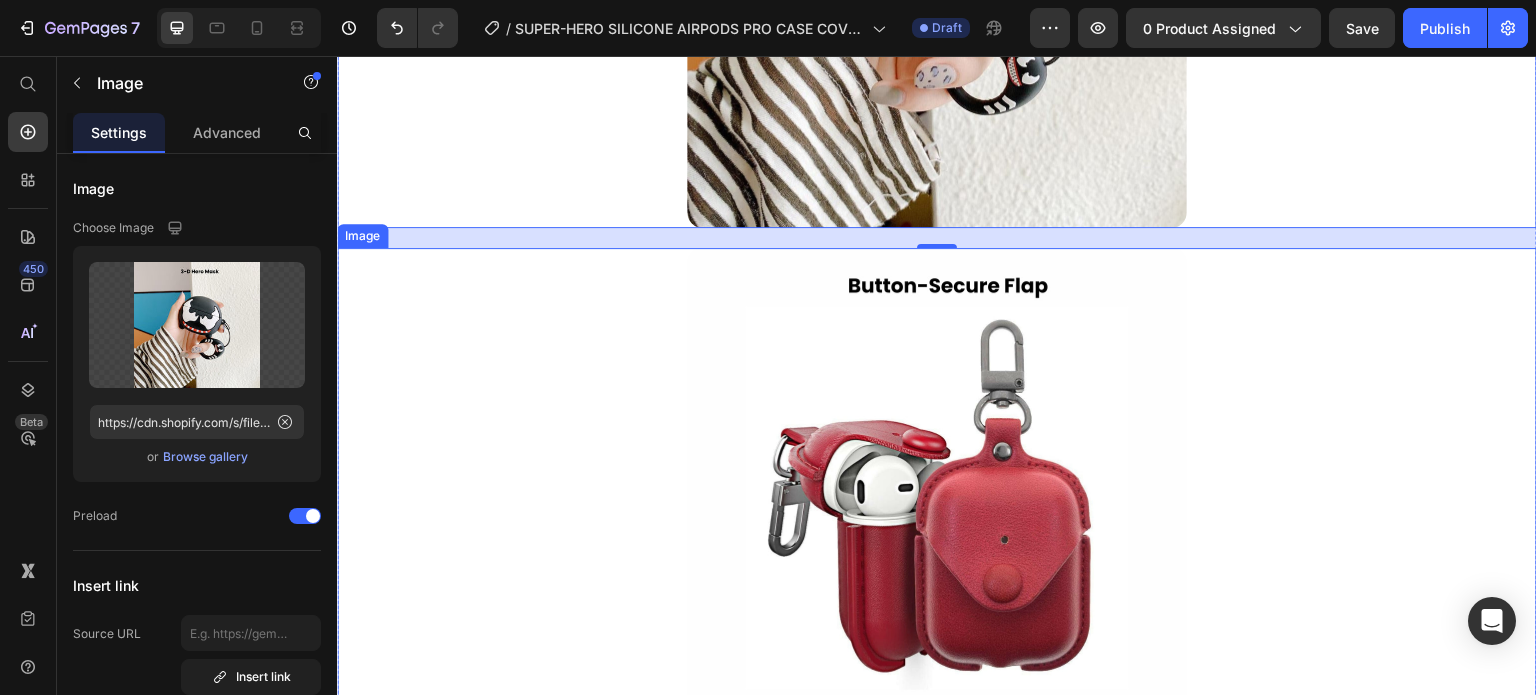 scroll, scrollTop: 2100, scrollLeft: 0, axis: vertical 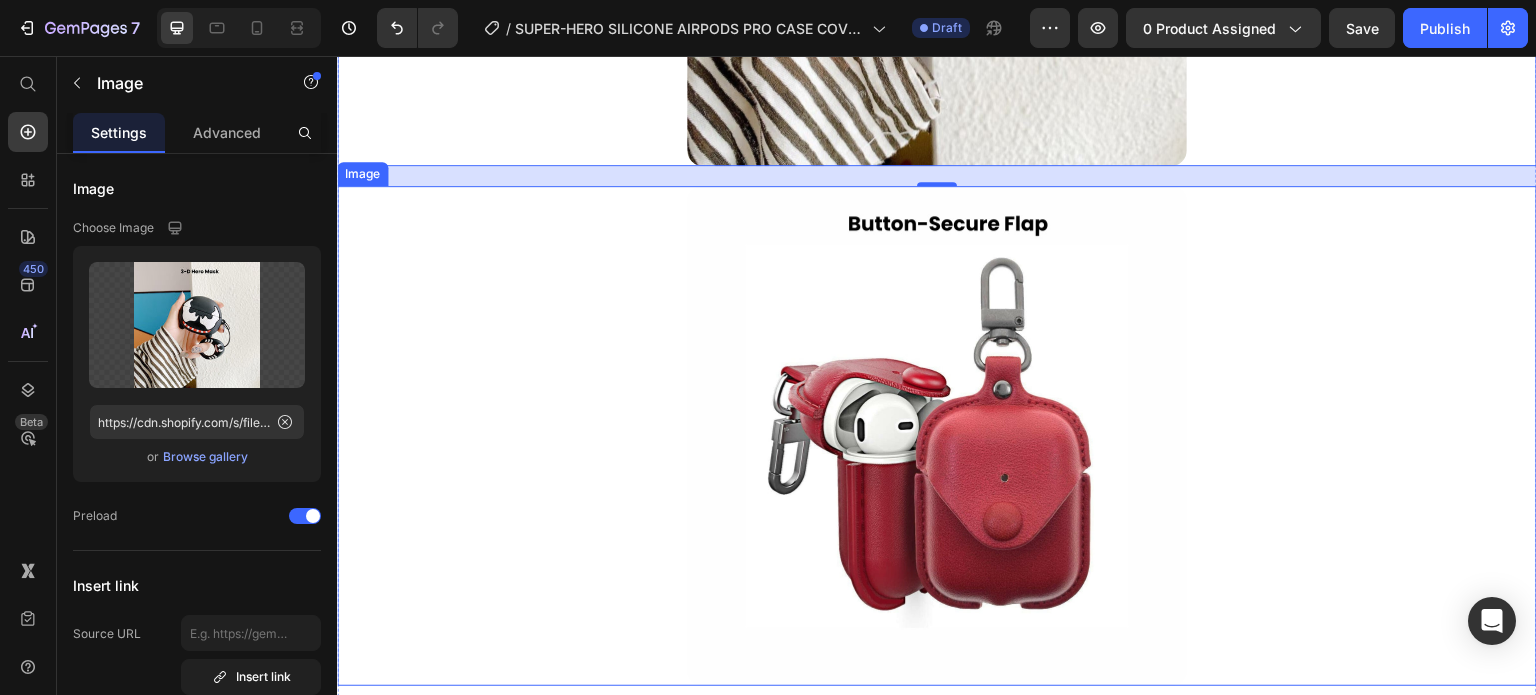 click at bounding box center [937, 436] 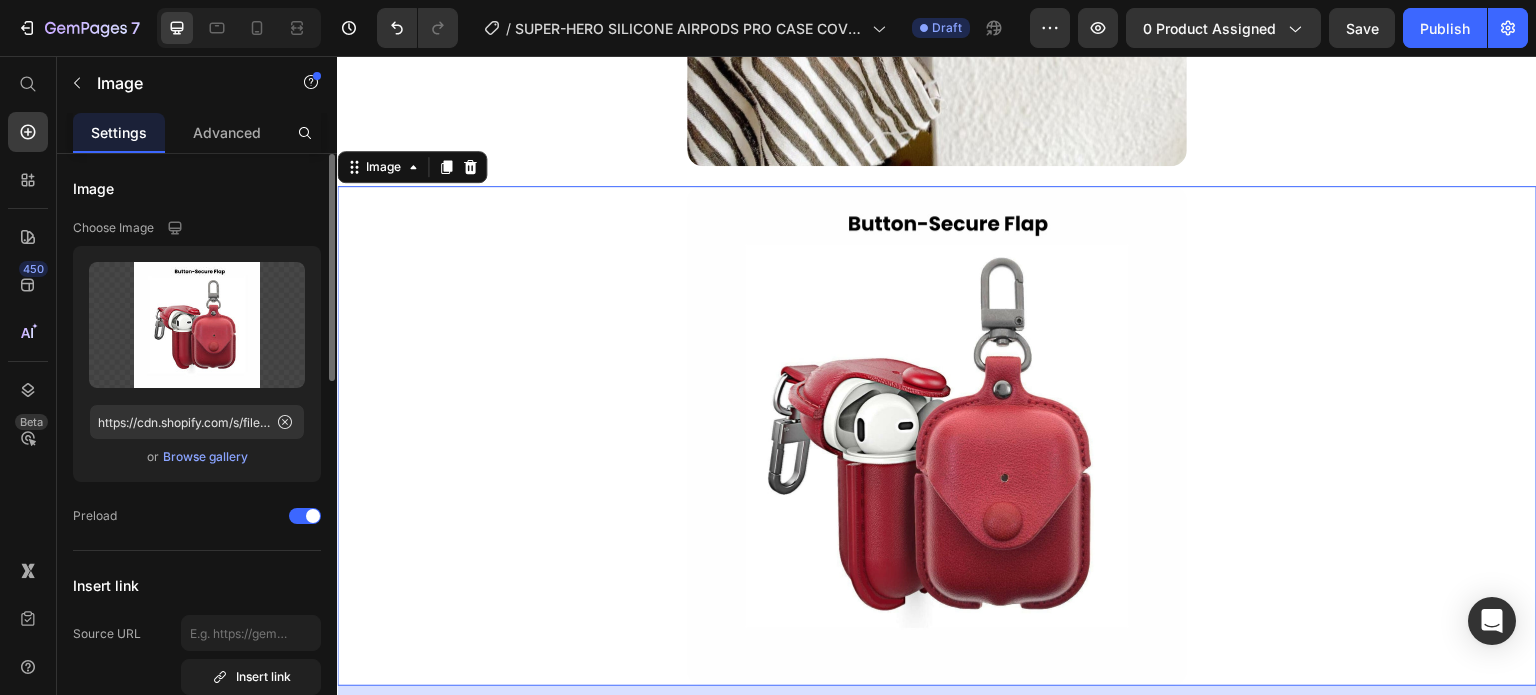 click on "Browse gallery" at bounding box center [205, 457] 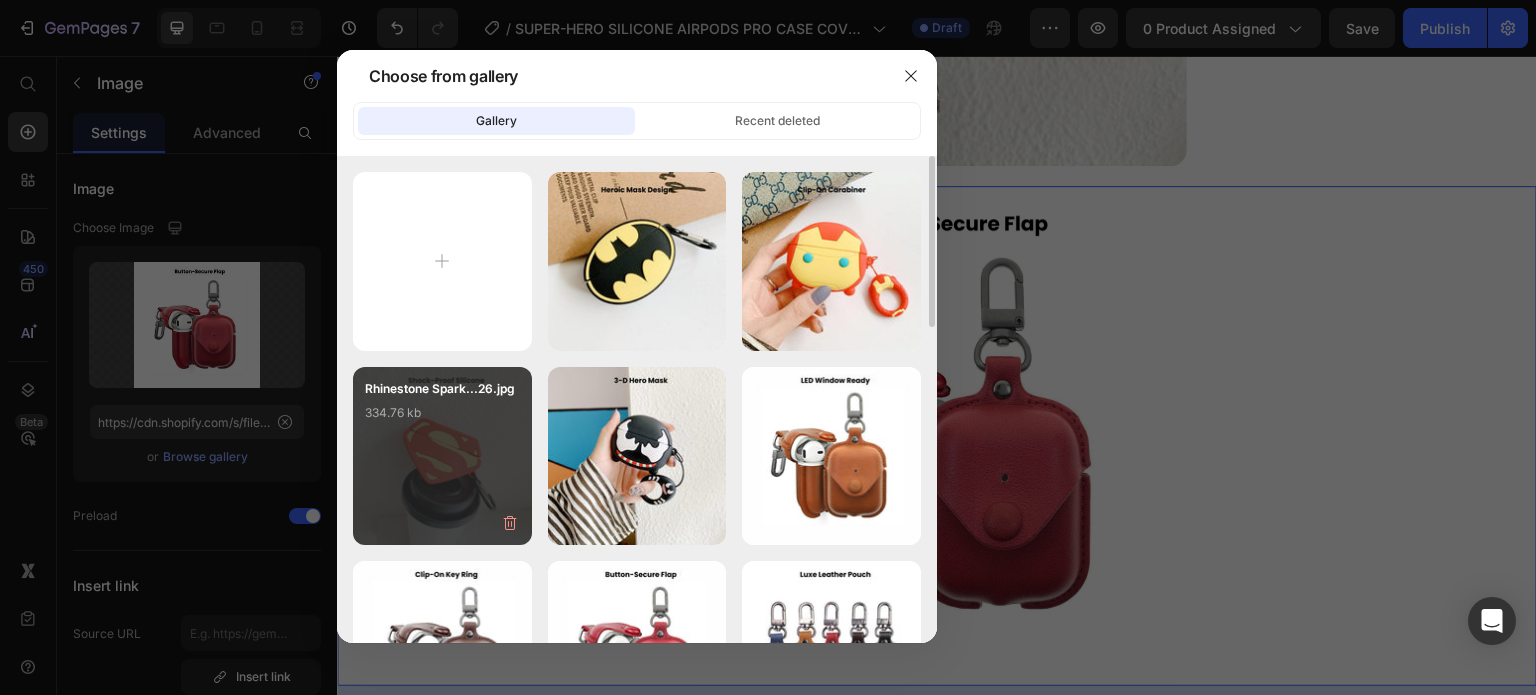 click on "Rhinestone Spark...26.jpg 334.76 kb" at bounding box center (442, 456) 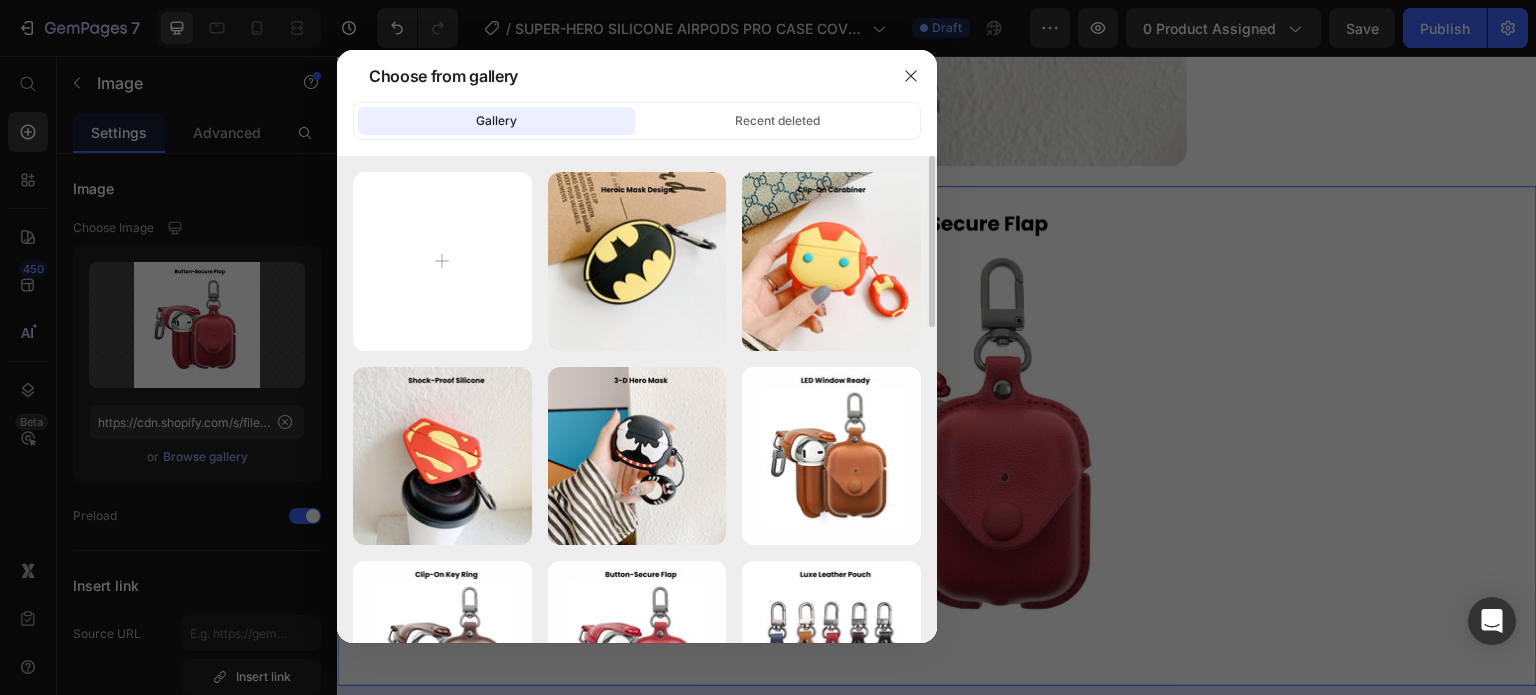 type on "https://cdn.shopify.com/s/files/1/0835/5119/1341/files/gempages_553512382287054019-c03a06ff-bd73-4f21-9f11-4010d045dade.jpg" 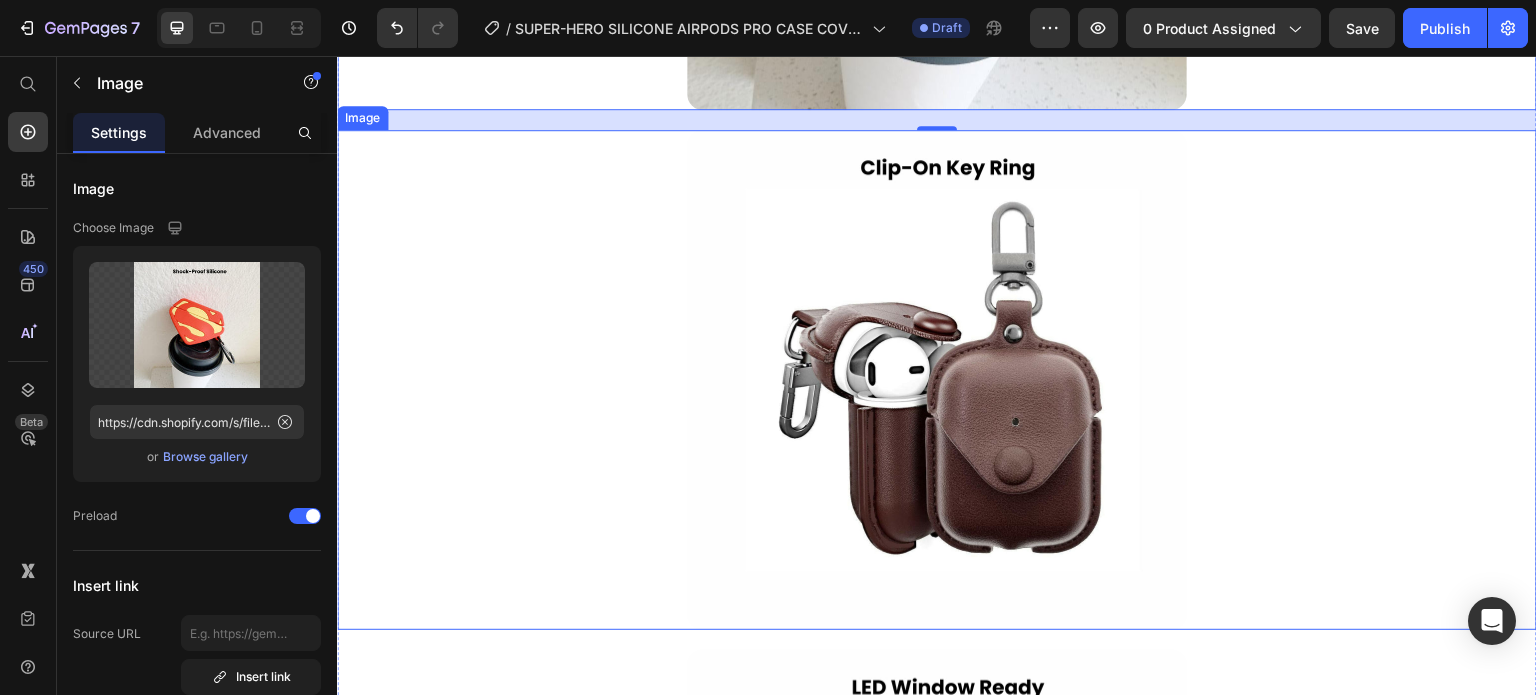 scroll, scrollTop: 2700, scrollLeft: 0, axis: vertical 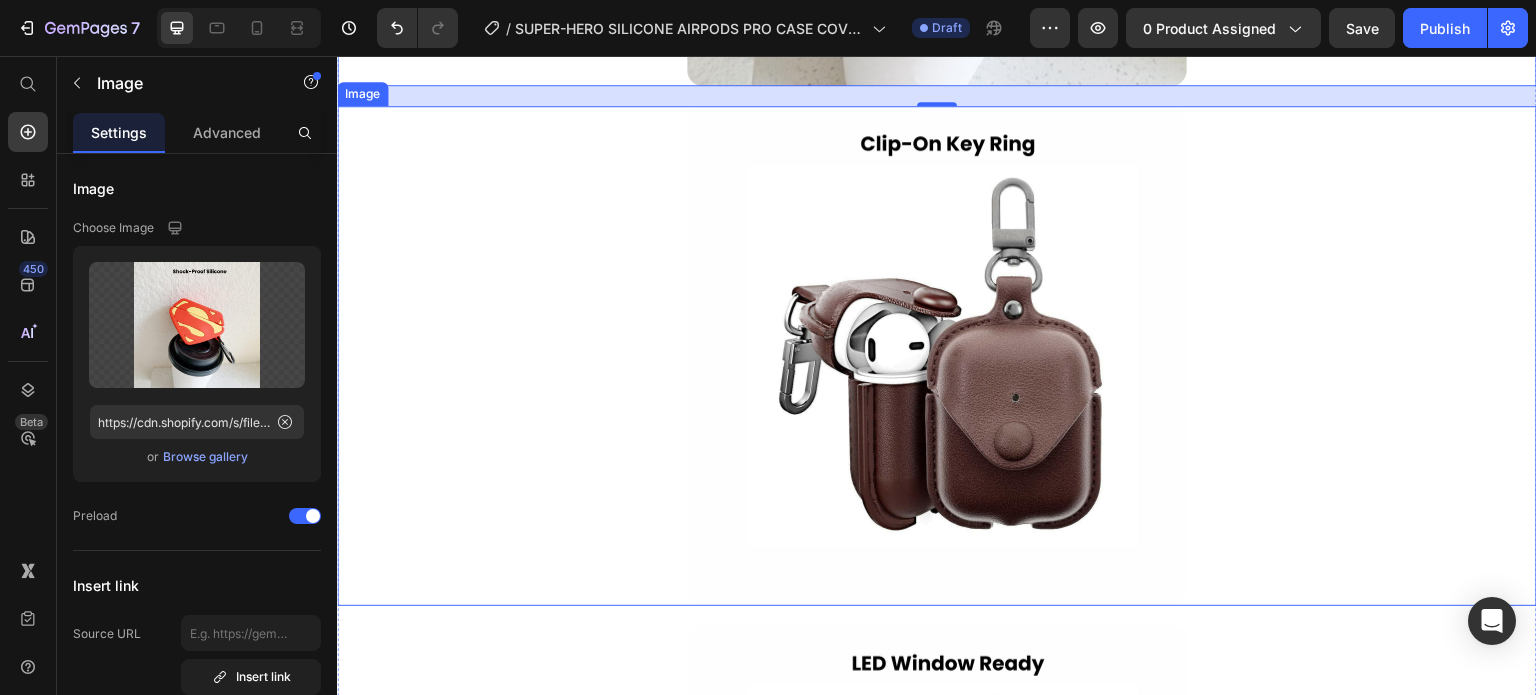 click at bounding box center (937, 356) 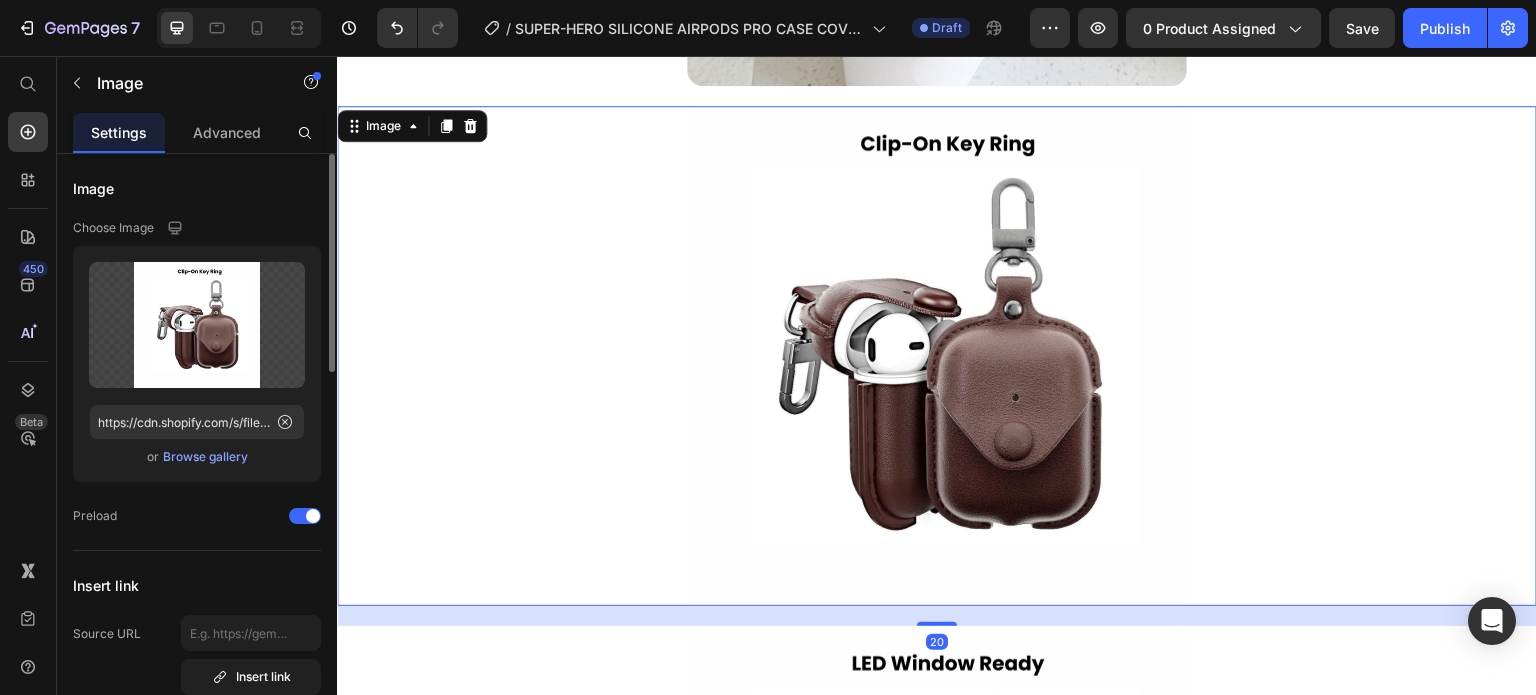 click on "Browse gallery" at bounding box center (205, 457) 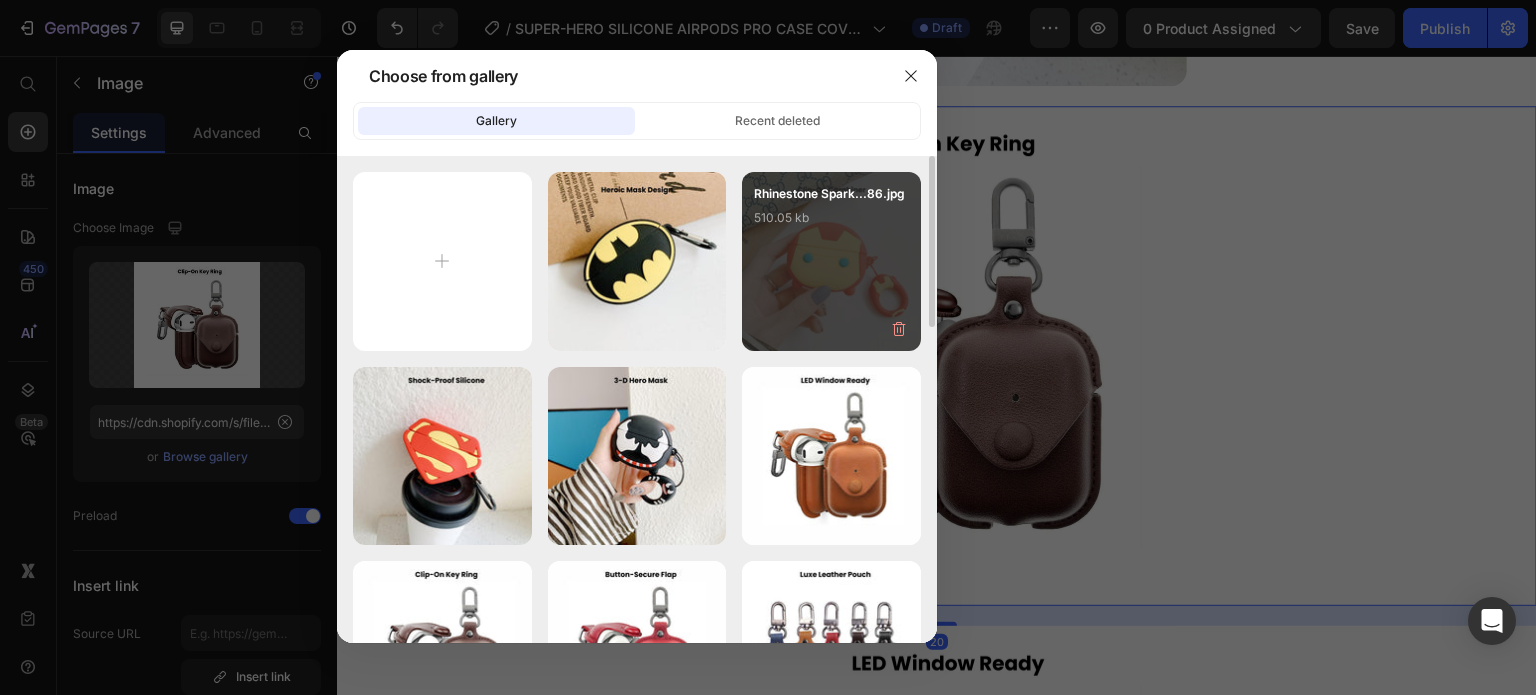 click on "Rhinestone Spark...86.jpg 510.05 kb" at bounding box center [831, 261] 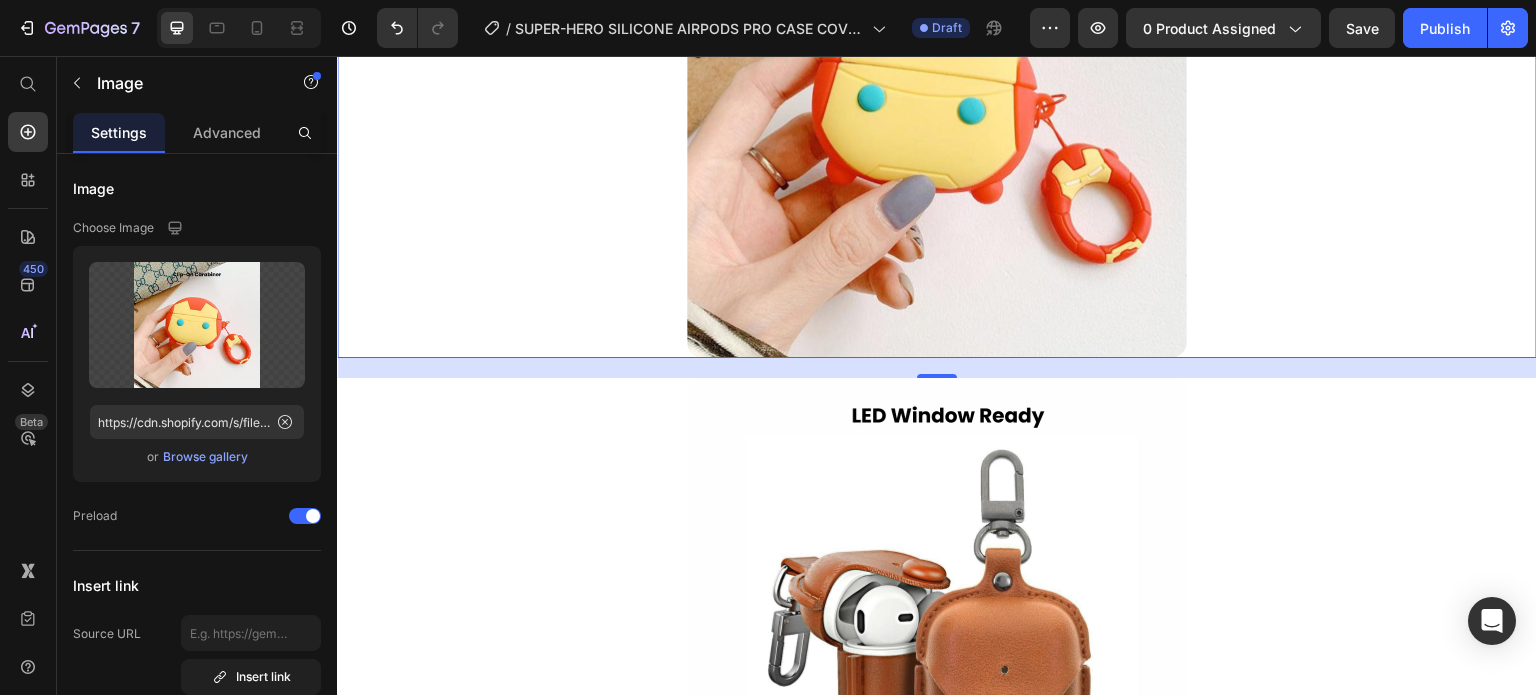 scroll, scrollTop: 3100, scrollLeft: 0, axis: vertical 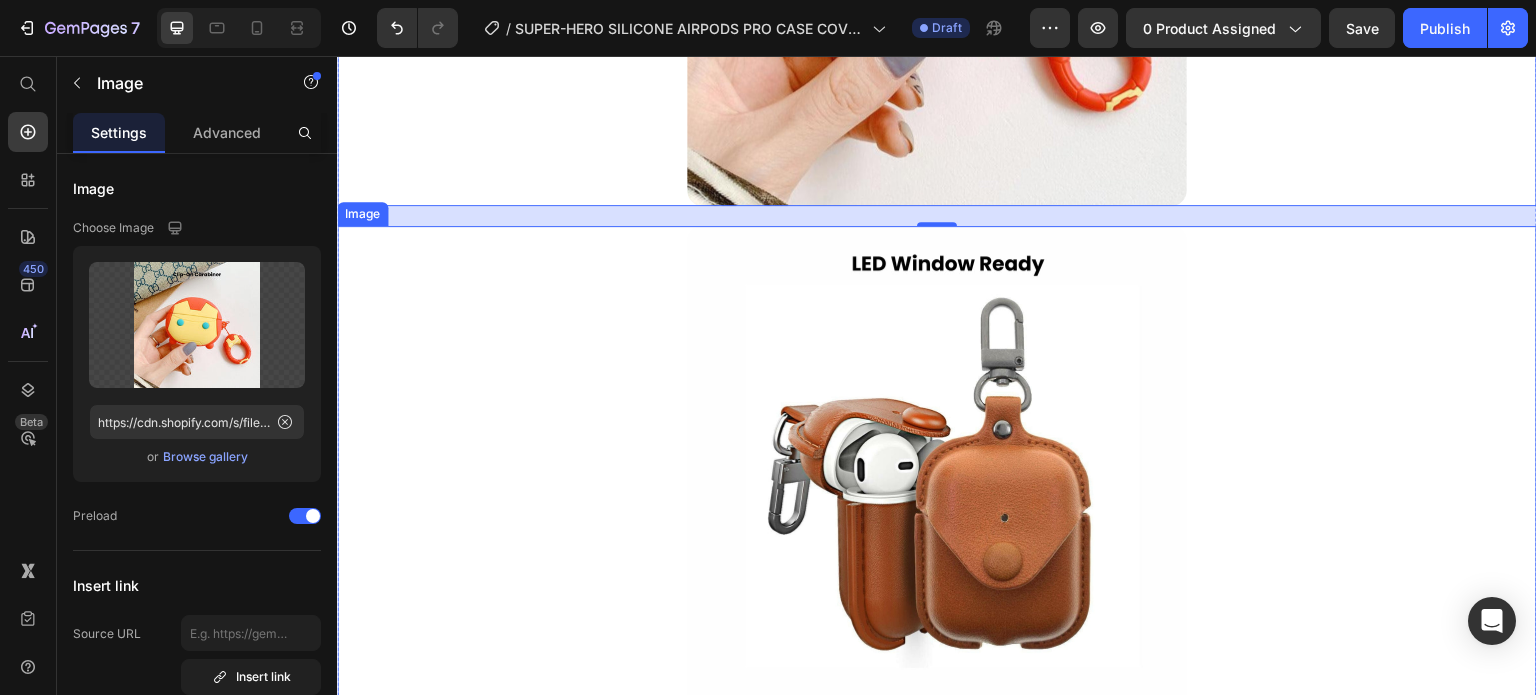 click at bounding box center [937, 476] 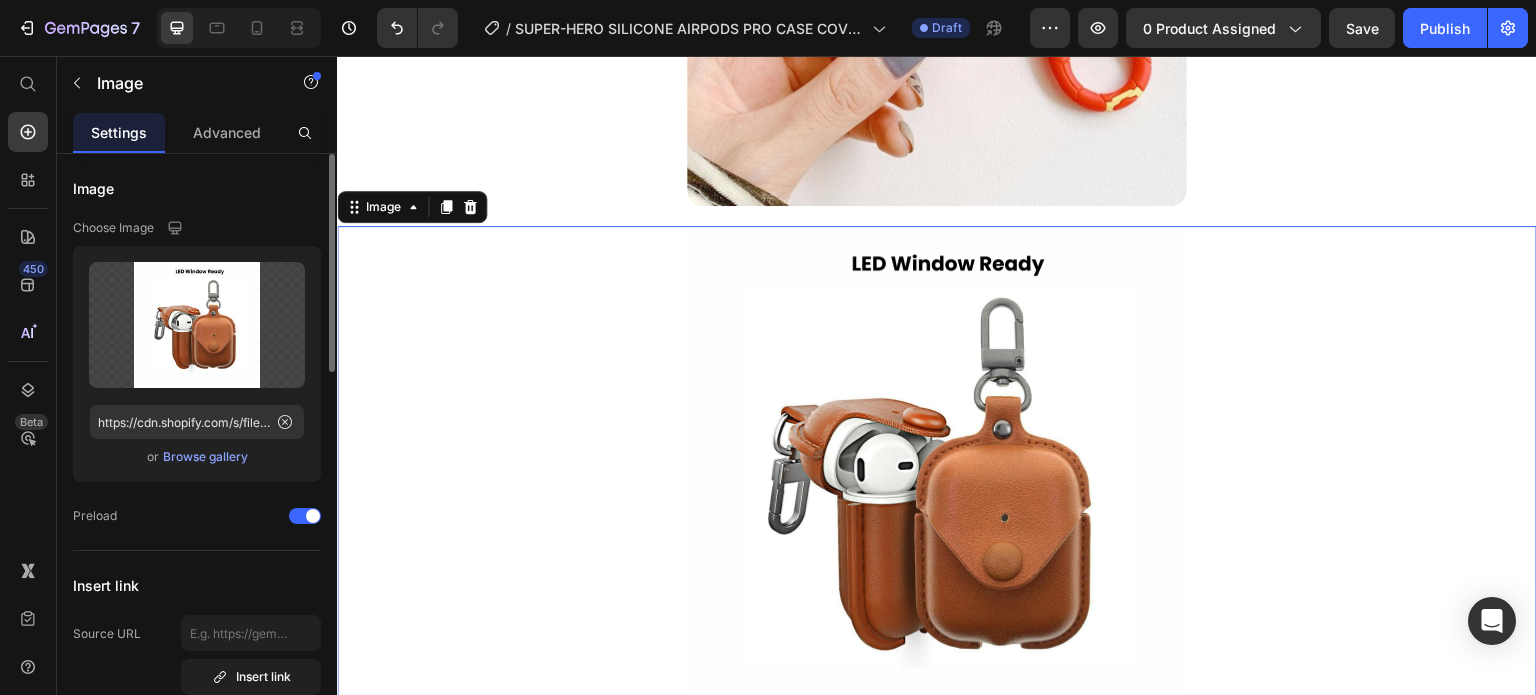 click on "Browse gallery" at bounding box center [205, 457] 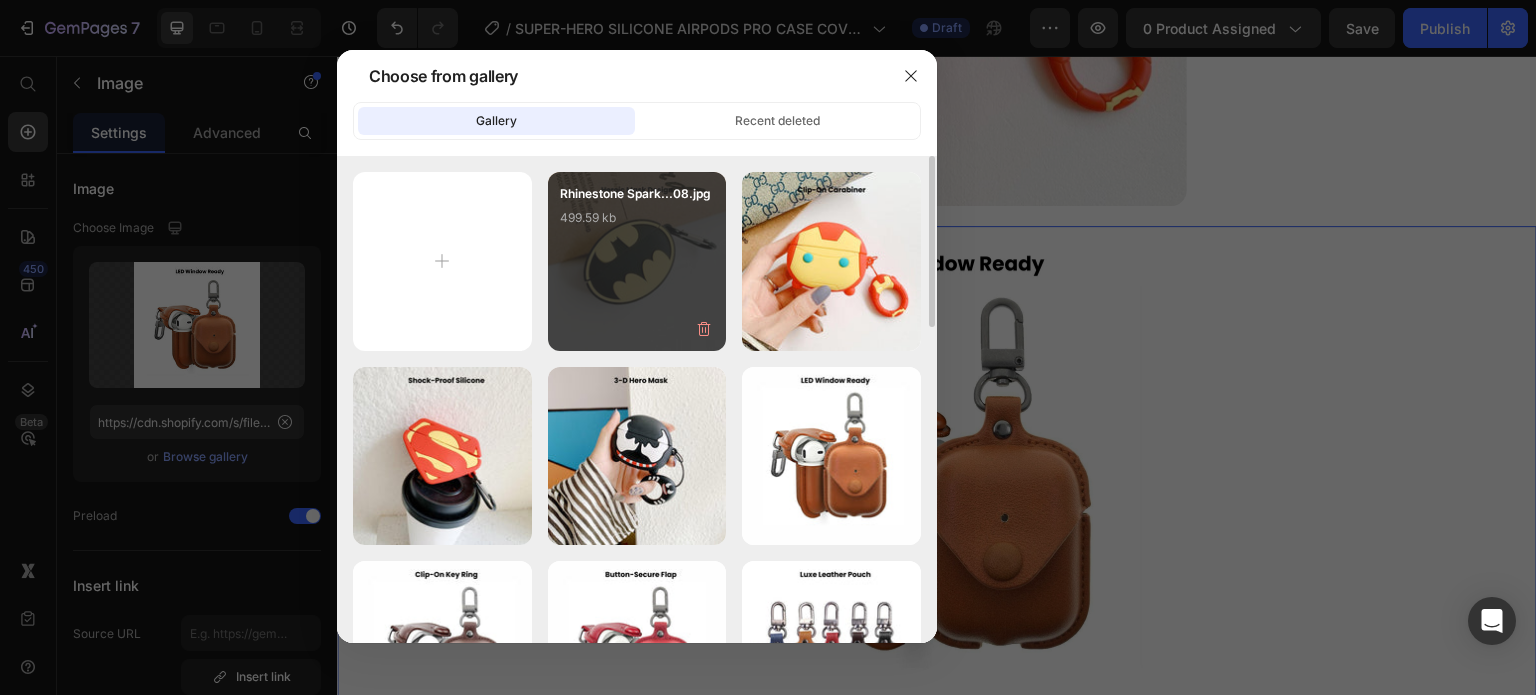 click on "Rhinestone Spark...08.jpg 499.59 kb" at bounding box center (637, 261) 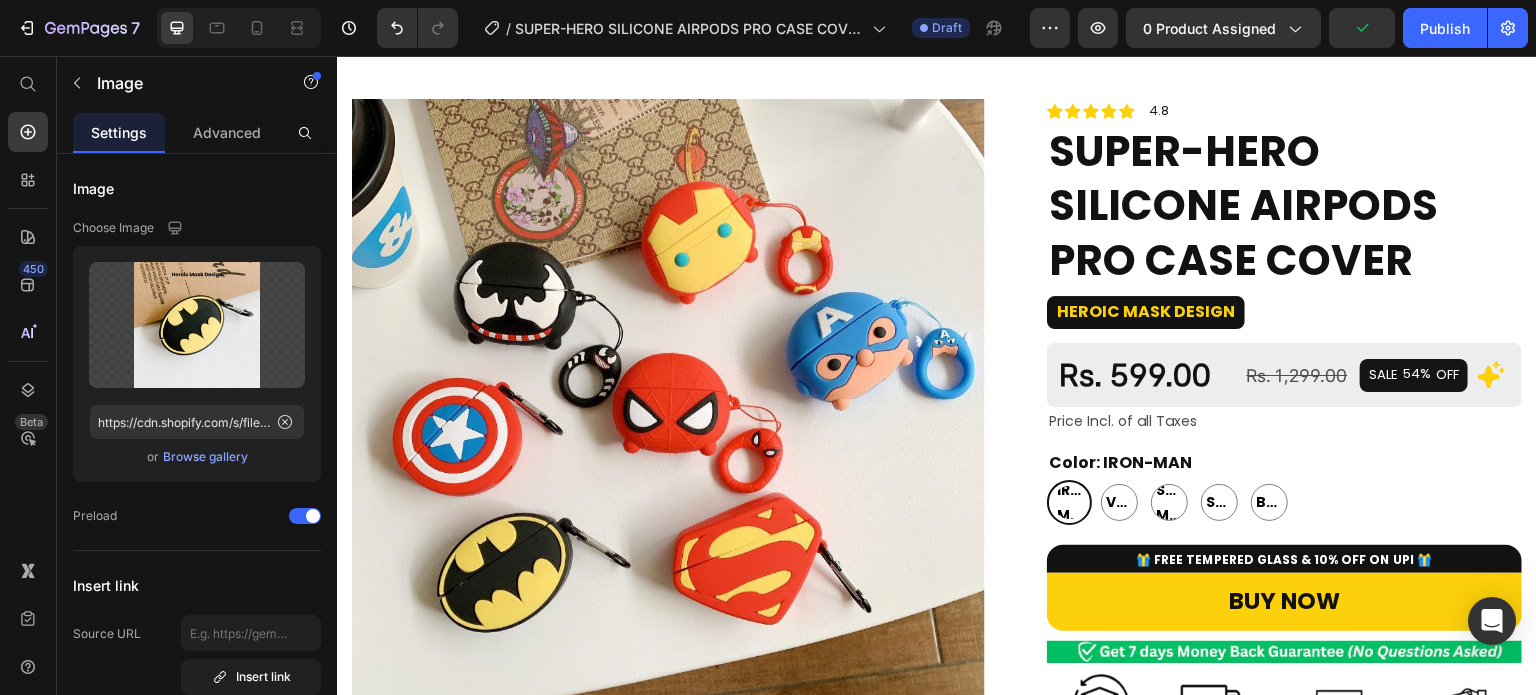 scroll, scrollTop: 0, scrollLeft: 0, axis: both 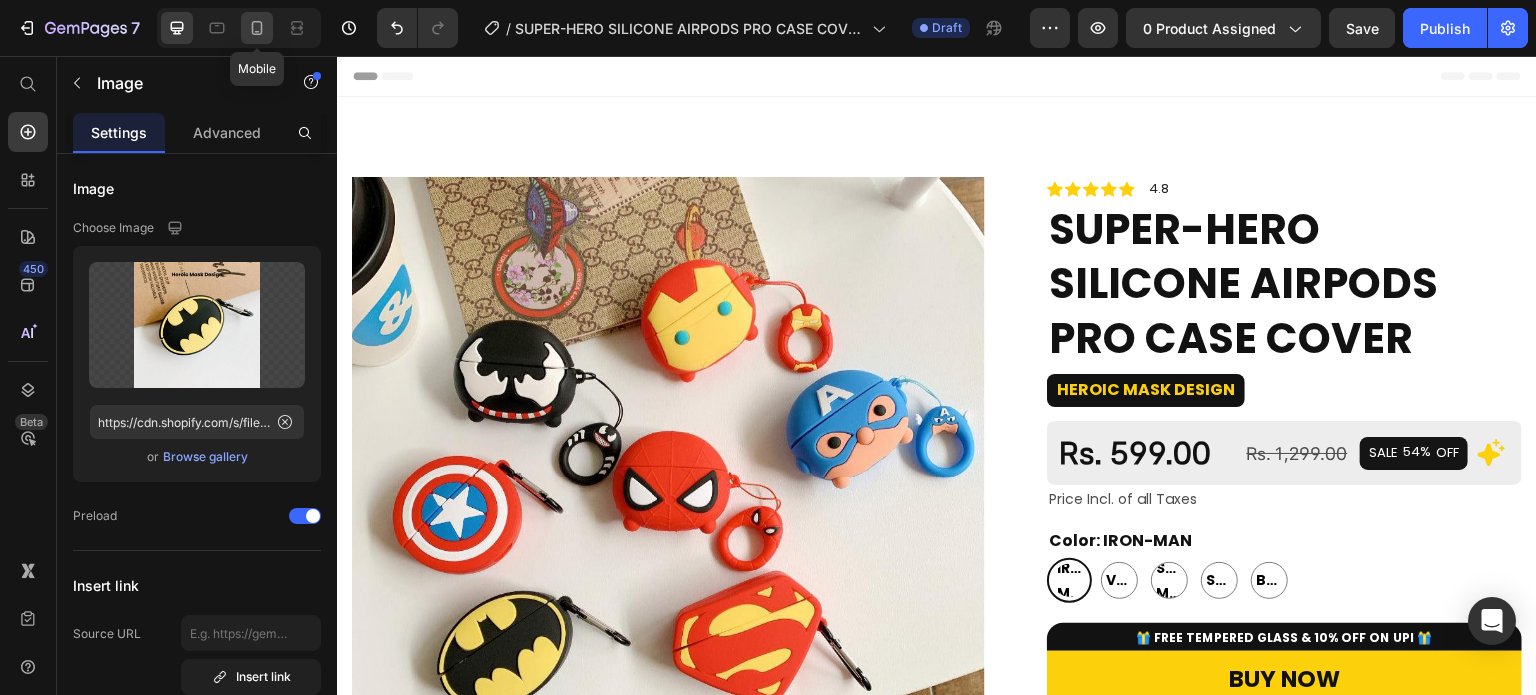 drag, startPoint x: 260, startPoint y: 38, endPoint x: 143, endPoint y: 52, distance: 117.83463 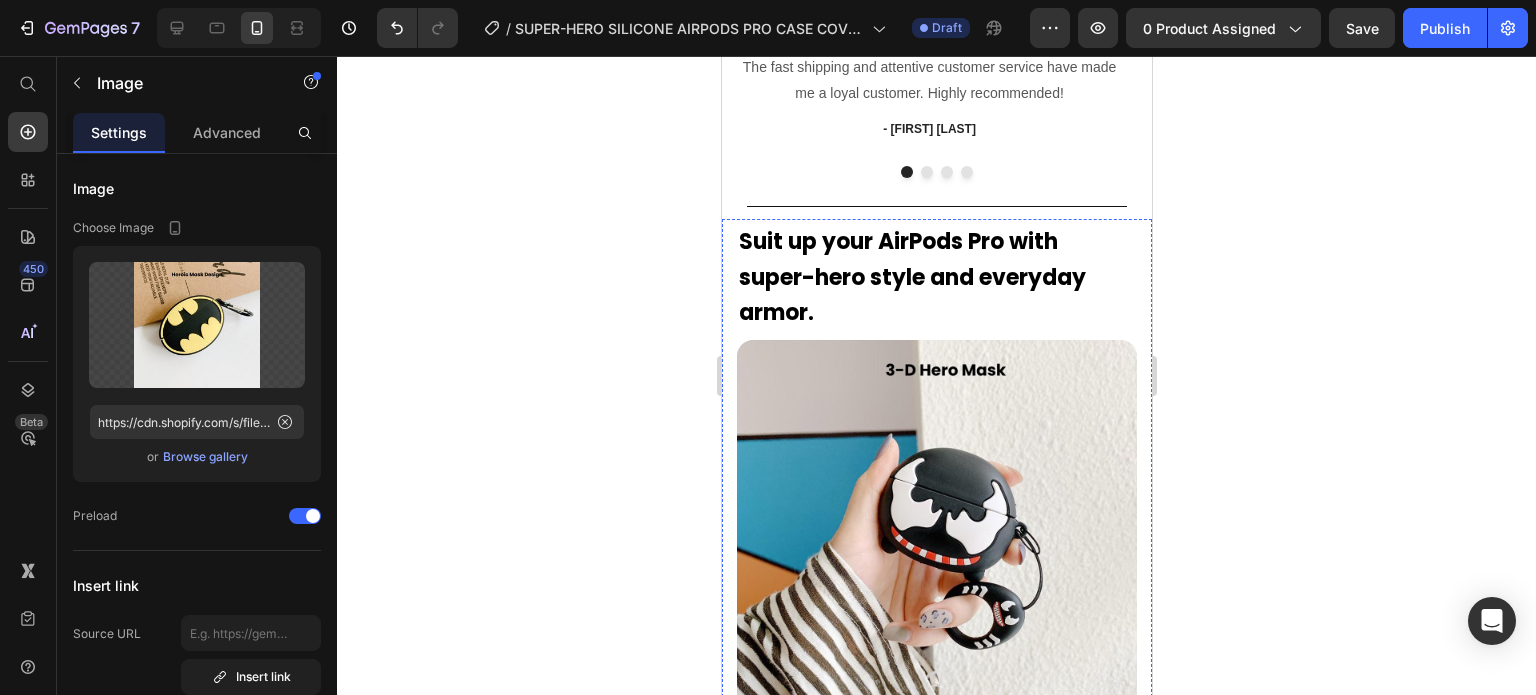scroll, scrollTop: 1600, scrollLeft: 0, axis: vertical 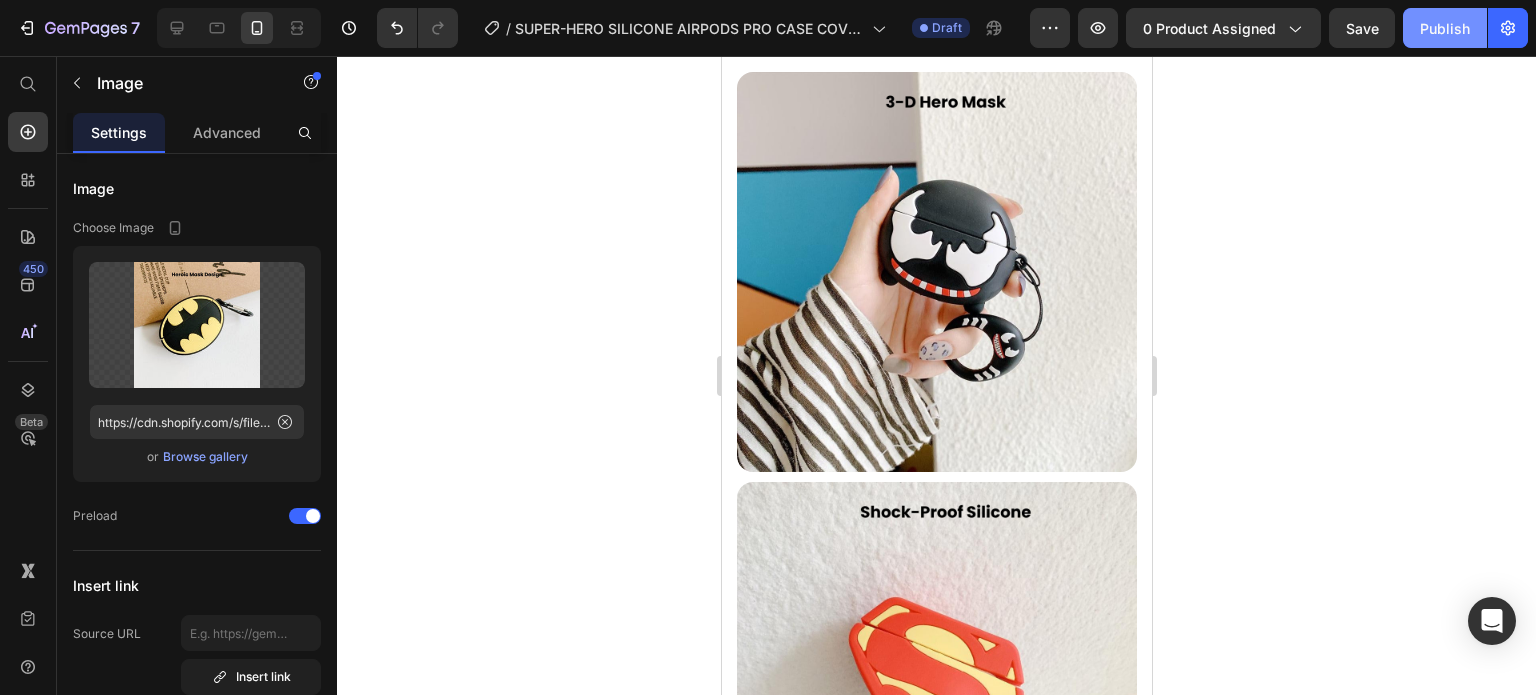click on "Publish" 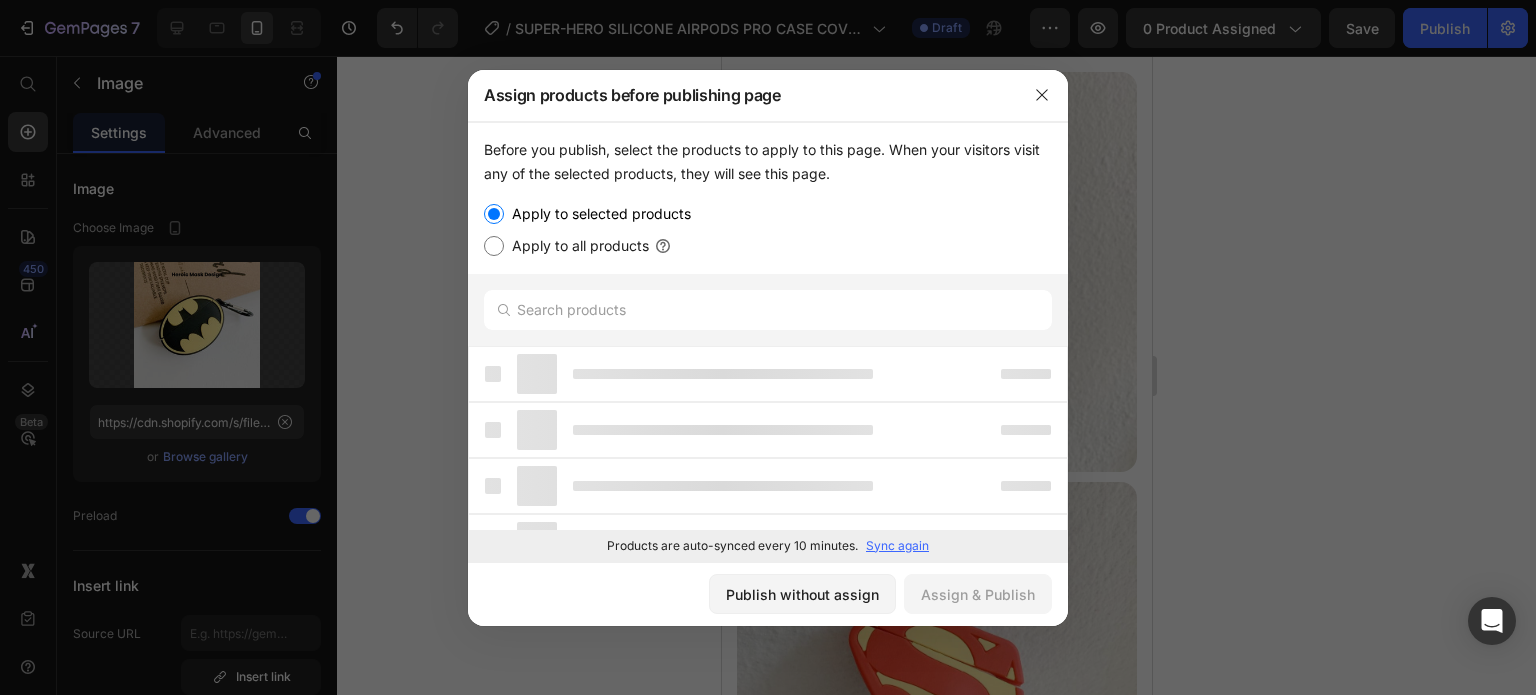 type 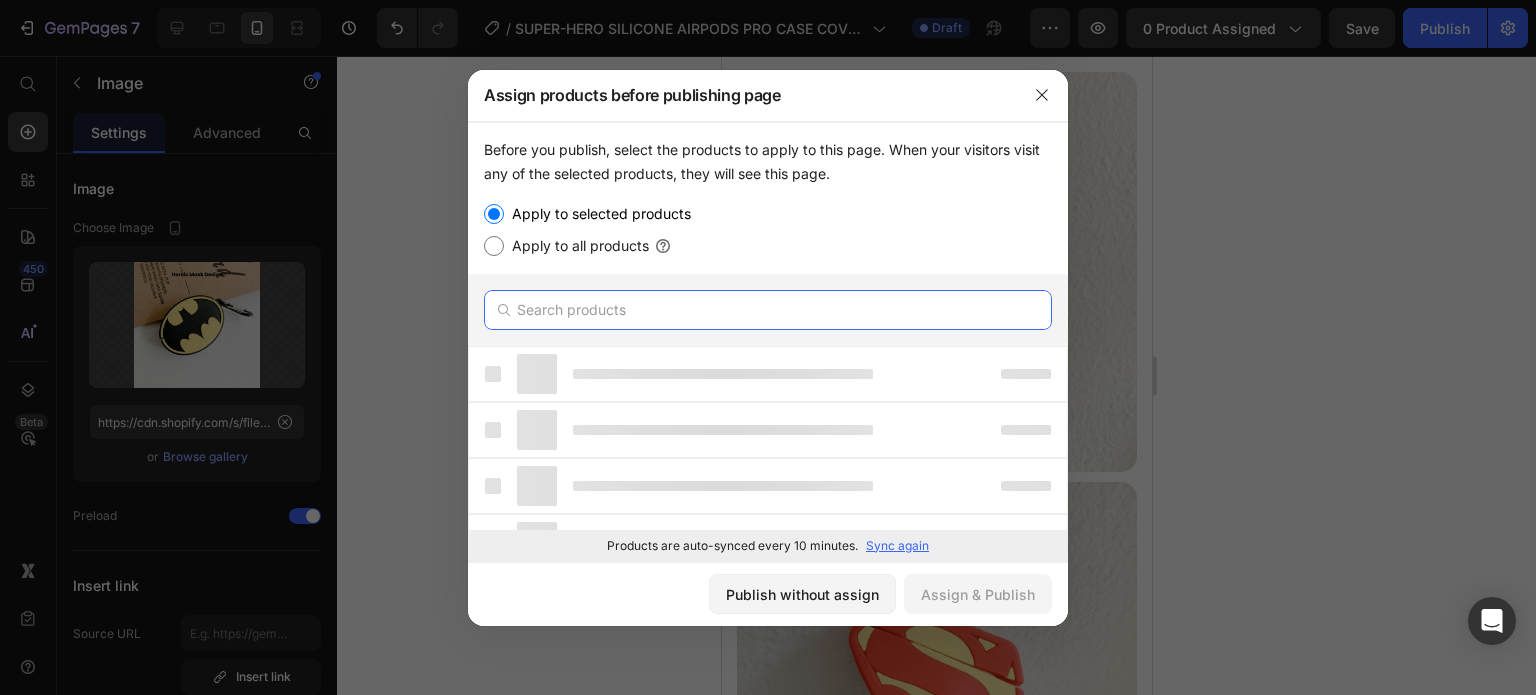 click at bounding box center (768, 310) 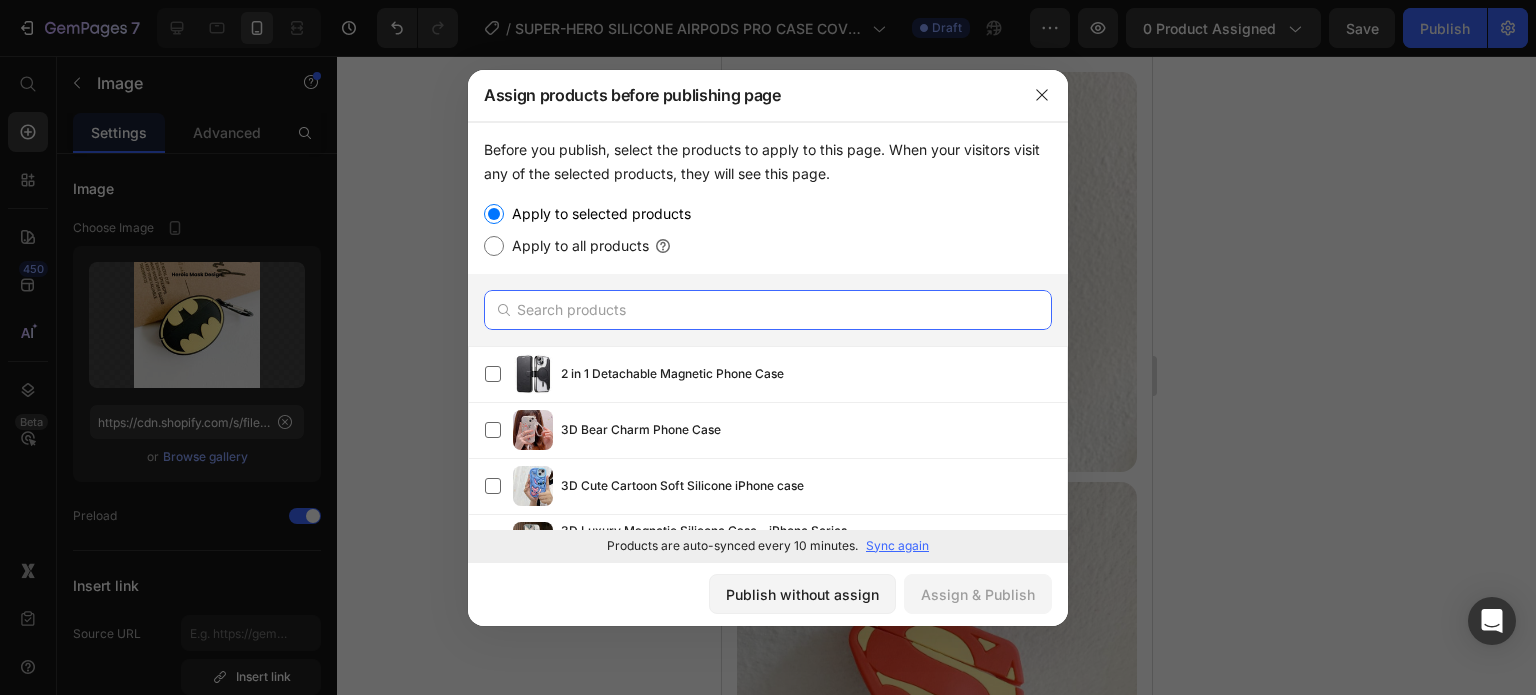 paste on "SUPER-HERO SILICONE AIRPODS PRO CASE COVER" 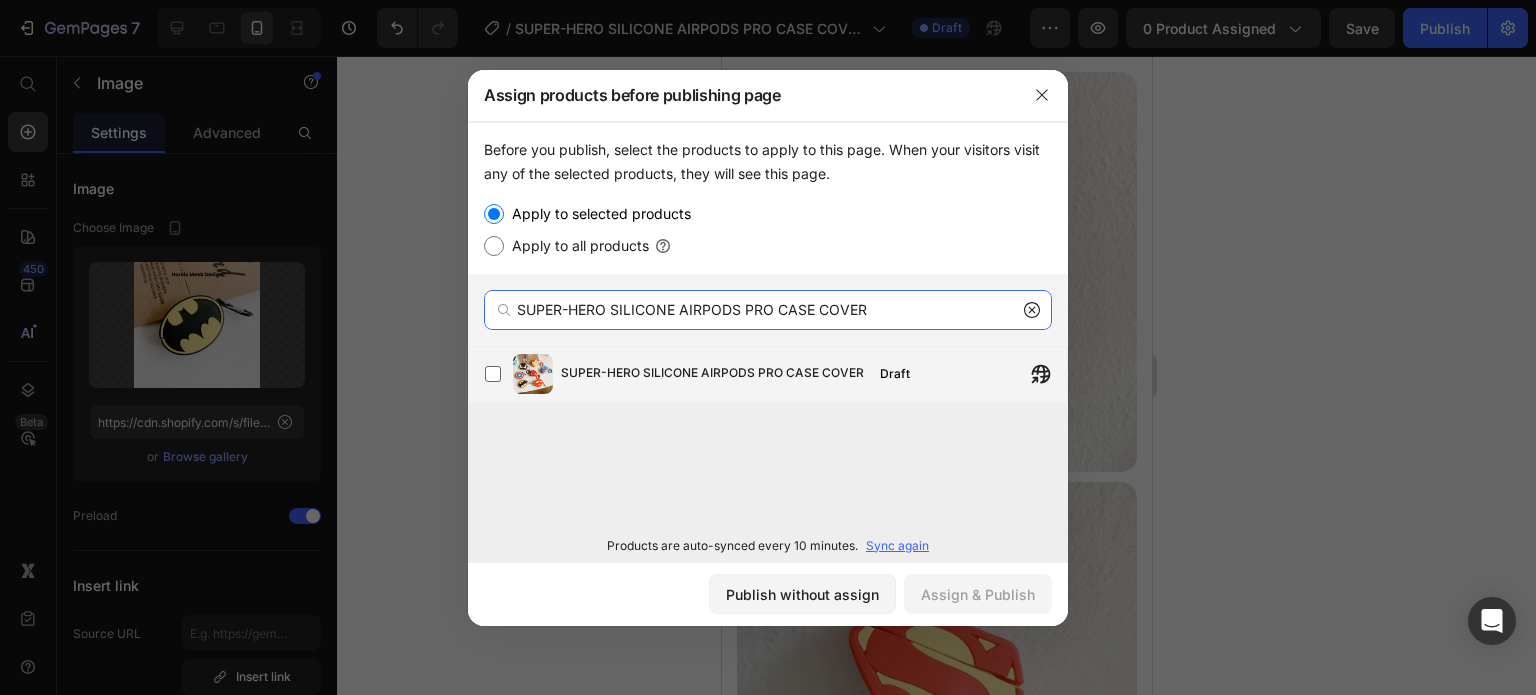 type on "SUPER-HERO SILICONE AIRPODS PRO CASE COVER" 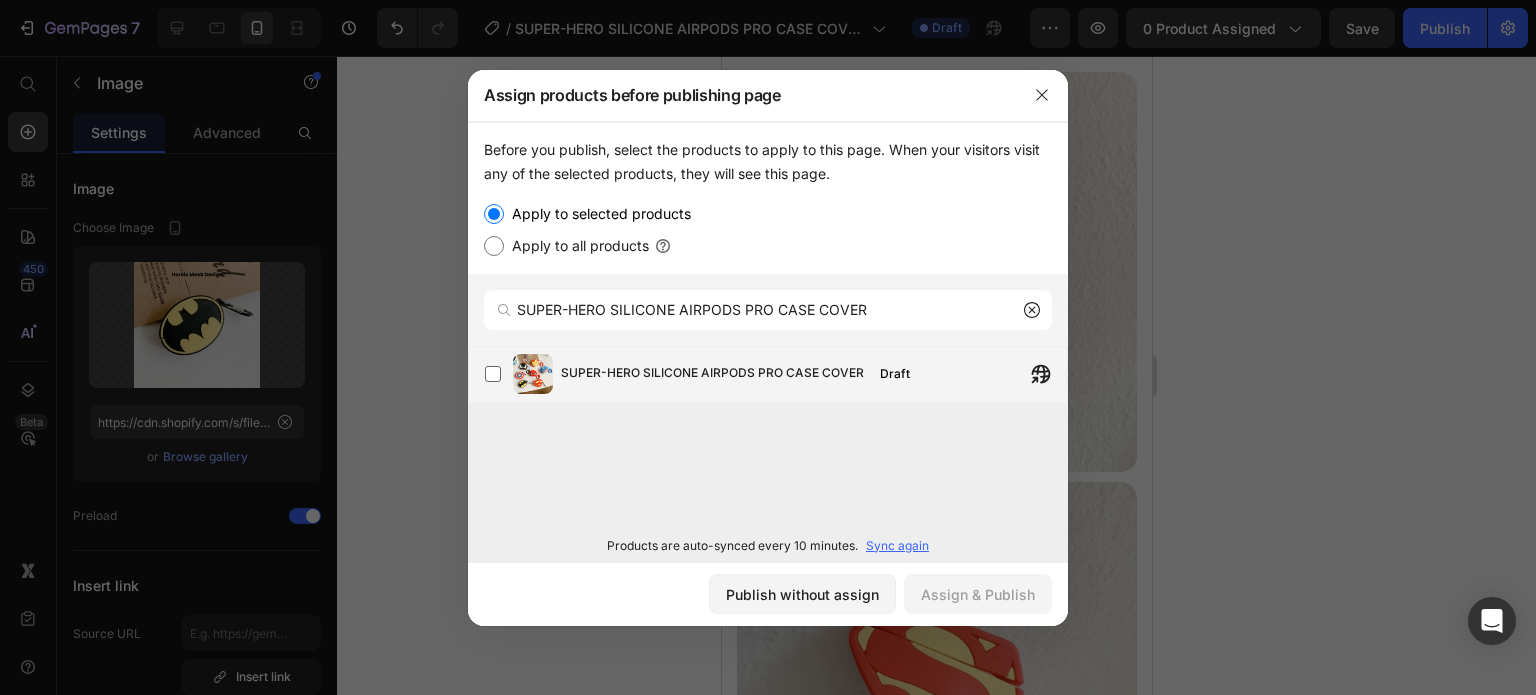 click on "SUPER-HERO SILICONE AIRPODS PRO CASE COVER" at bounding box center (712, 374) 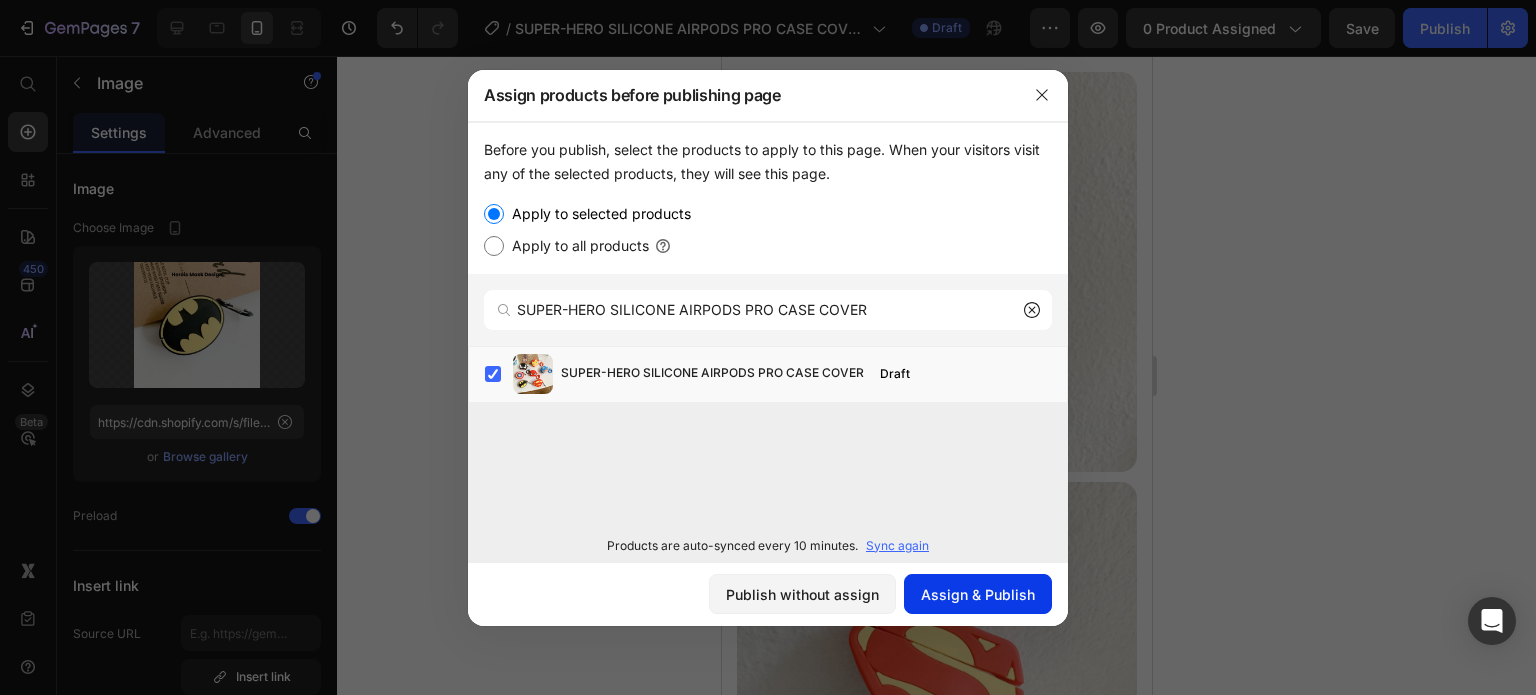 click on "Assign & Publish" at bounding box center (978, 594) 